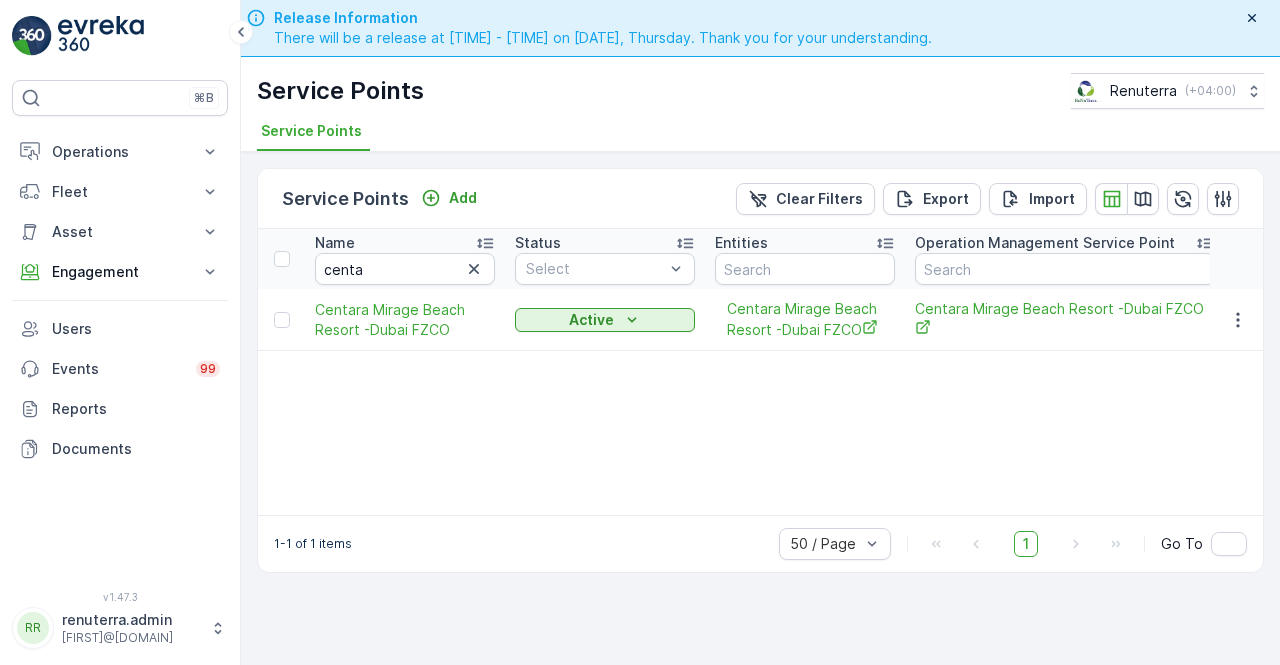 scroll, scrollTop: 0, scrollLeft: 0, axis: both 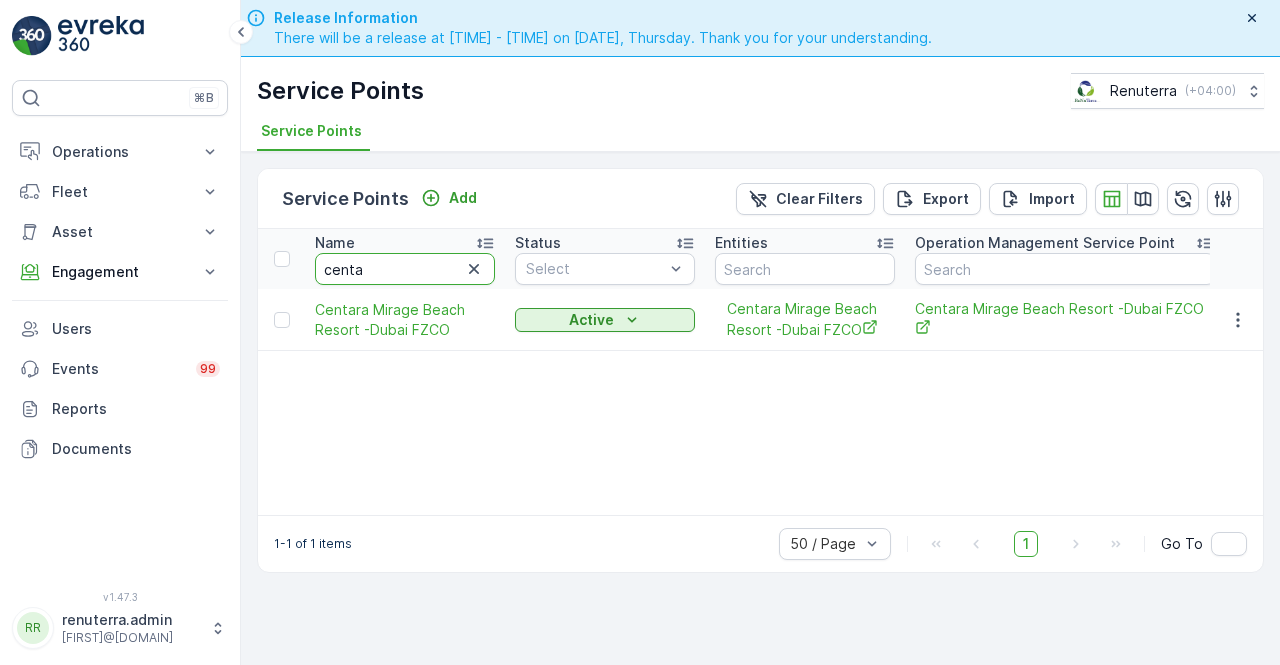 click on "centa" at bounding box center (405, 269) 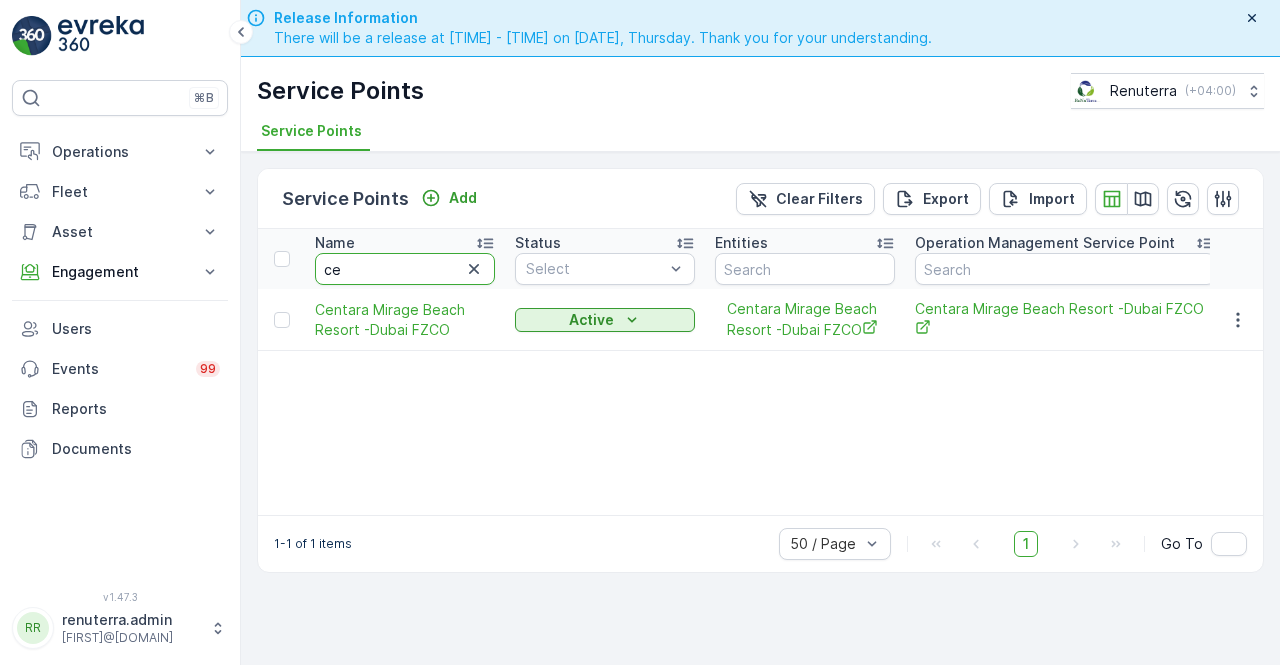 type on "c" 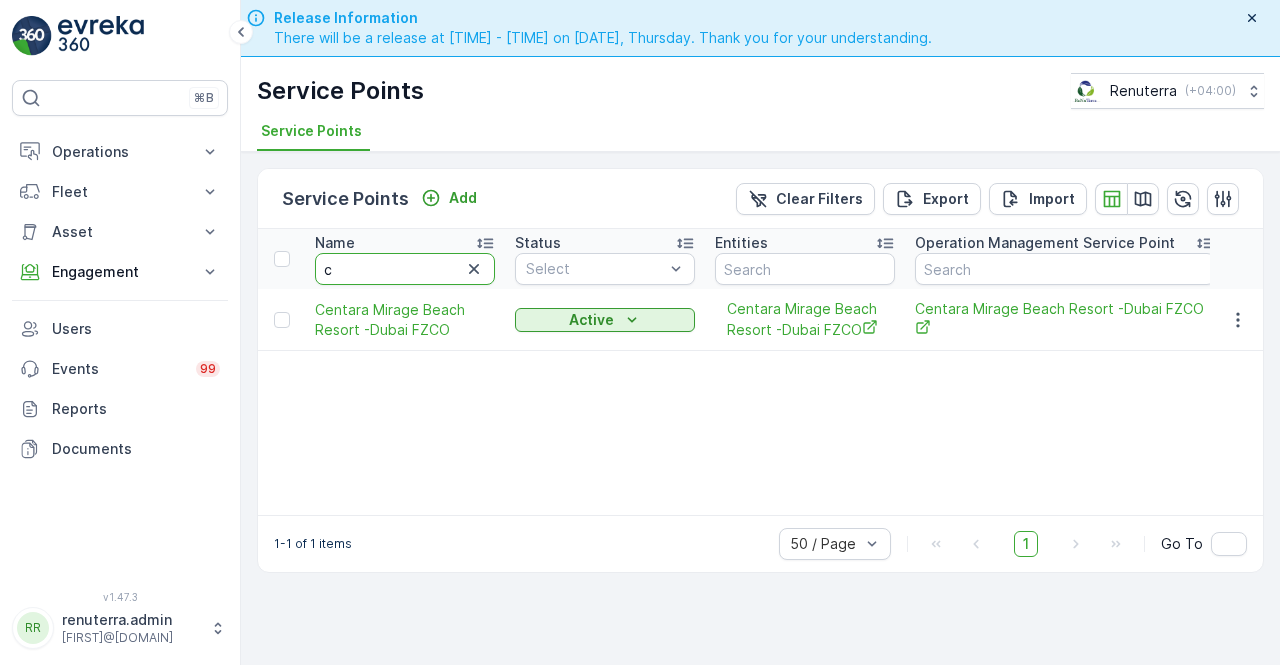 type 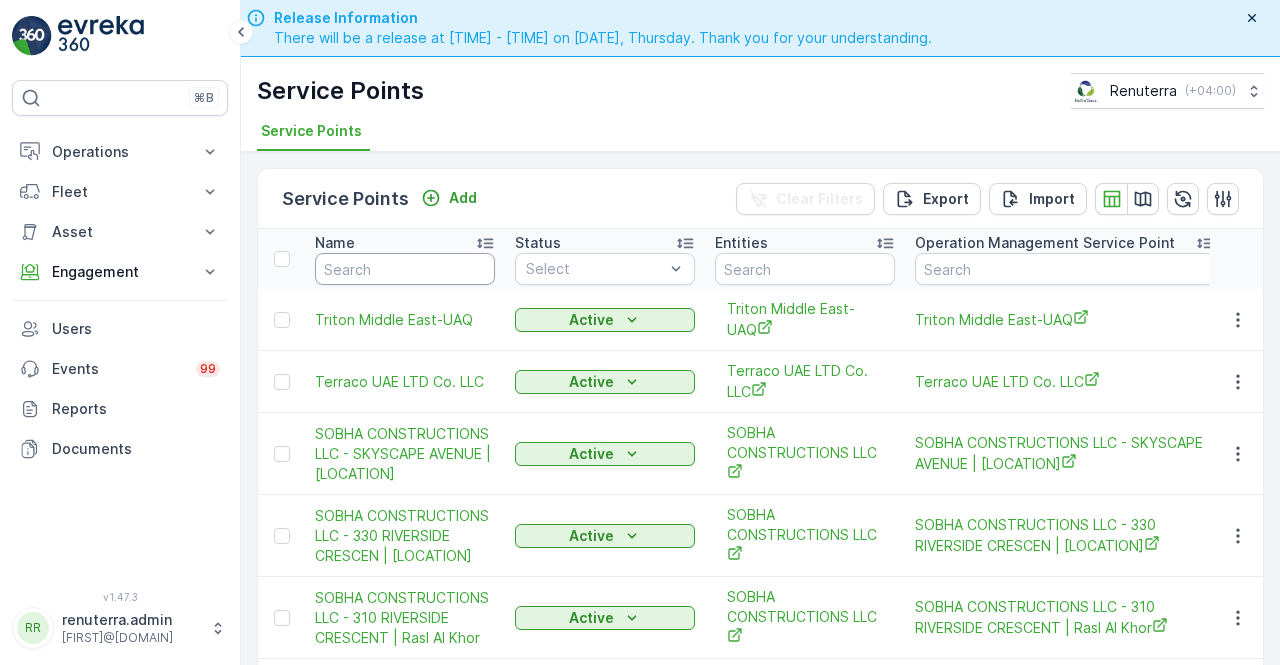 click at bounding box center [405, 269] 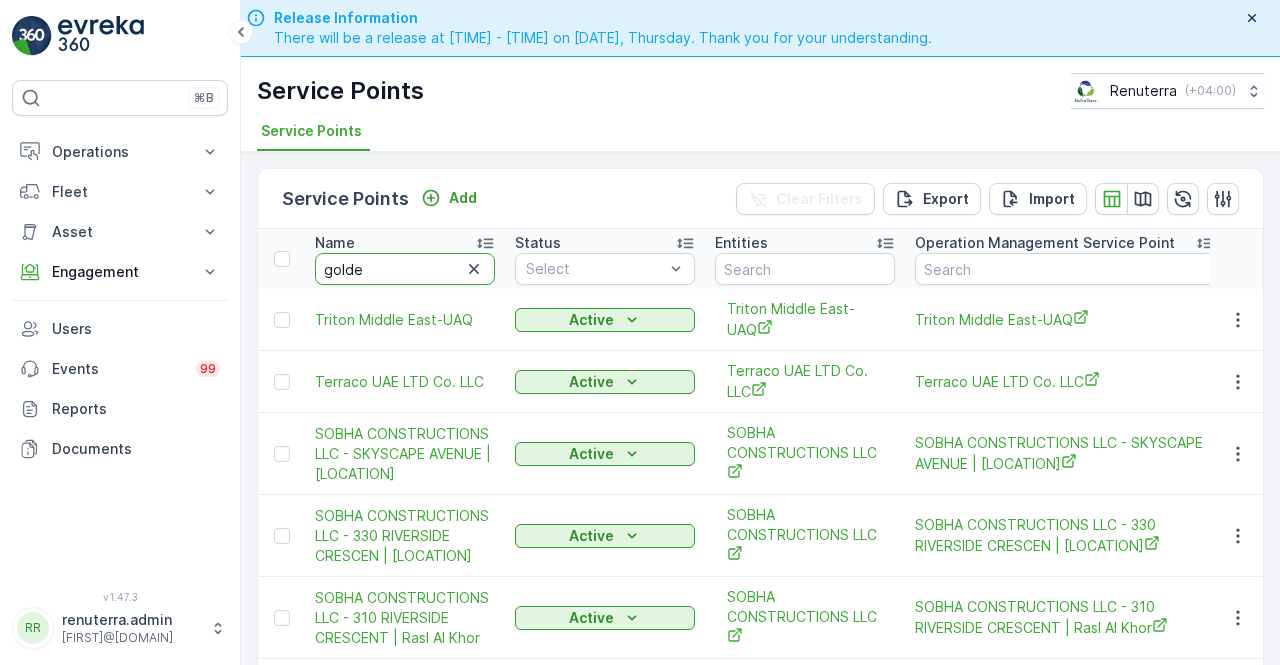 type on "golden" 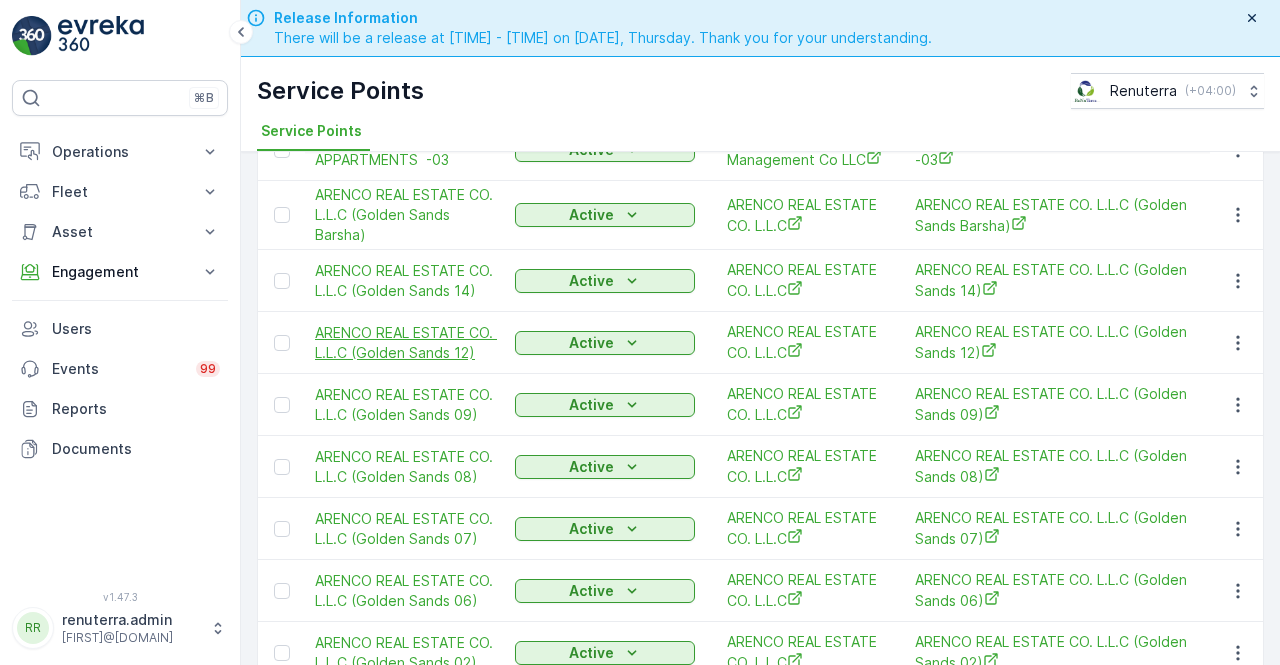scroll, scrollTop: 687, scrollLeft: 0, axis: vertical 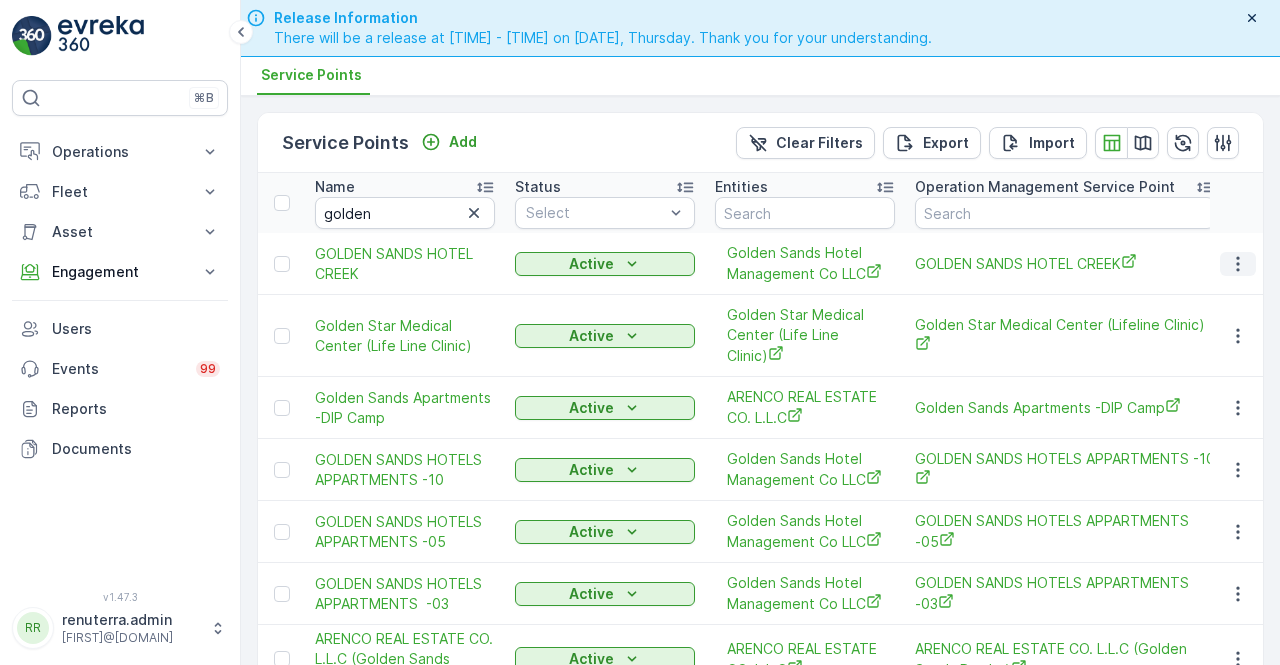 drag, startPoint x: 1232, startPoint y: 254, endPoint x: 1222, endPoint y: 264, distance: 14.142136 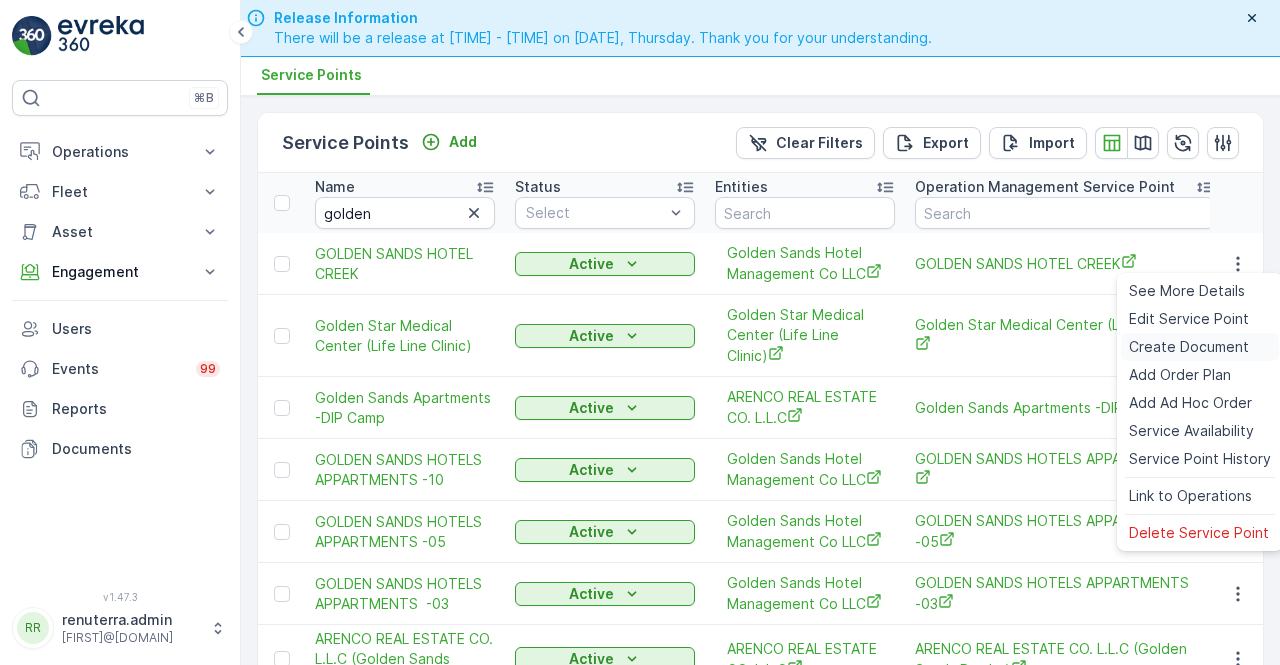 click on "Create Document" at bounding box center [1189, 347] 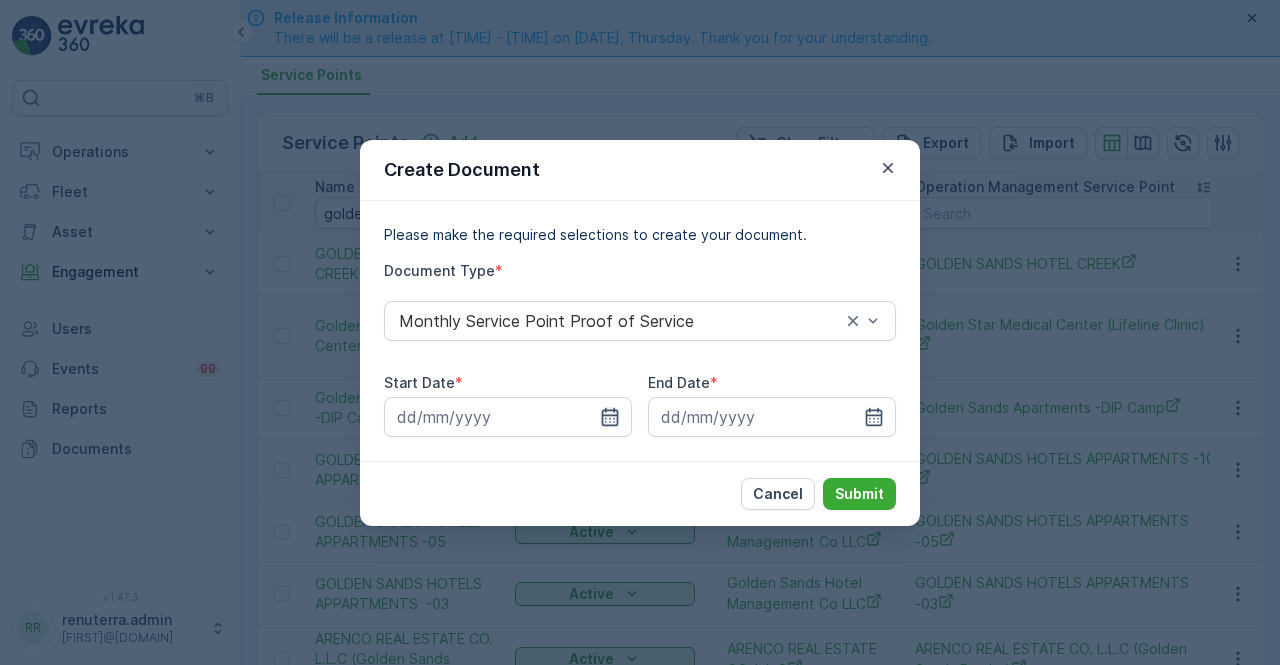 click 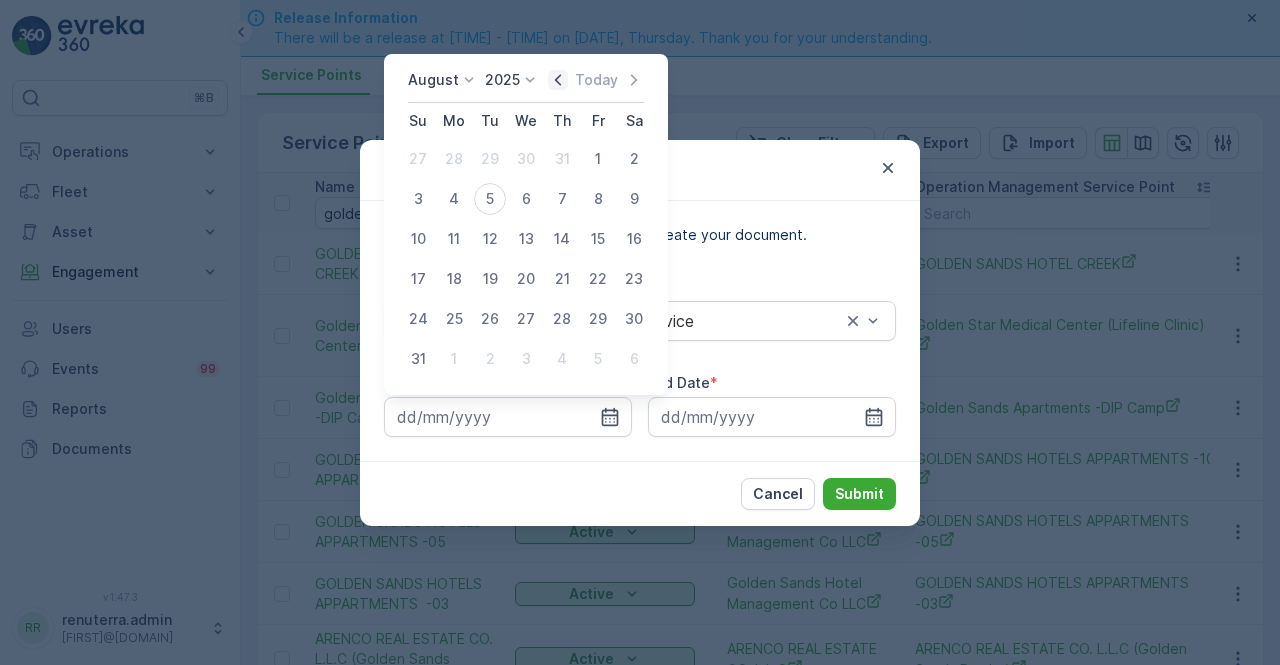 drag, startPoint x: 566, startPoint y: 79, endPoint x: 549, endPoint y: 89, distance: 19.723083 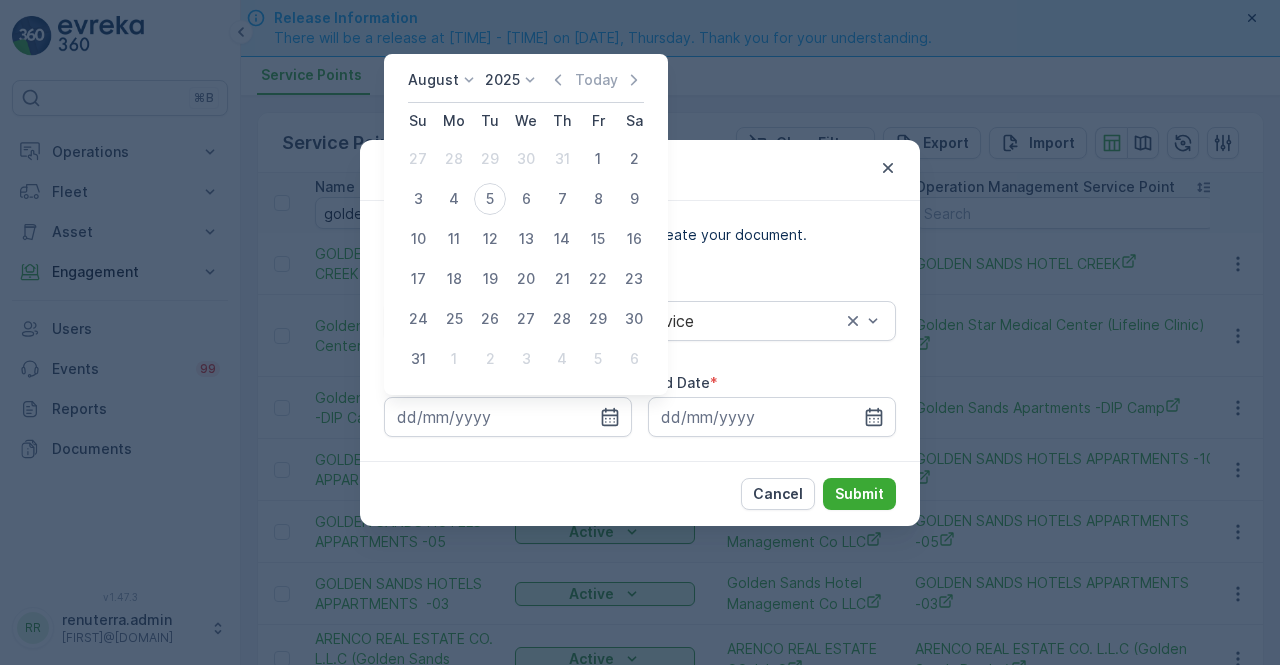 click 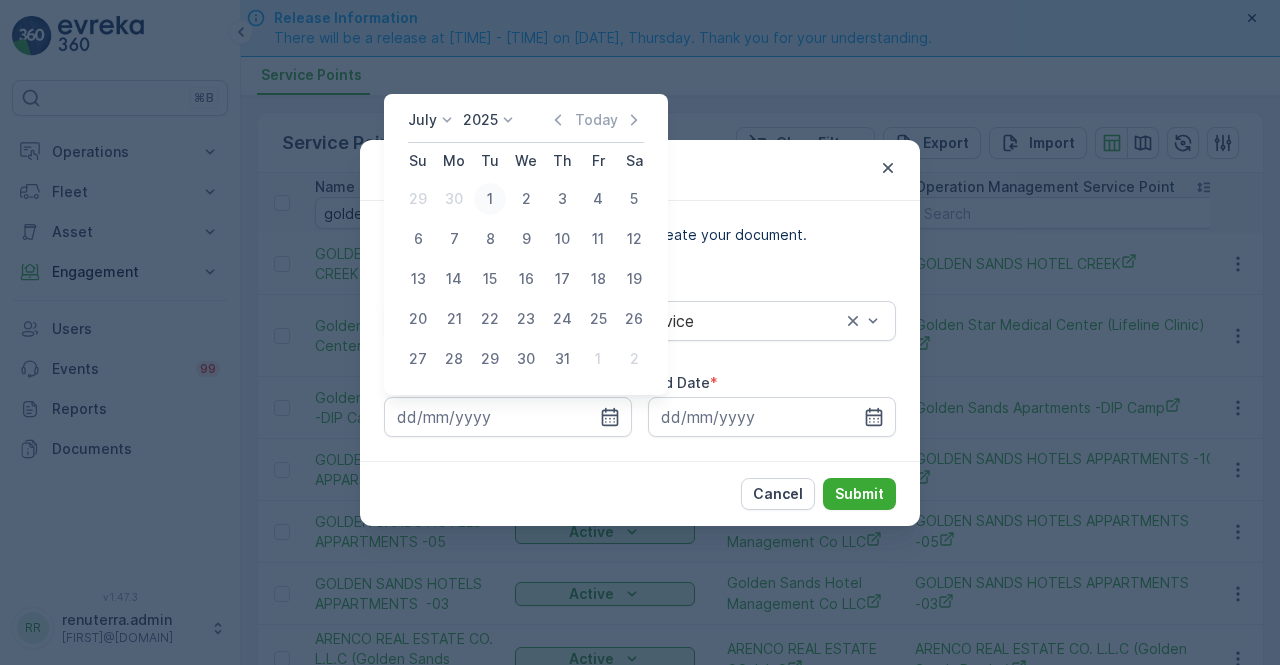 click on "1" at bounding box center (490, 199) 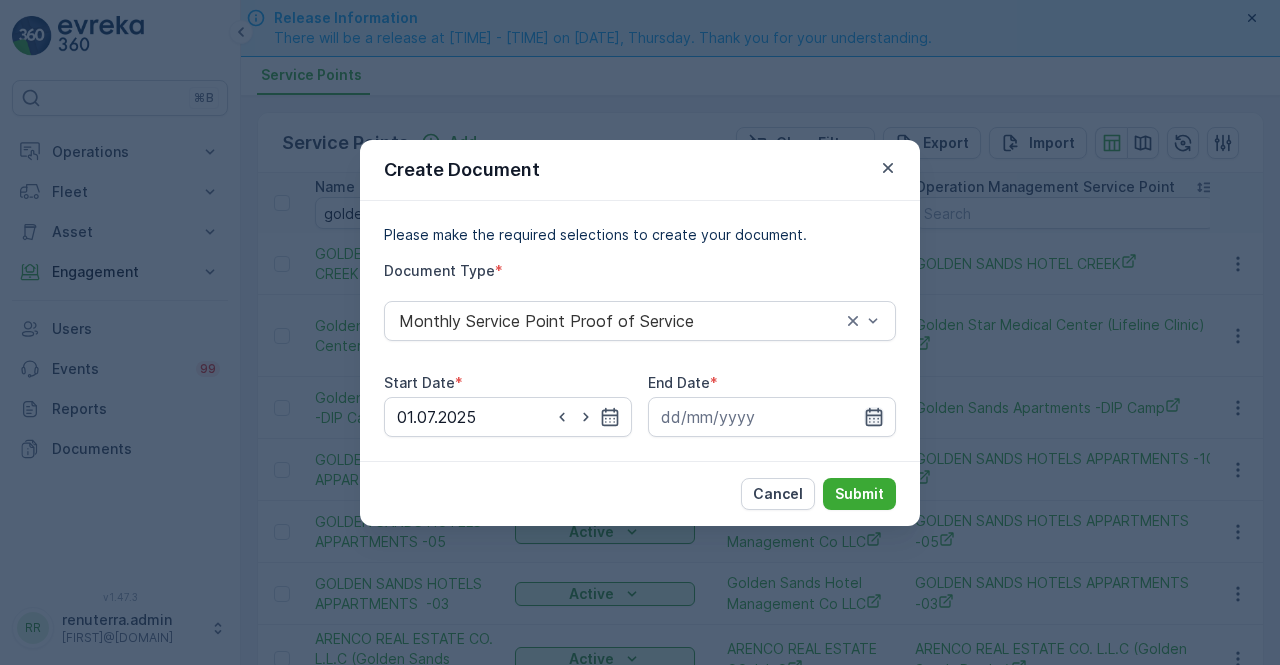 click 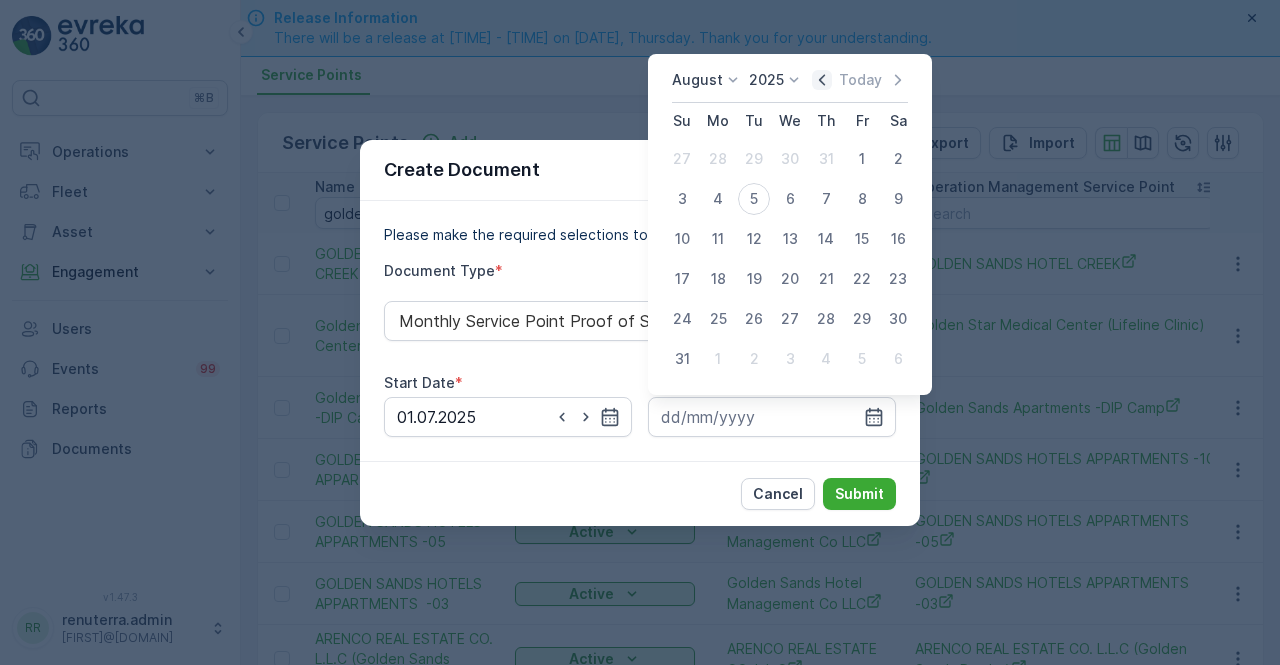 click 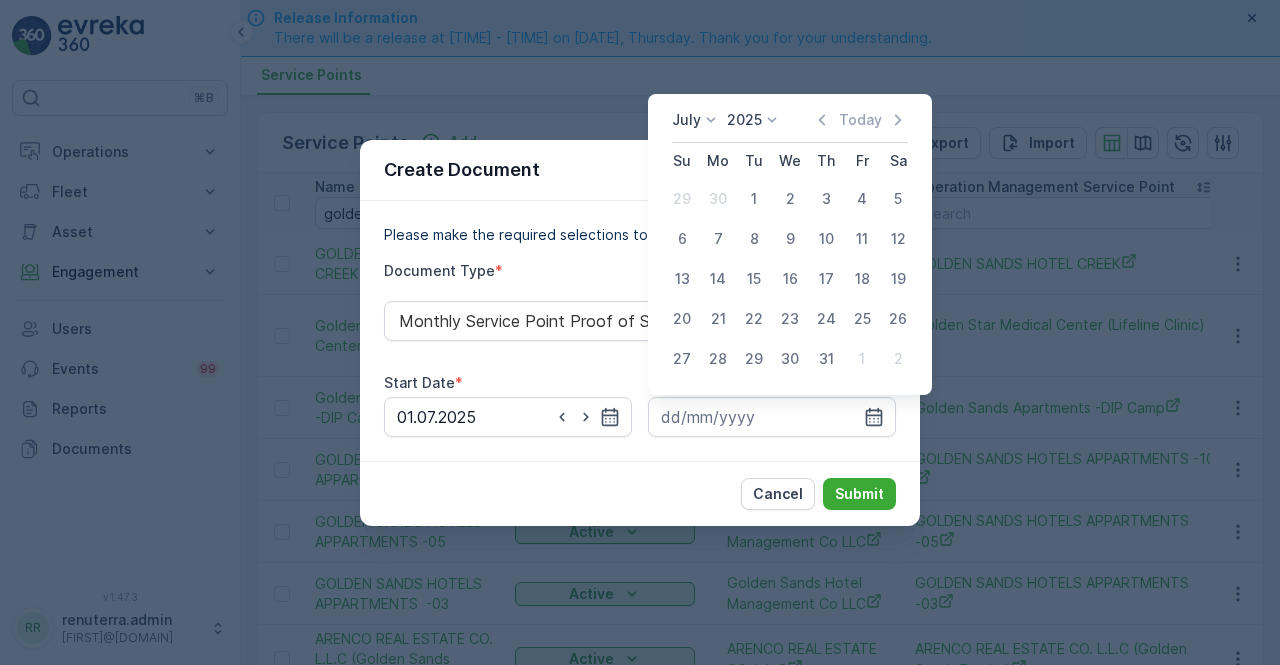 drag, startPoint x: 824, startPoint y: 353, endPoint x: 828, endPoint y: 363, distance: 10.770329 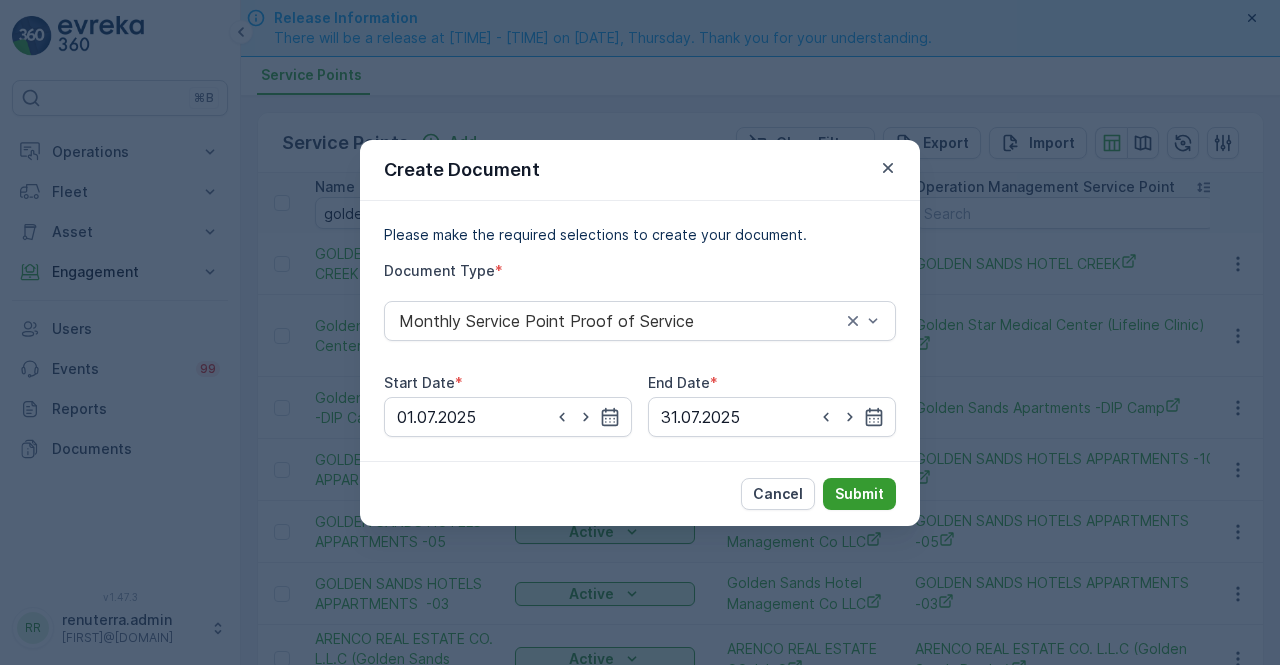 click on "Submit" at bounding box center [859, 494] 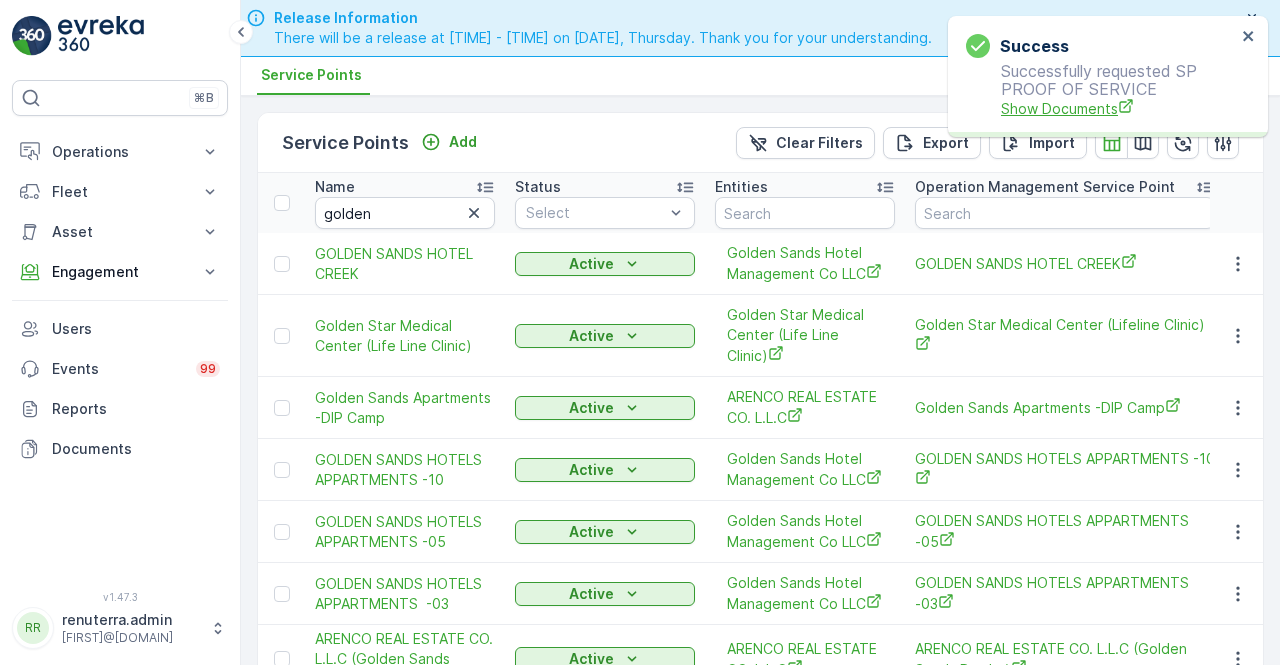click on "Show Documents" at bounding box center [1118, 108] 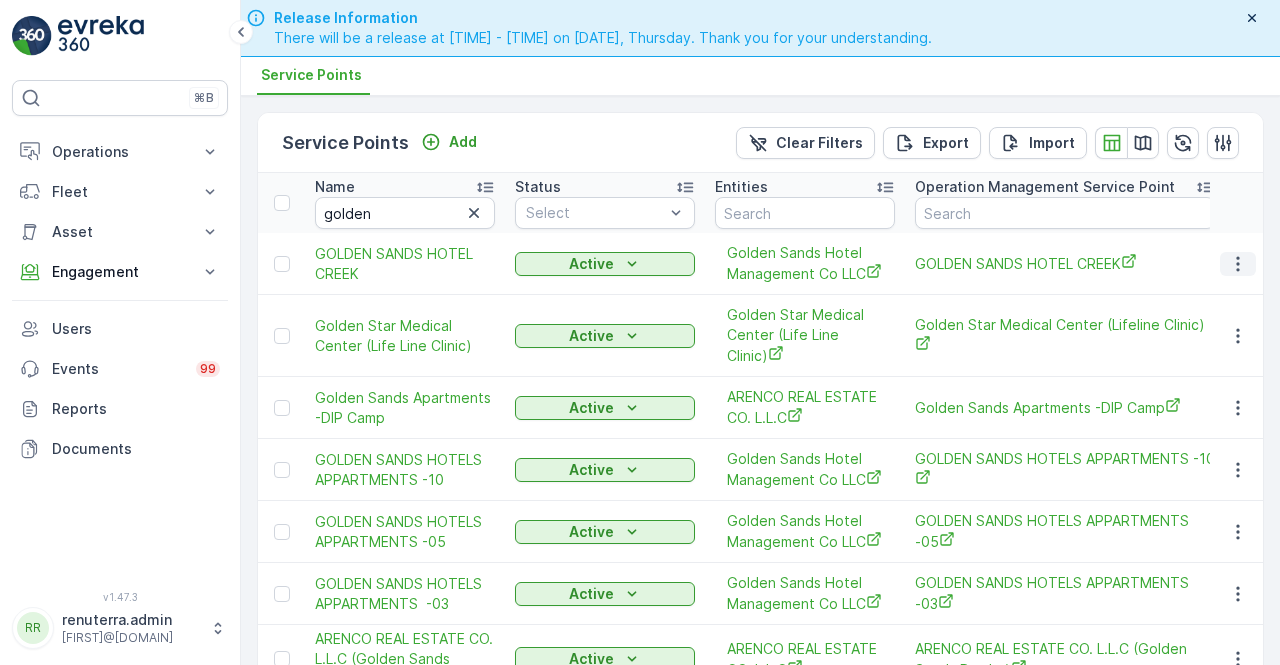 click 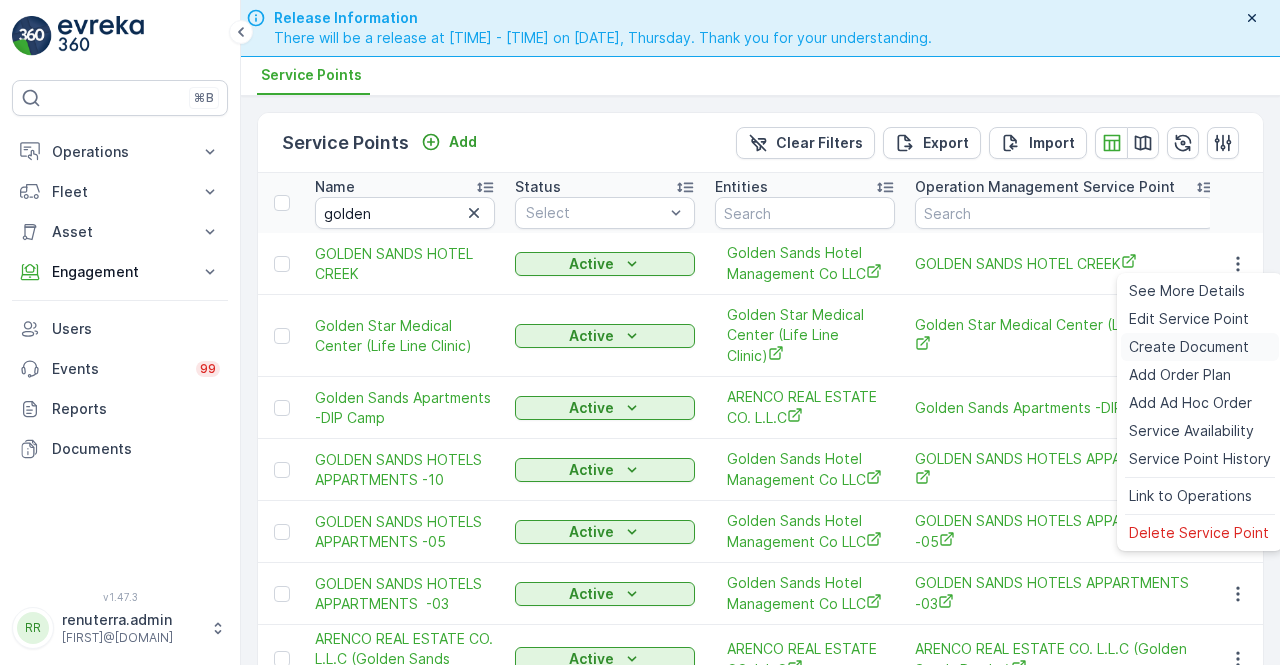 click on "Create Document" at bounding box center (1189, 347) 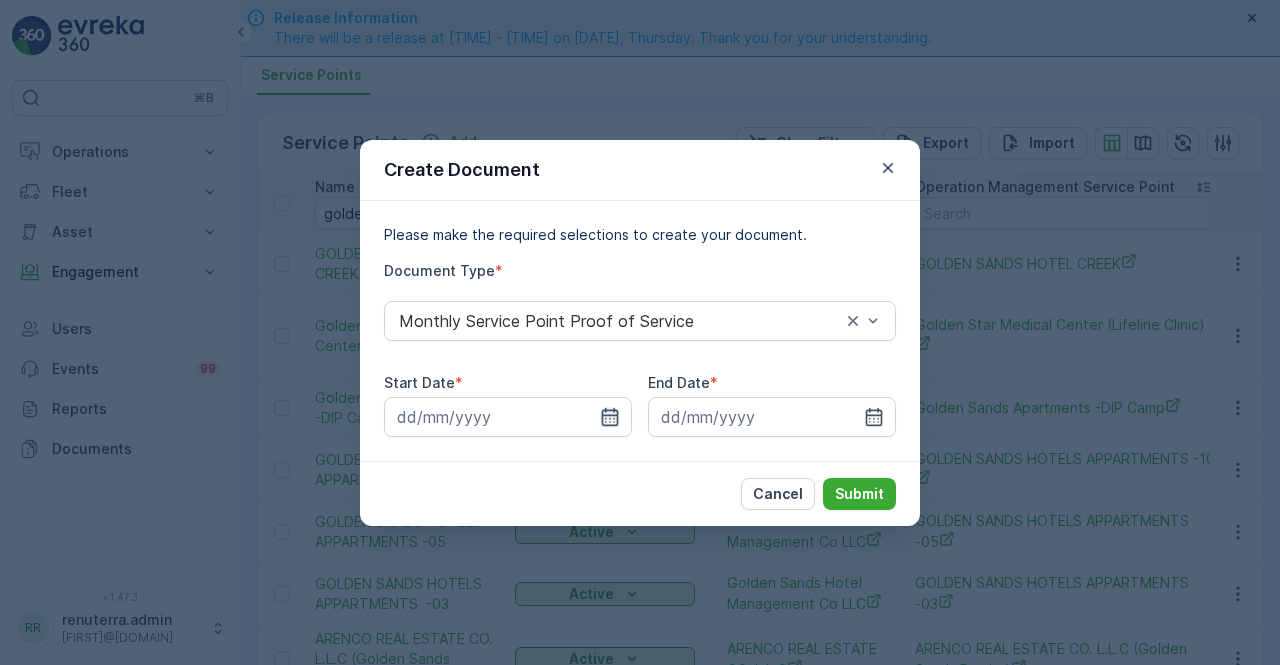 click 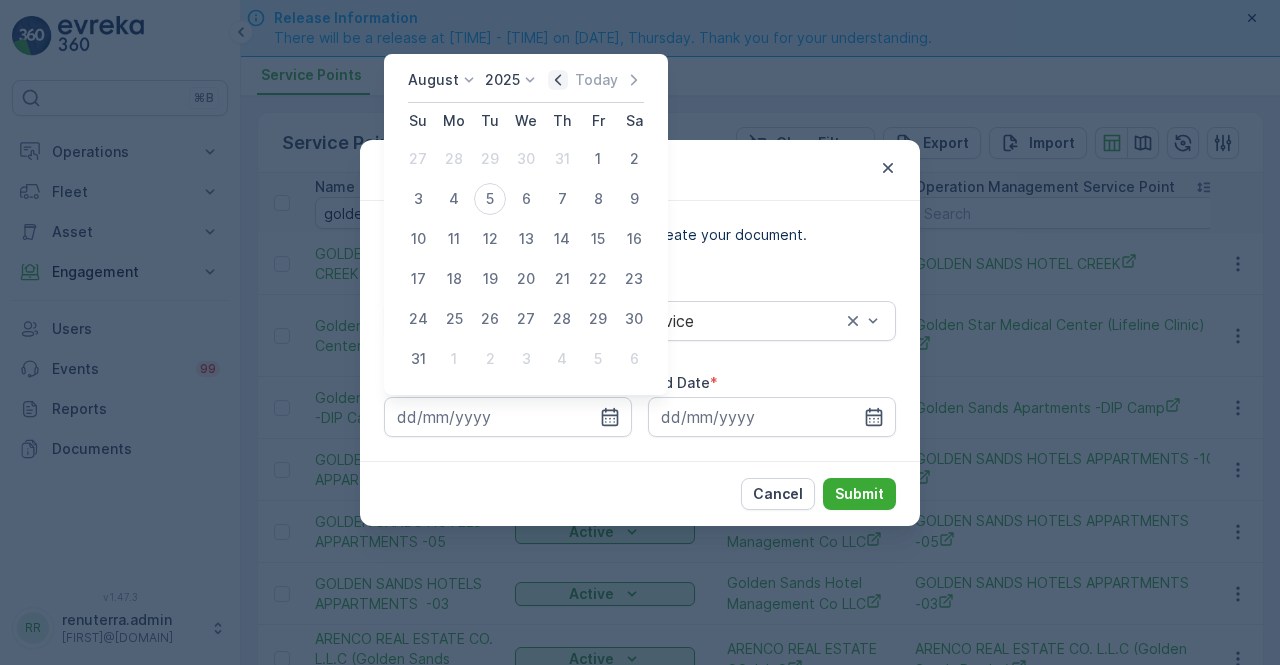 click 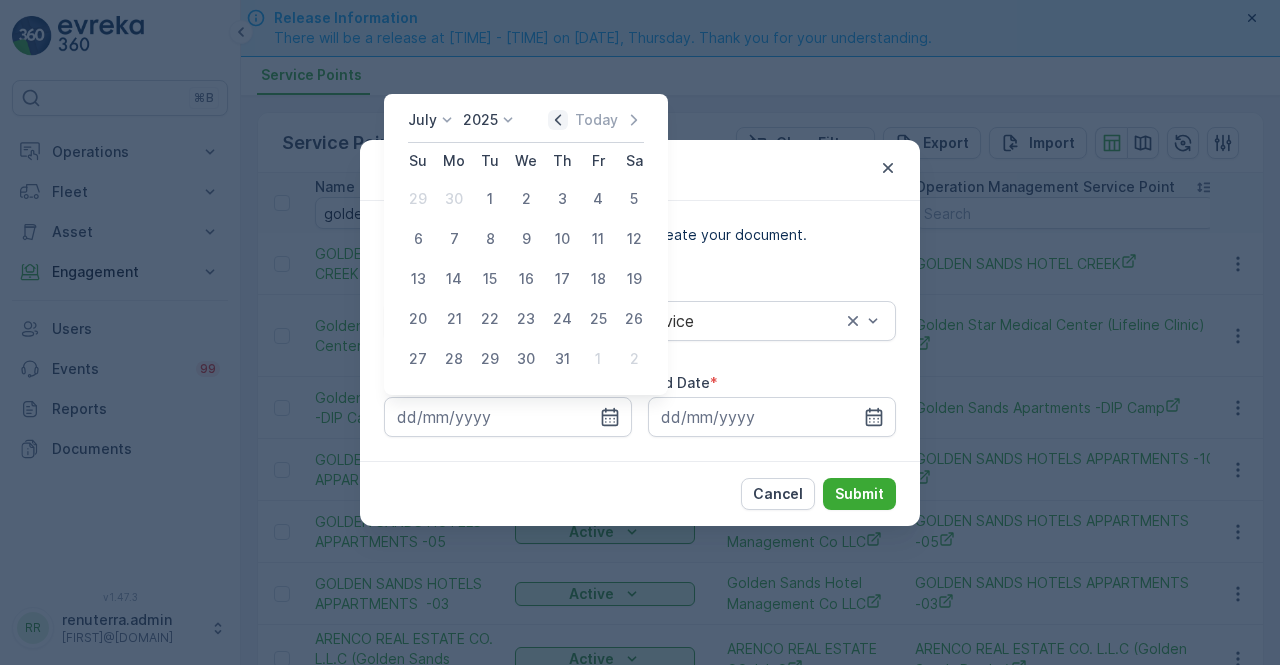 click 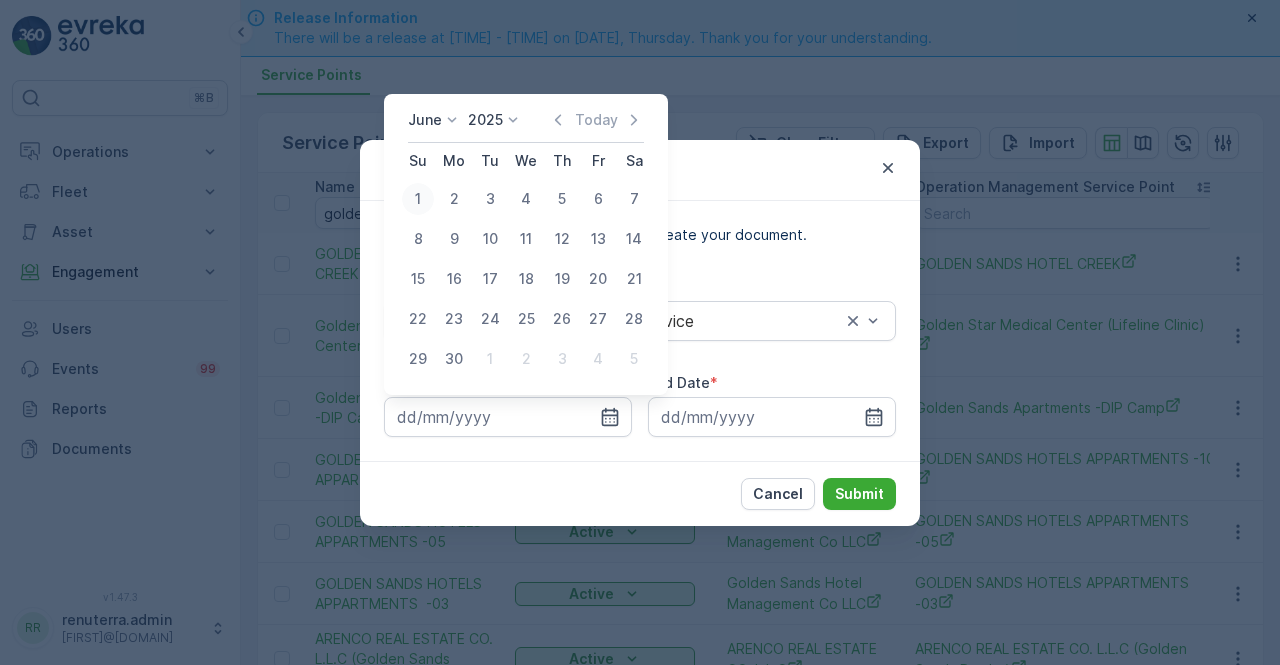 click on "1" at bounding box center (418, 199) 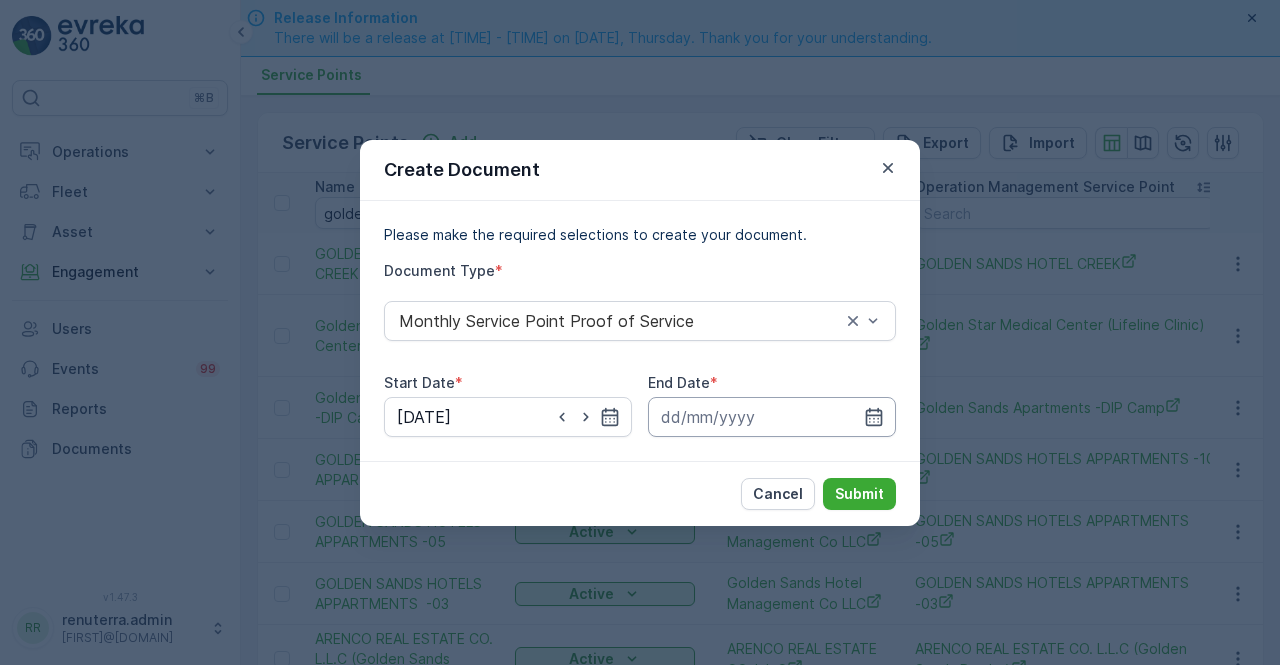 click at bounding box center (772, 417) 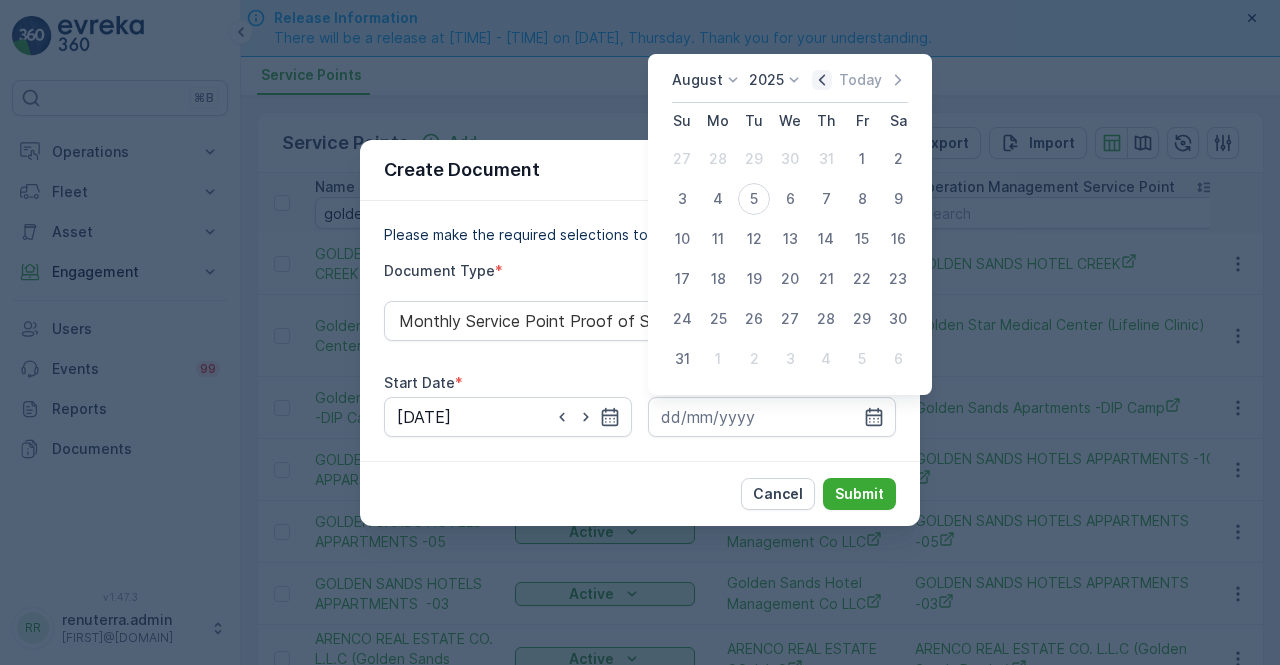 click 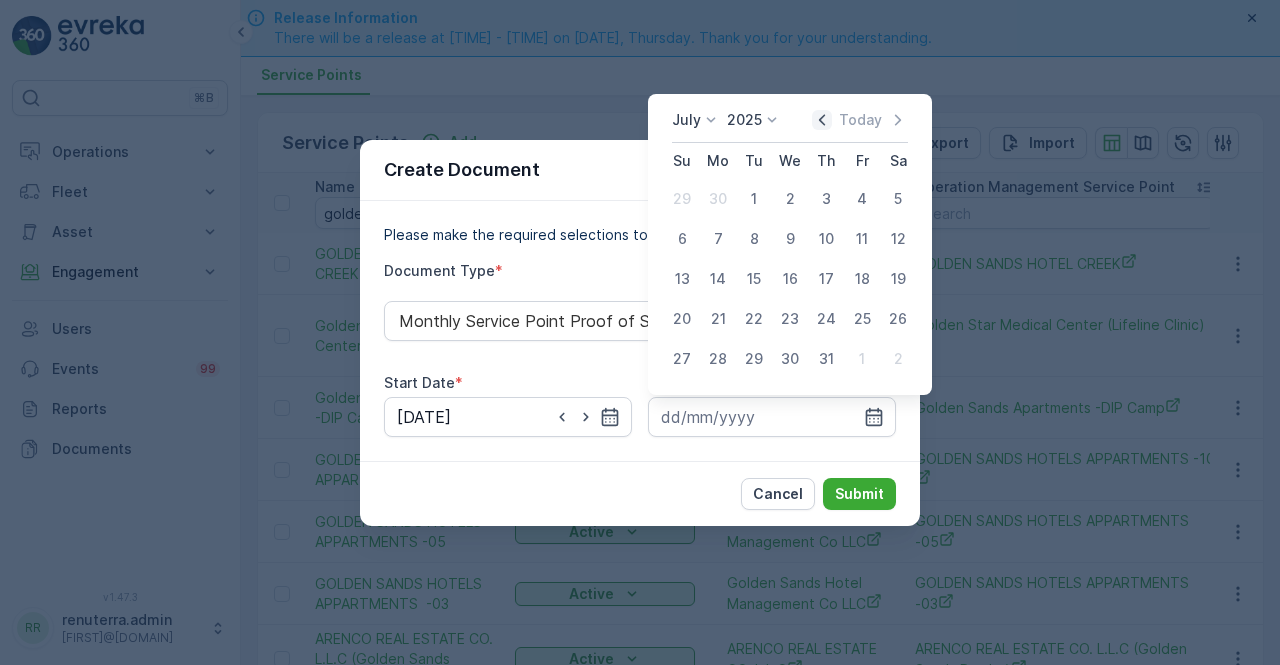 click 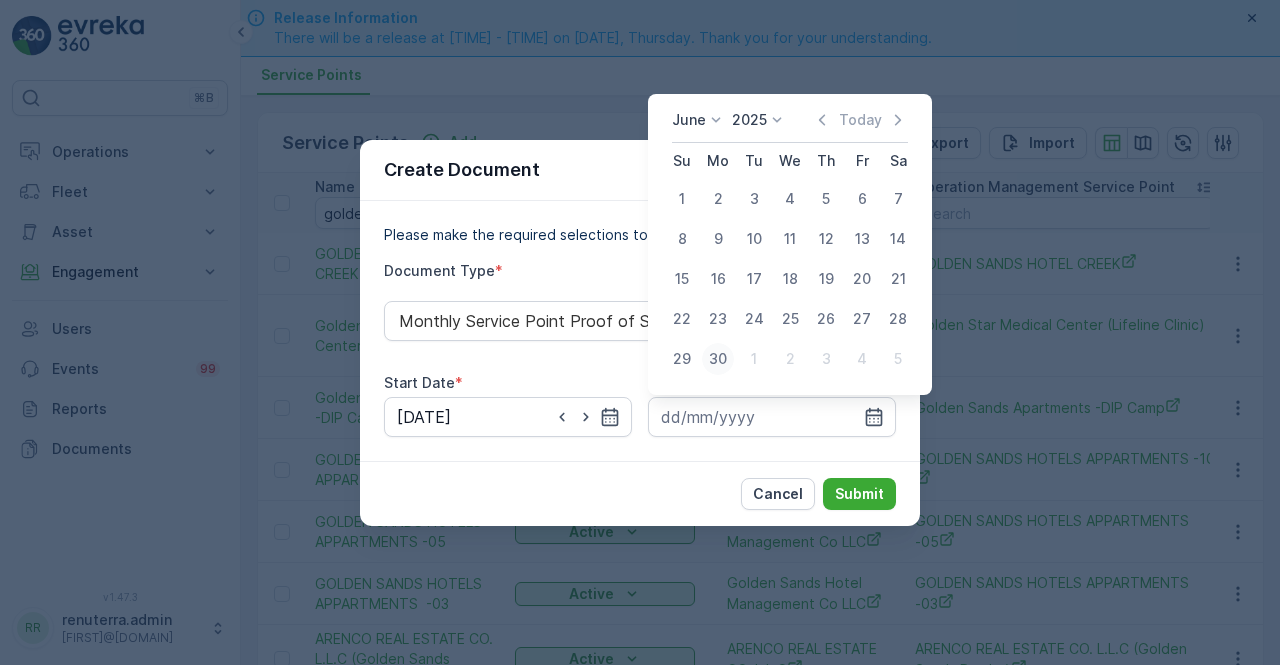 click on "30" at bounding box center (718, 359) 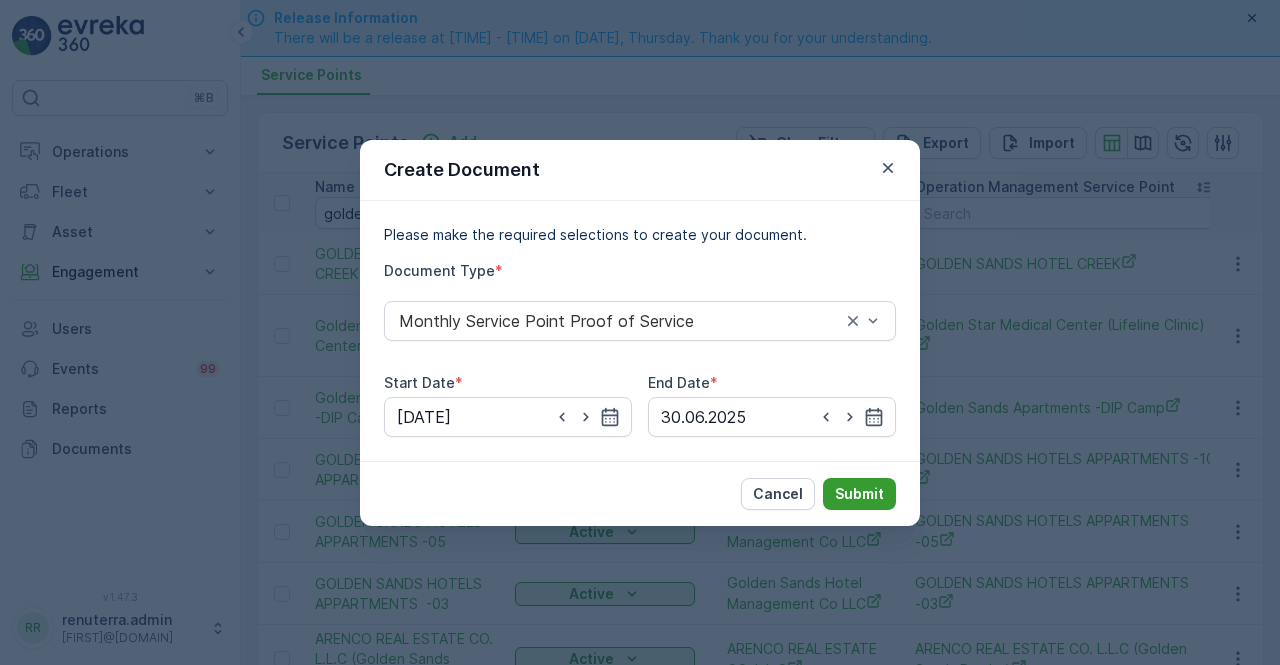 click on "Submit" at bounding box center (859, 494) 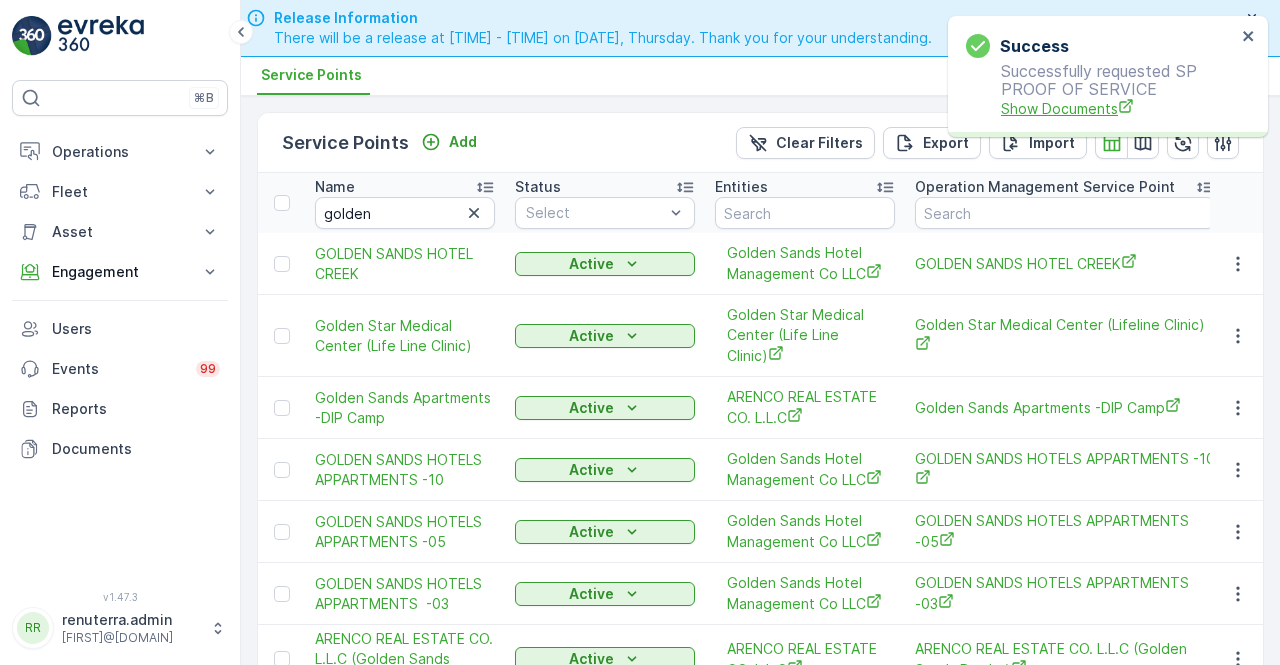 click on "Show Documents" at bounding box center (1118, 108) 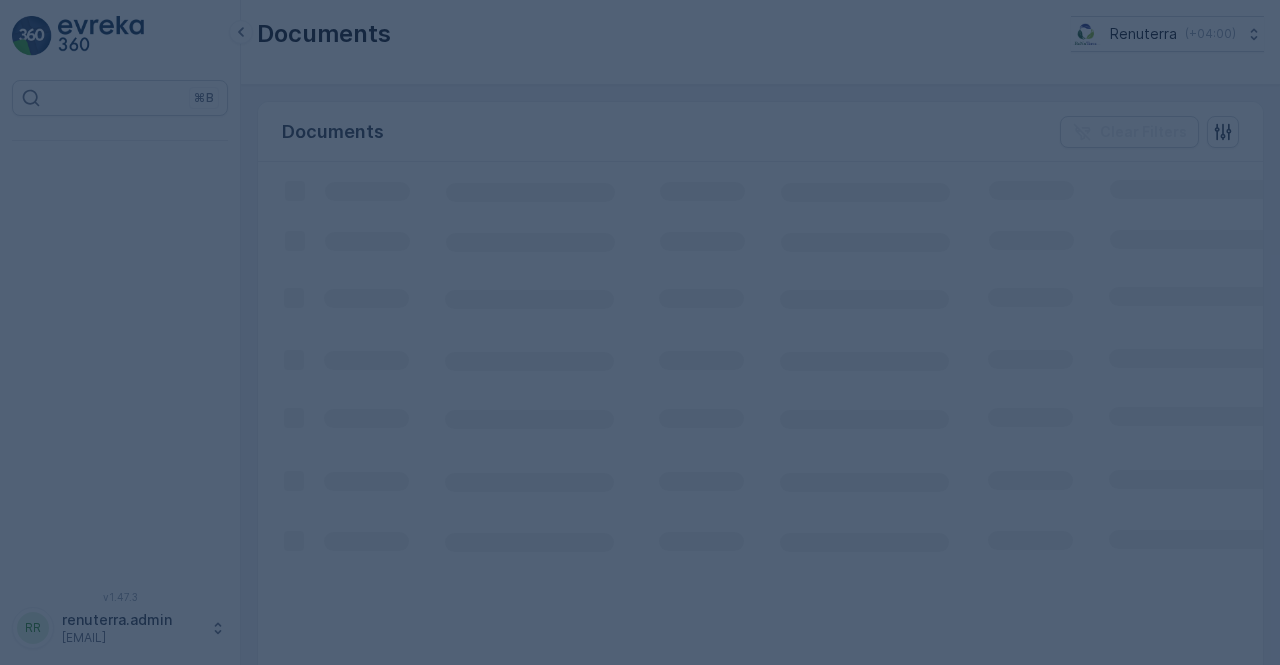 scroll, scrollTop: 0, scrollLeft: 0, axis: both 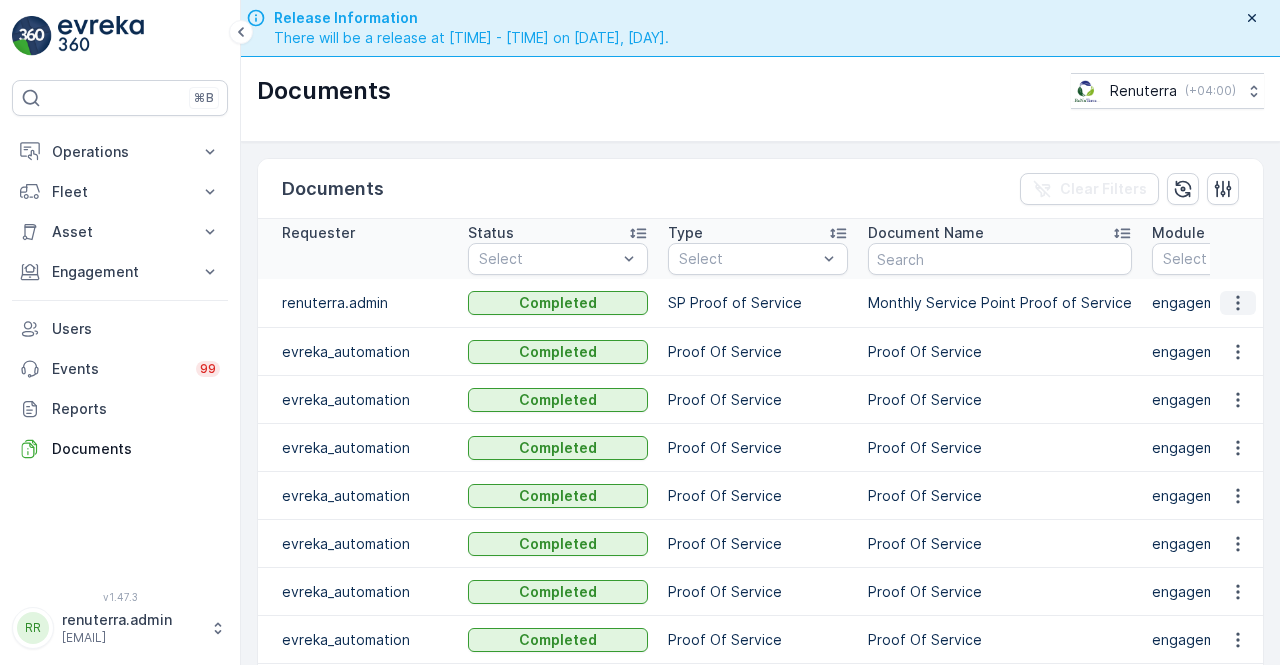 click 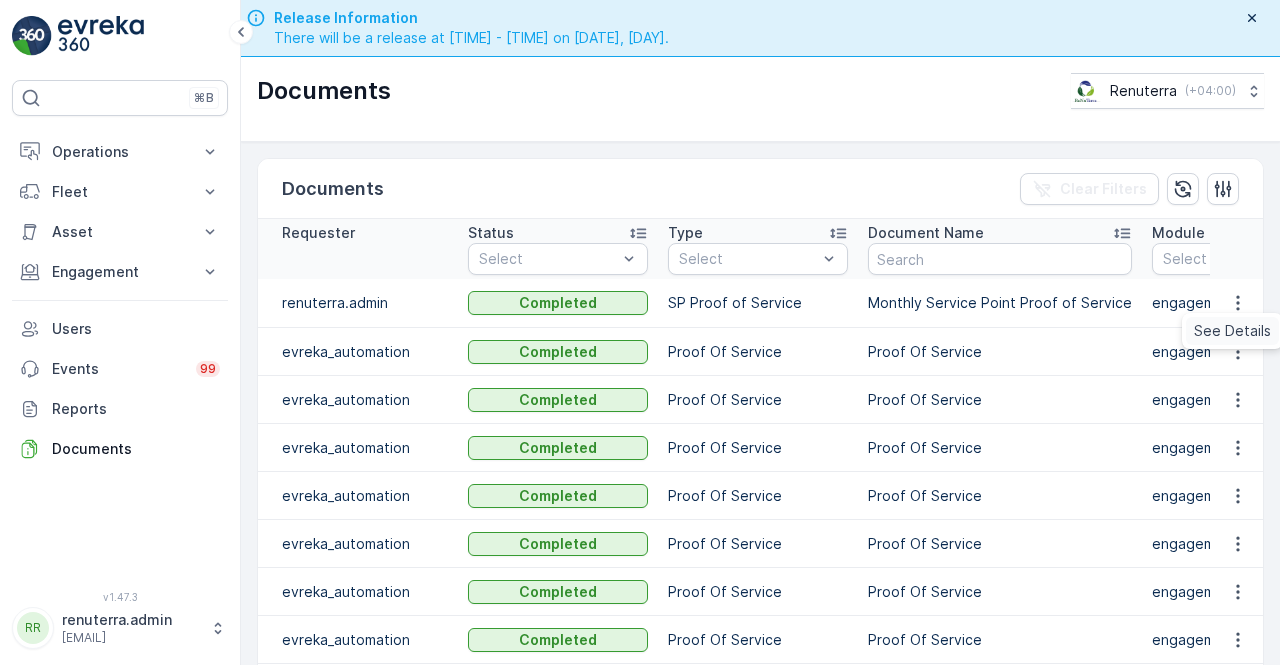 click on "See Details" at bounding box center (1232, 331) 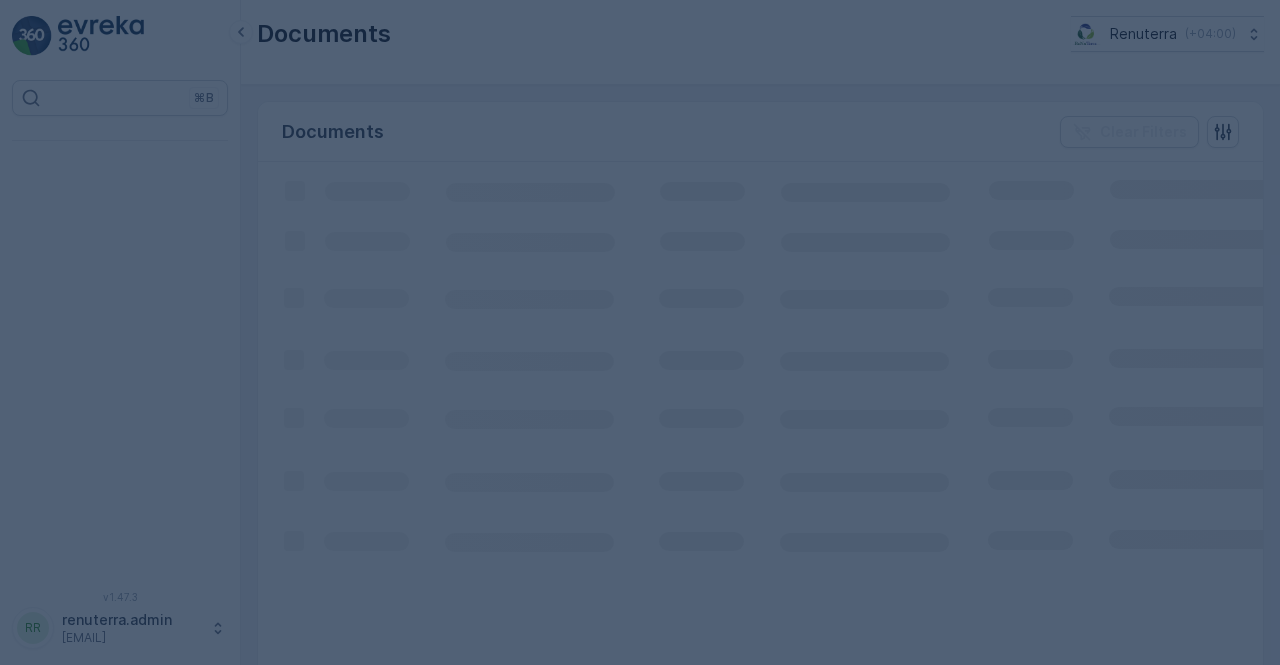 scroll, scrollTop: 0, scrollLeft: 0, axis: both 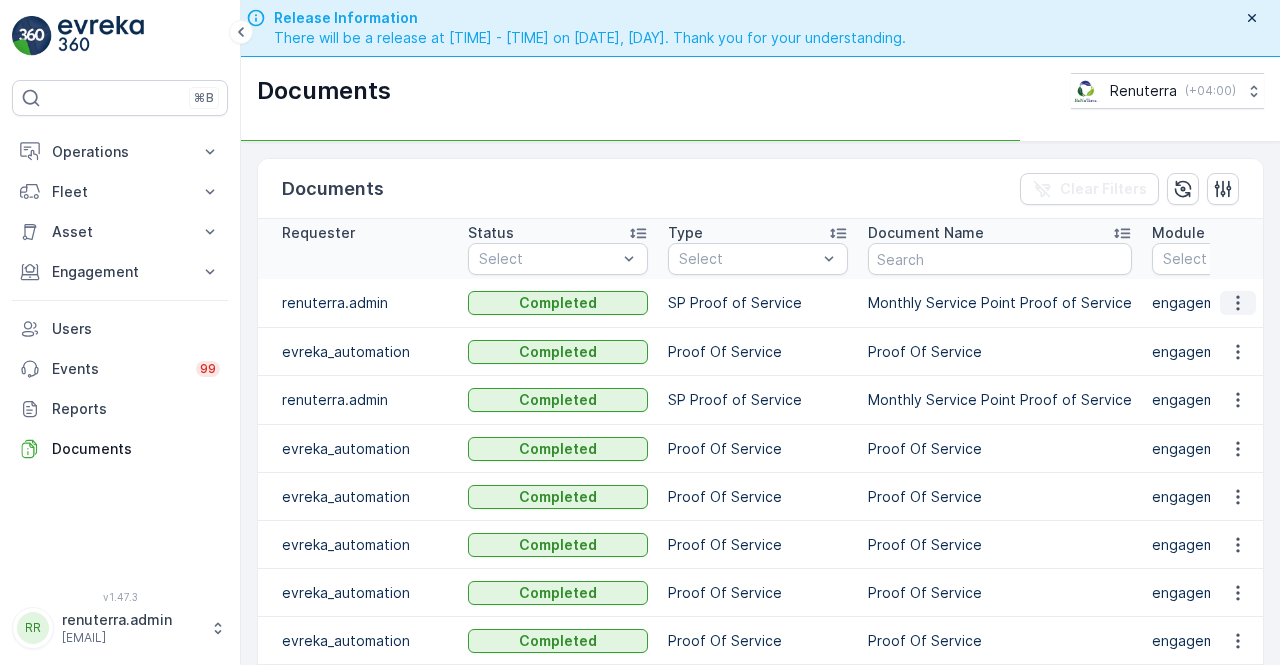 click 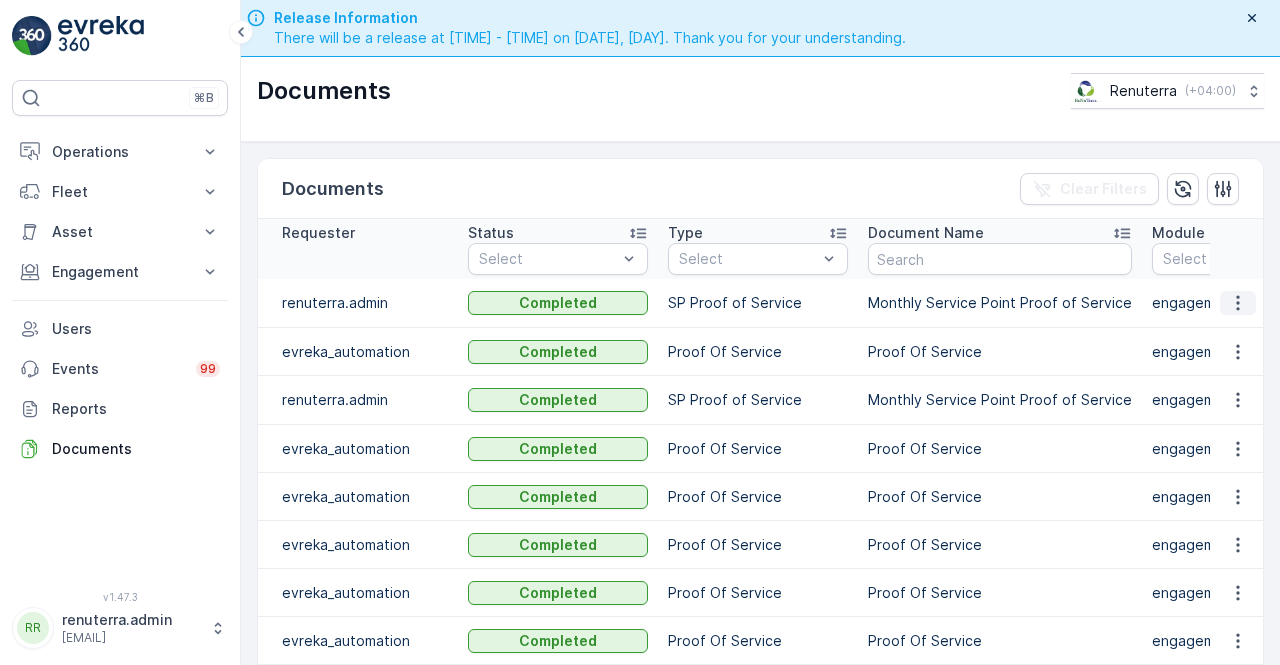 click 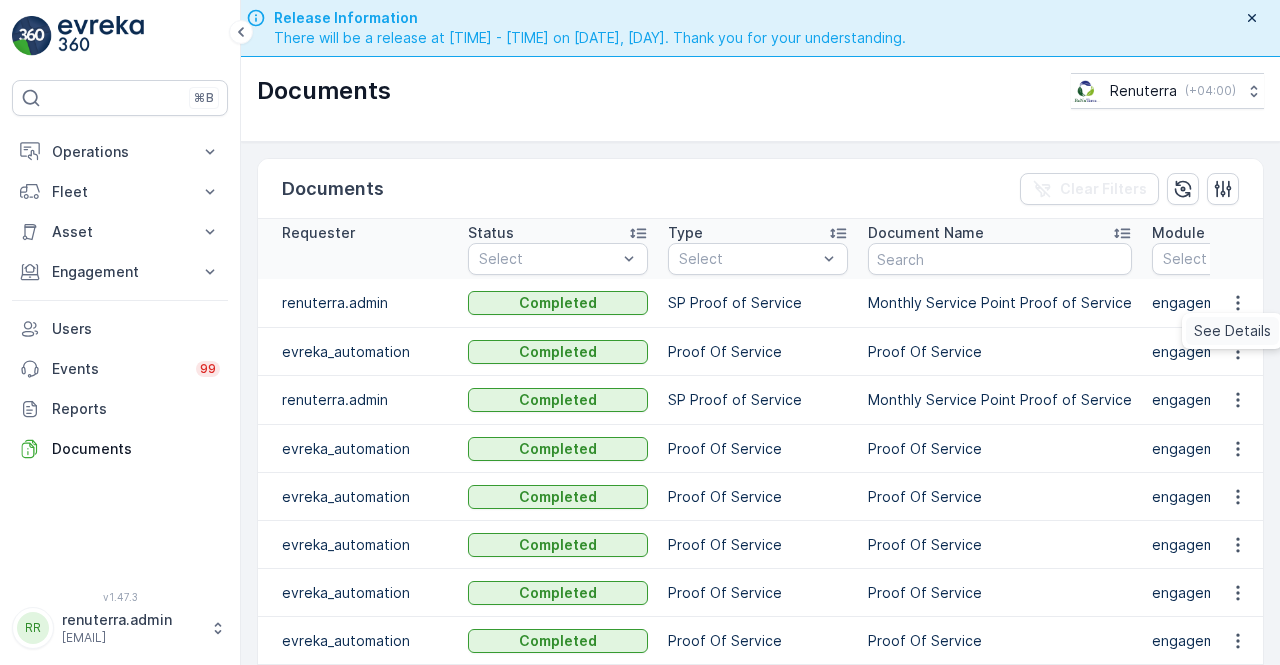 click on "See Details" at bounding box center [1232, 331] 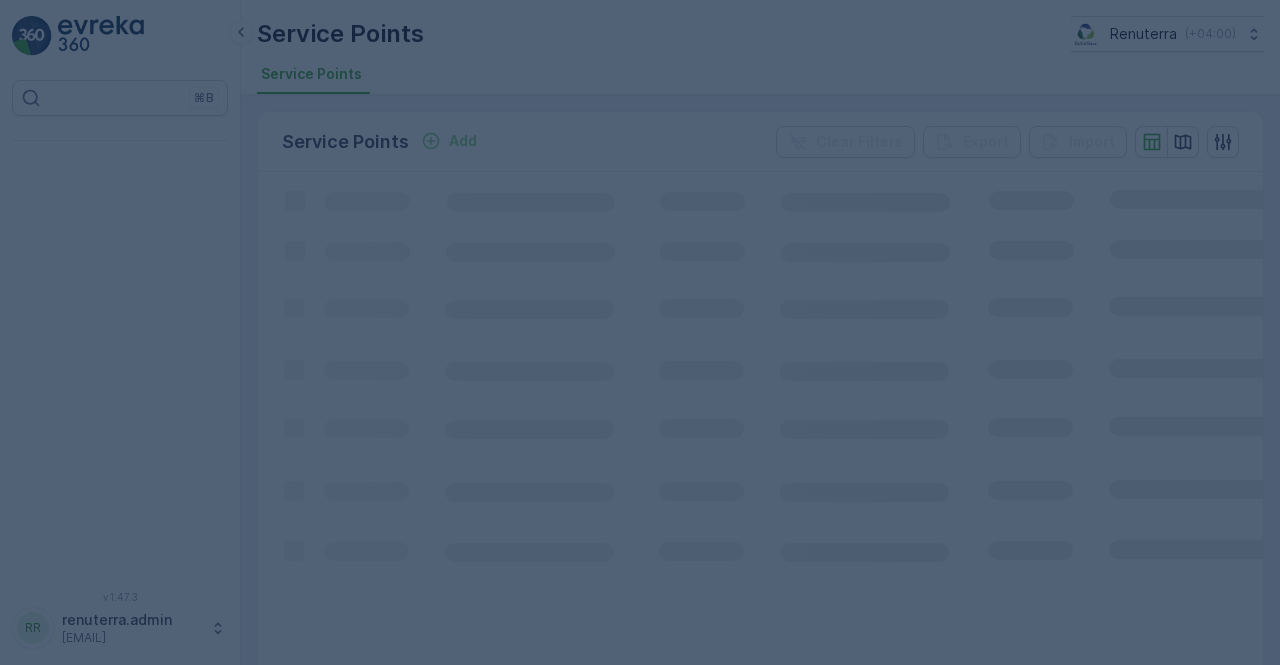 scroll, scrollTop: 0, scrollLeft: 0, axis: both 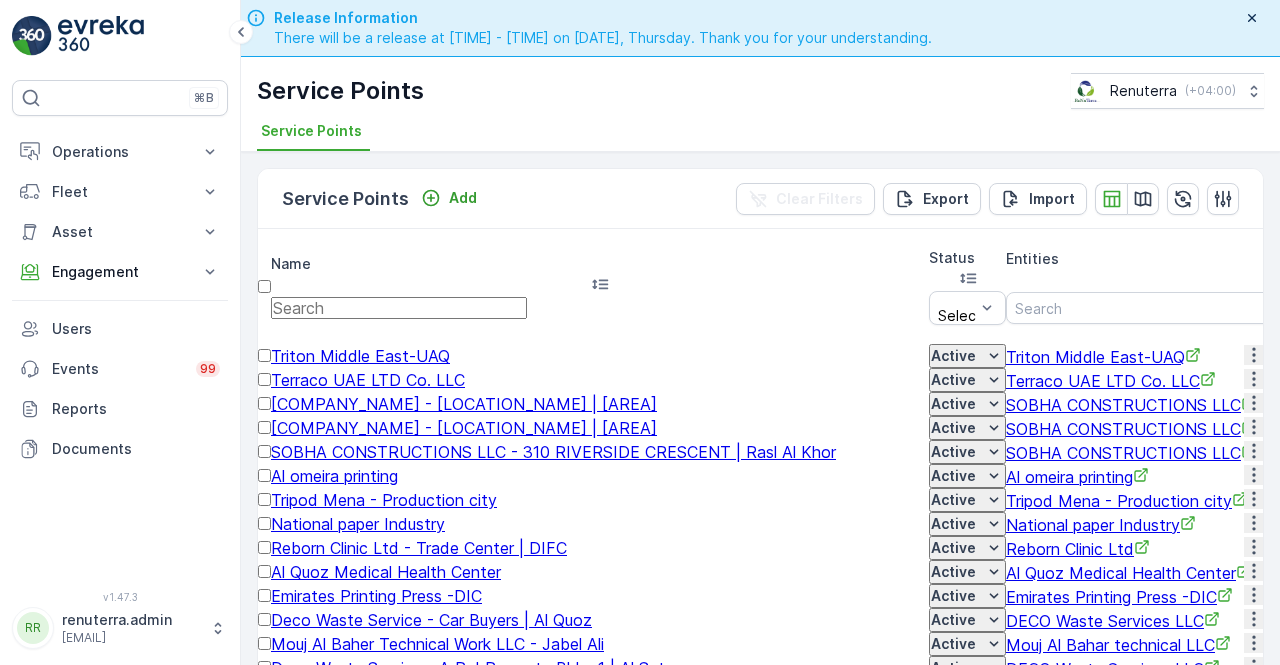 click at bounding box center (399, 308) 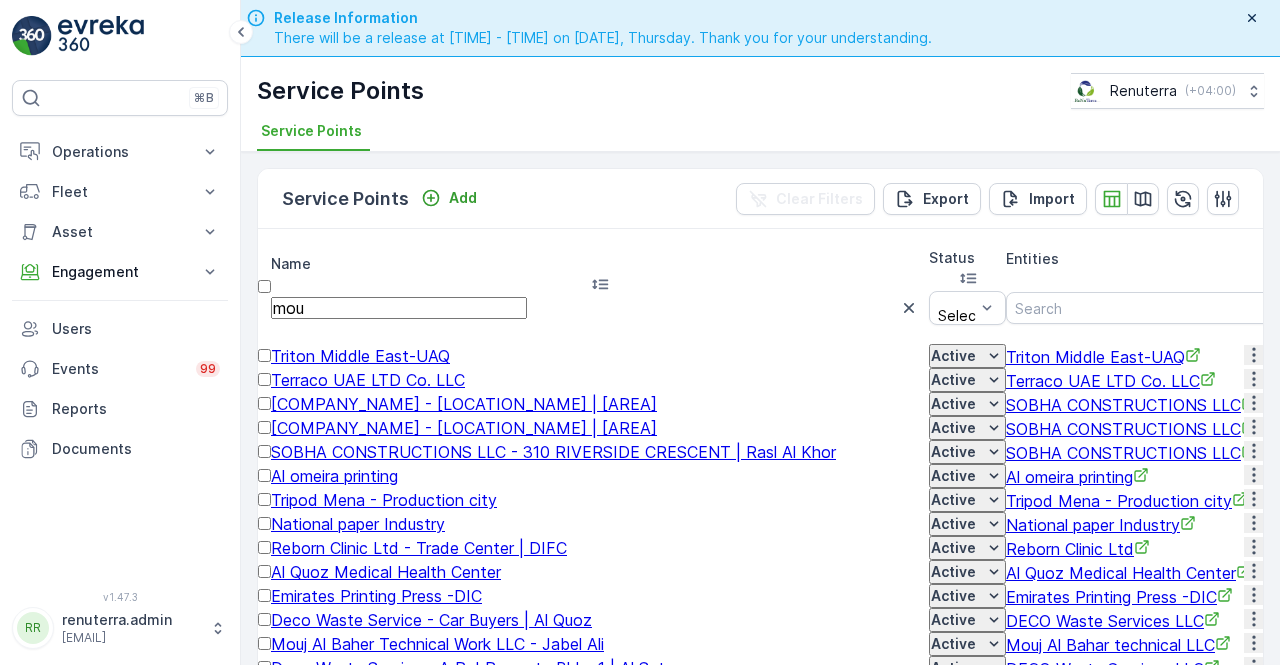 type on "mouj" 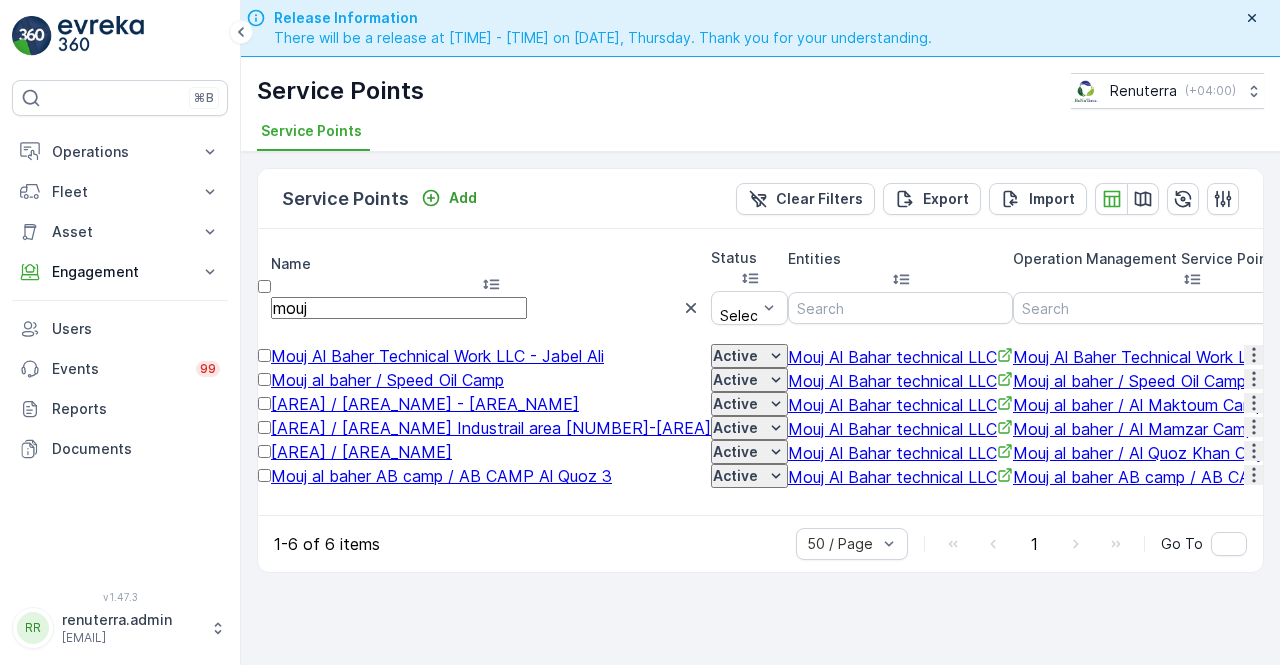 click on "mouj" at bounding box center (399, 308) 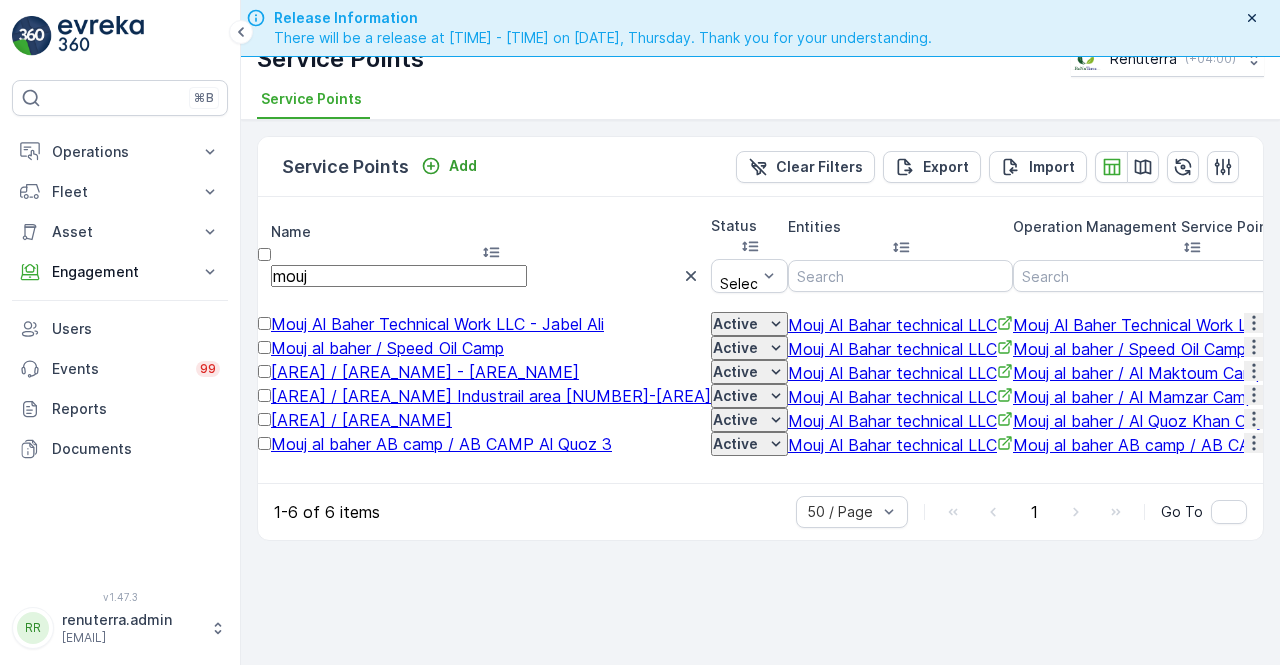scroll, scrollTop: 56, scrollLeft: 0, axis: vertical 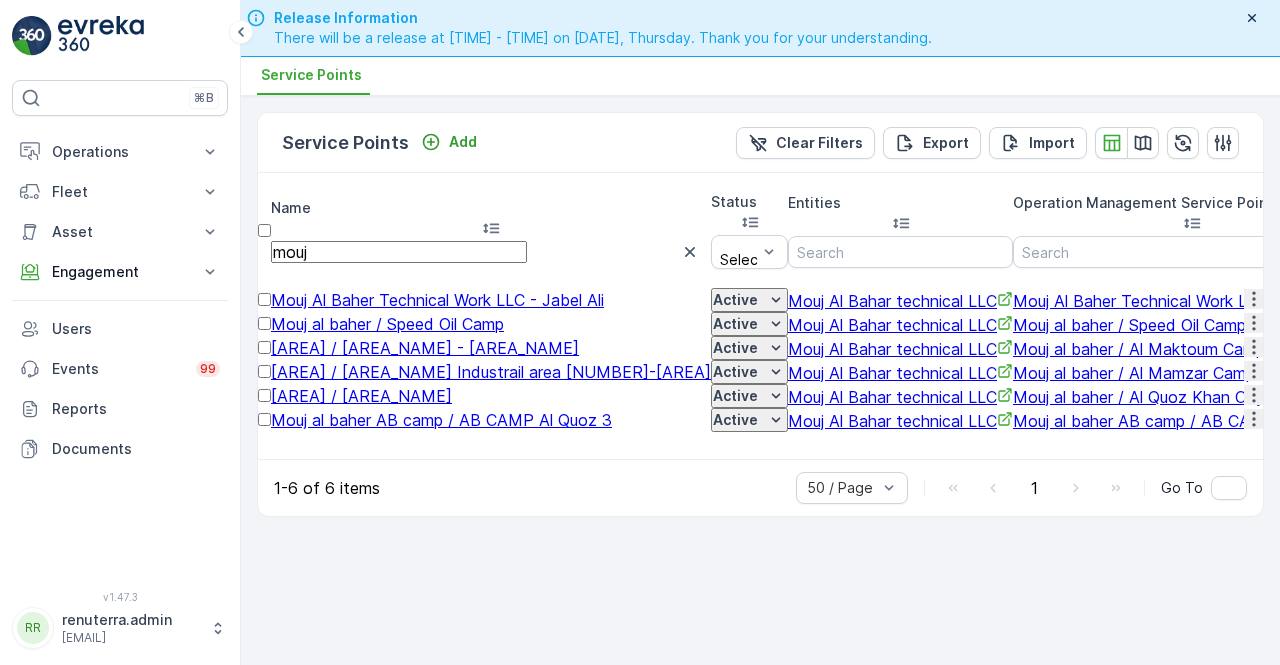click 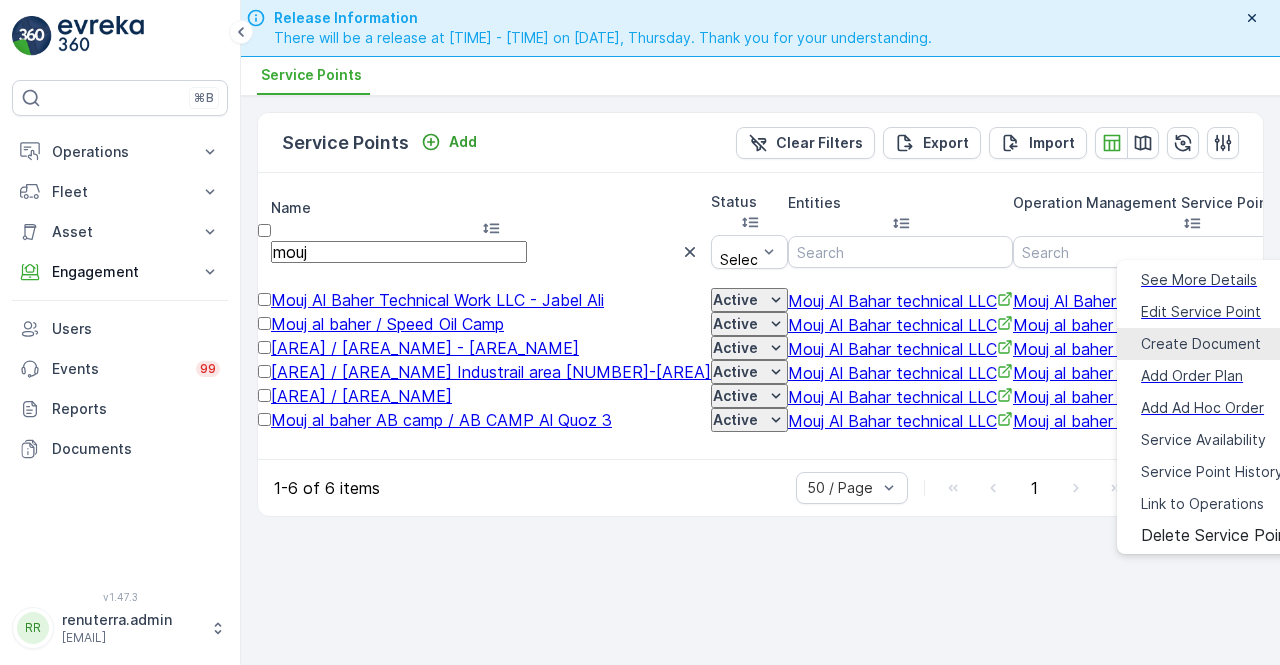 click on "Create Document" at bounding box center (1201, 344) 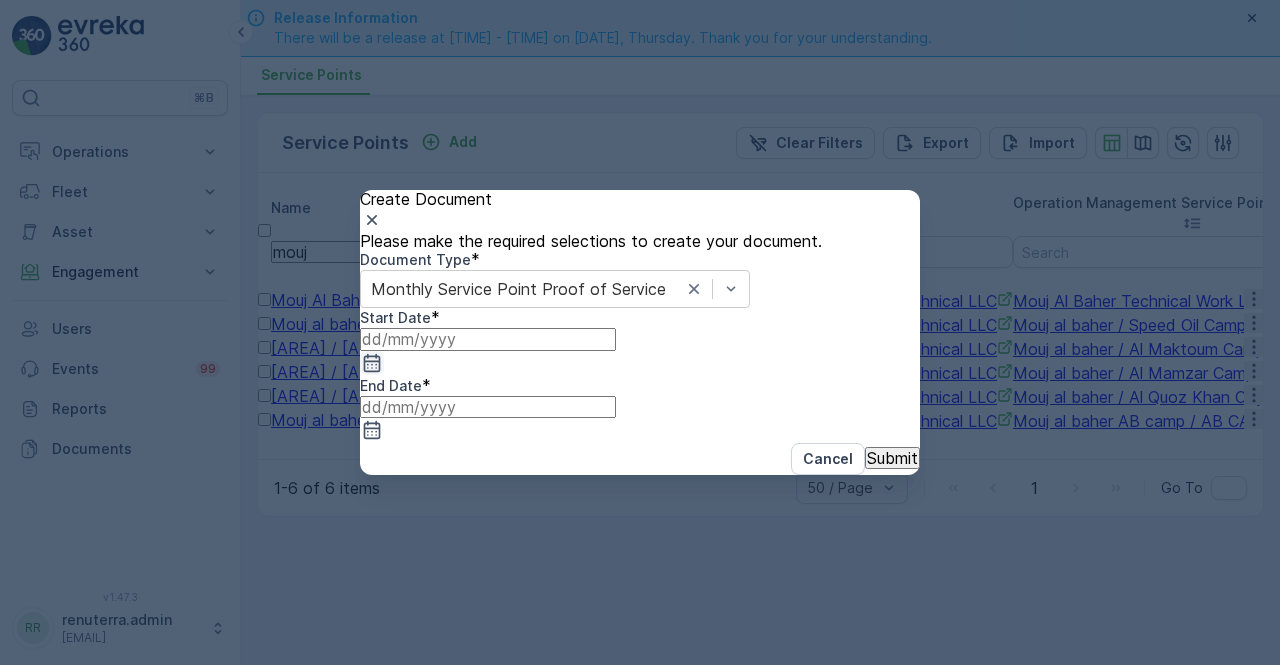 click 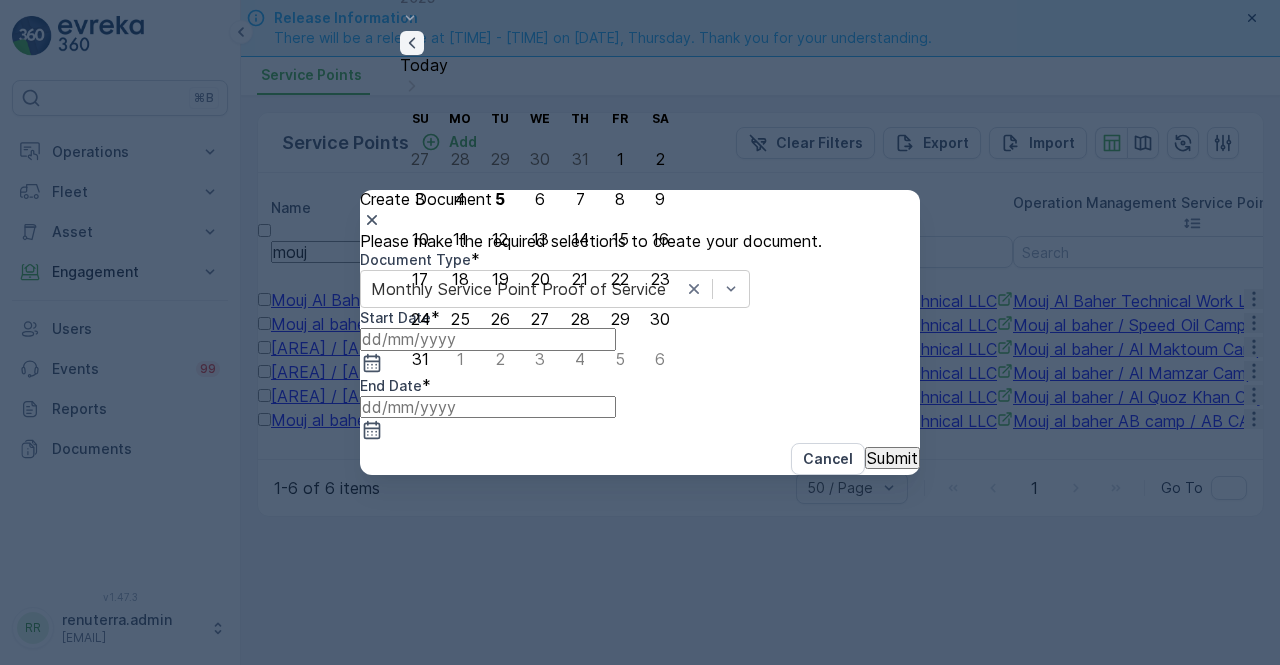 click 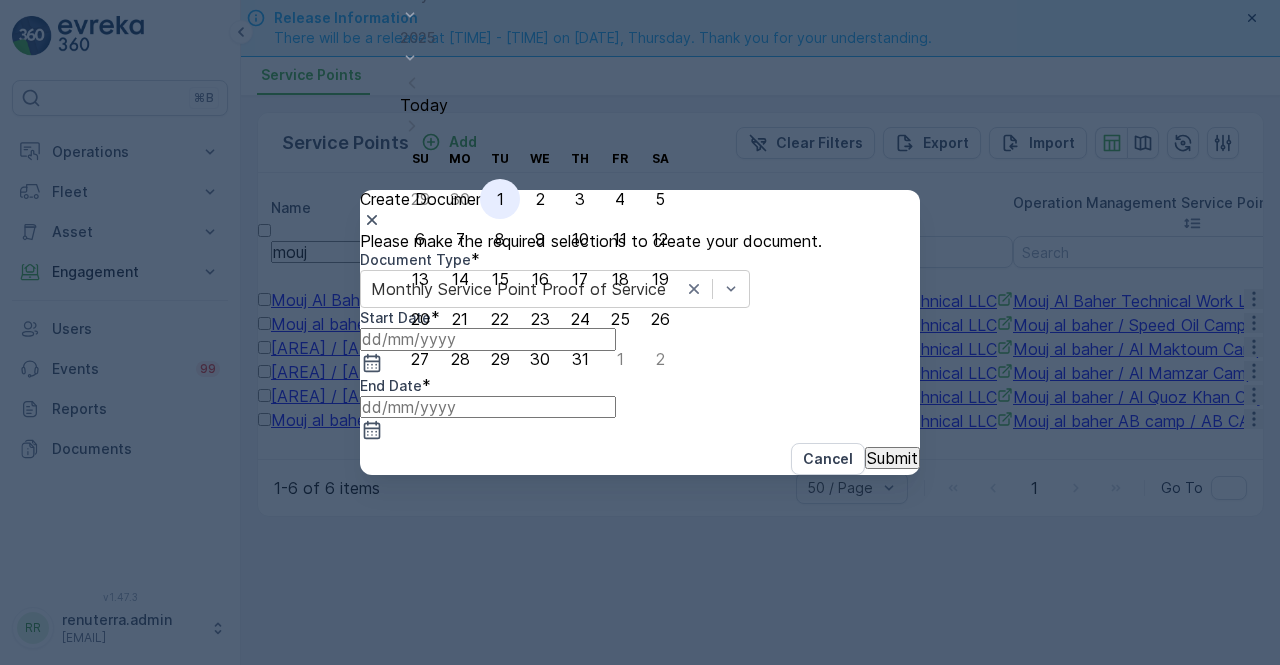 click on "1" at bounding box center (500, 199) 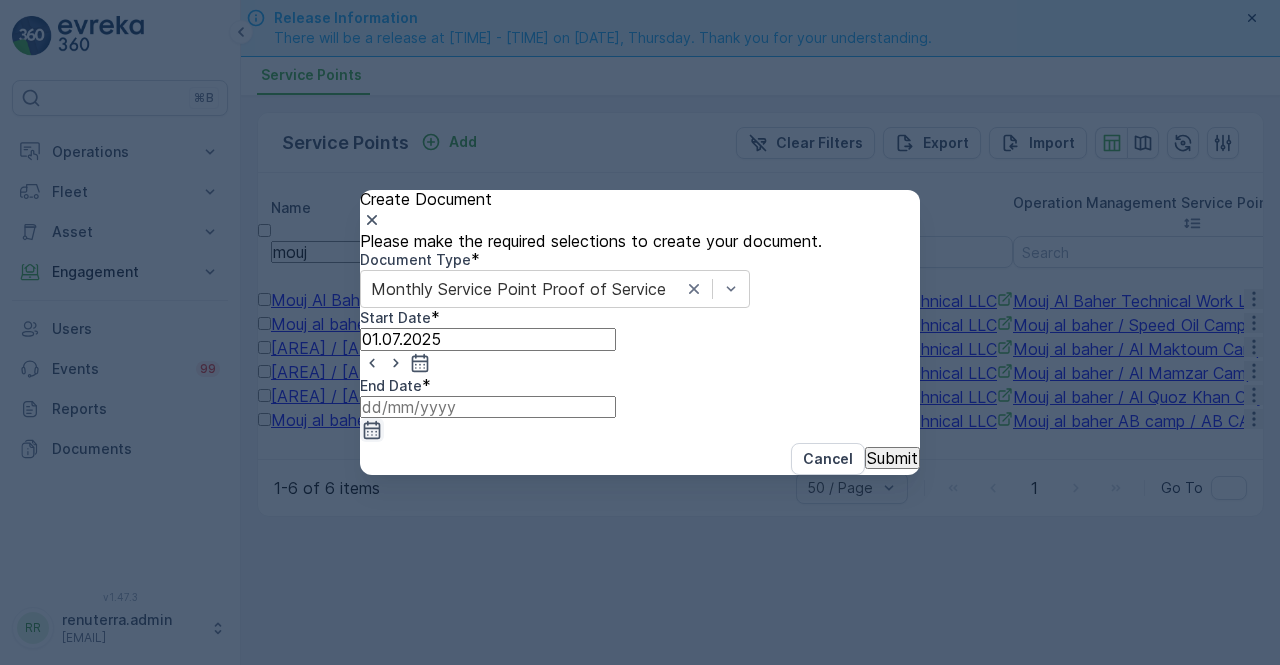 click 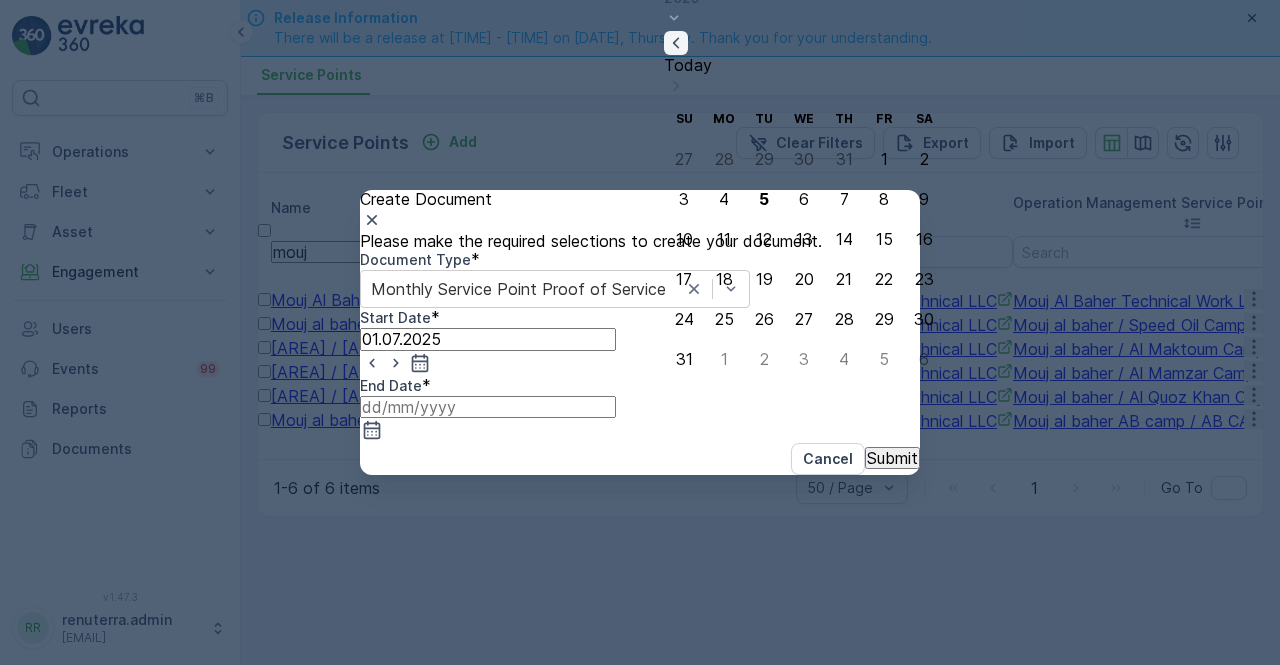 click 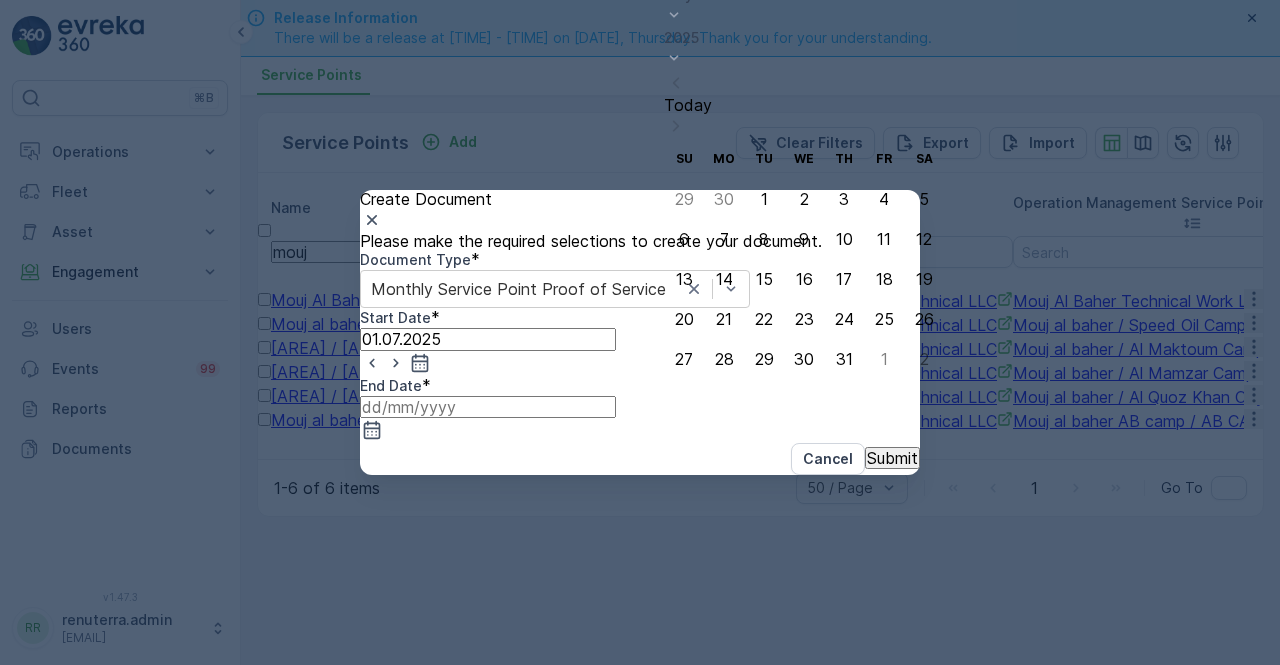 drag, startPoint x: 824, startPoint y: 361, endPoint x: 830, endPoint y: 446, distance: 85.2115 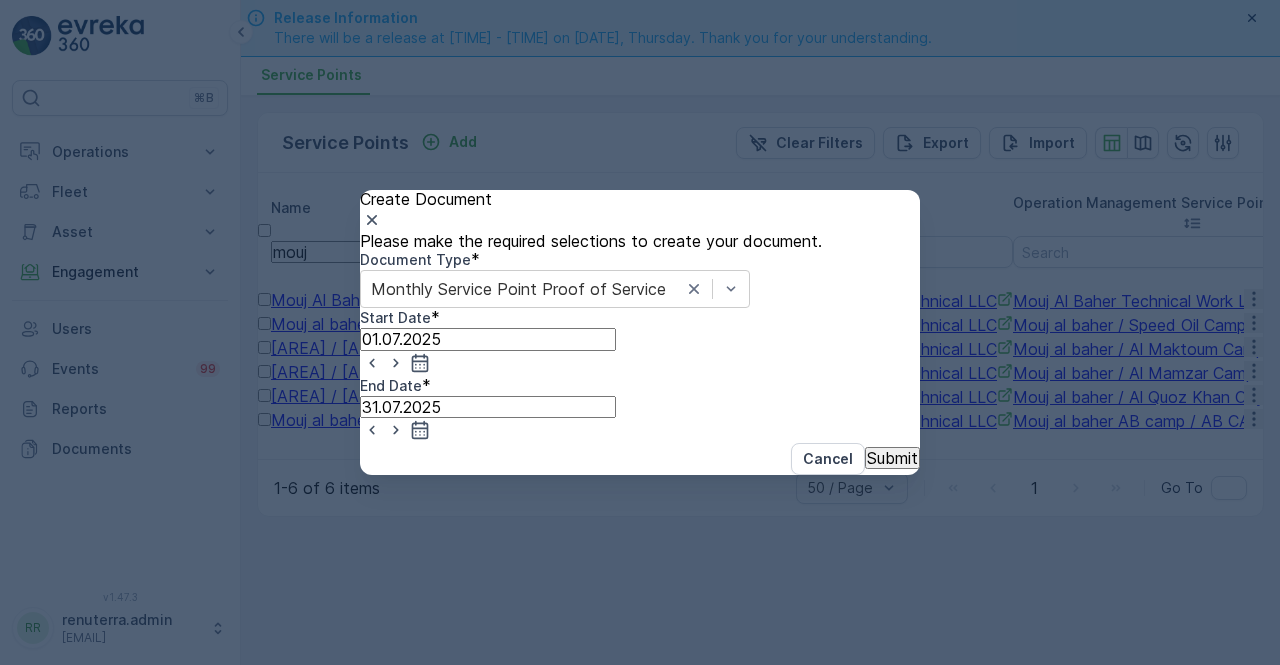 click on "Submit" at bounding box center [892, 458] 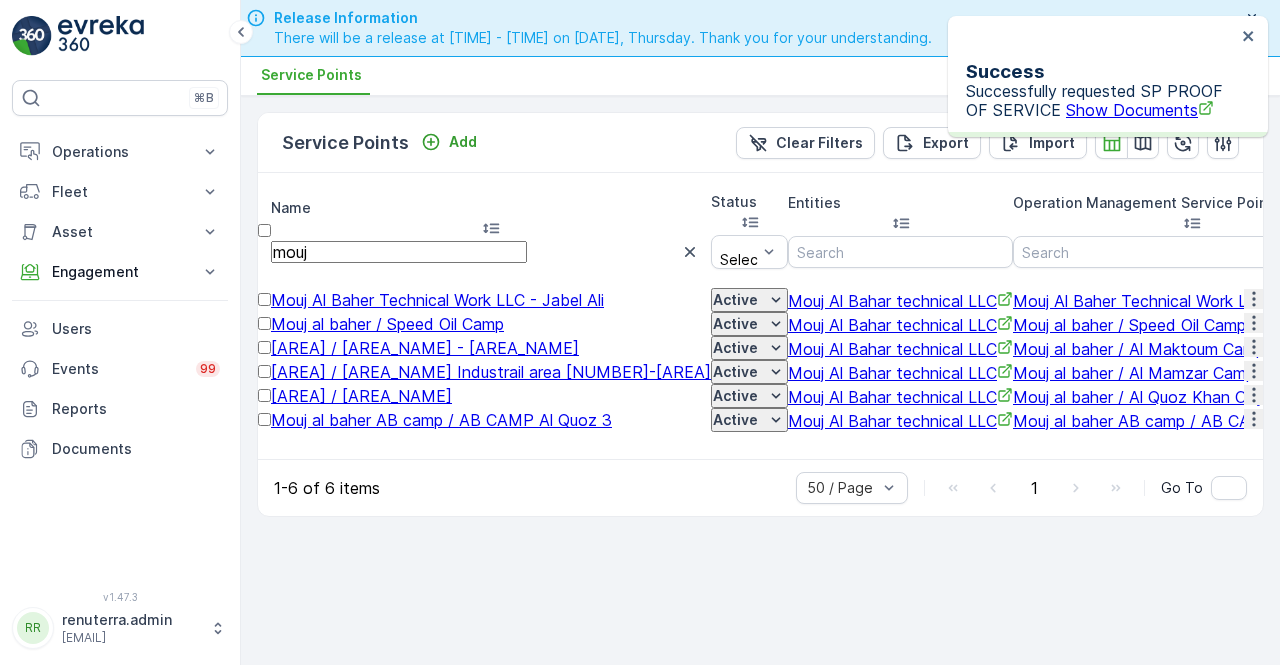 click on "Show Documents" at bounding box center (1140, 110) 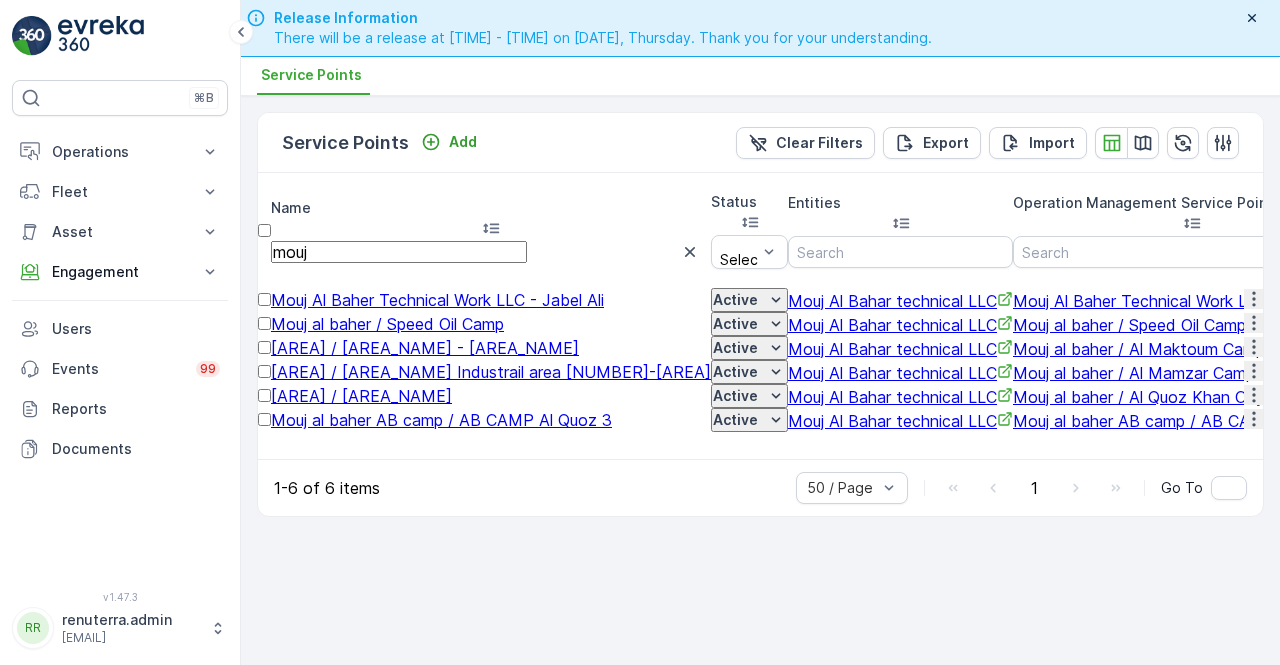 click 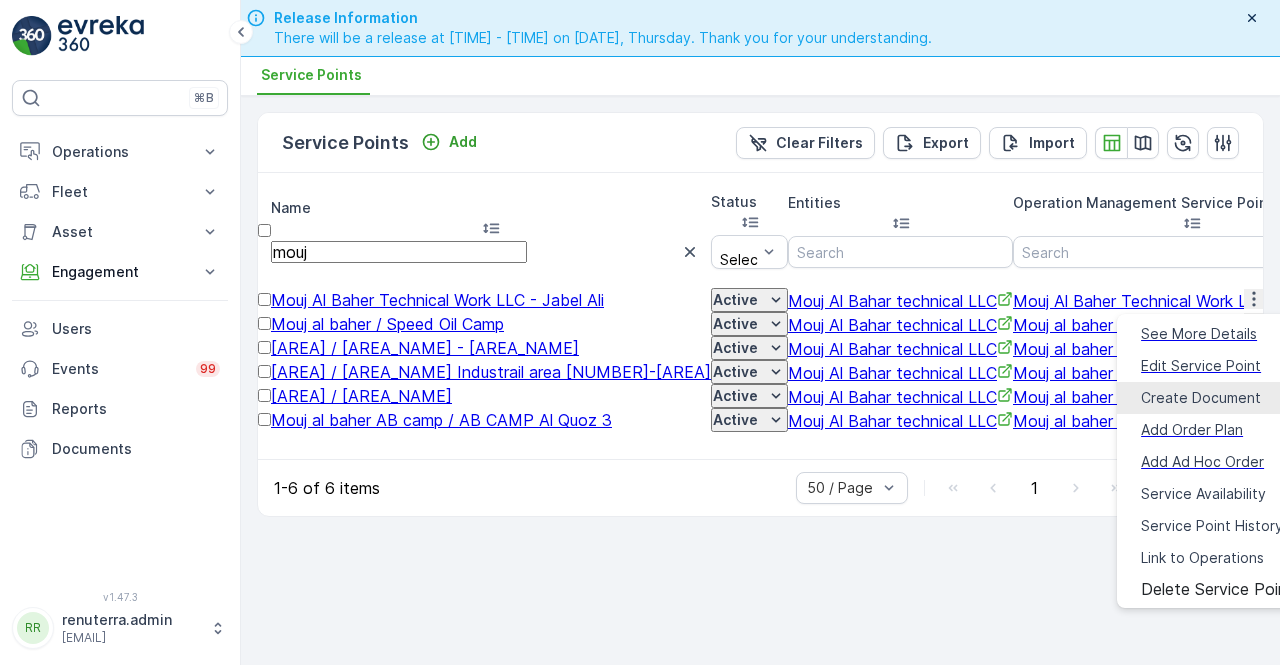 click on "Create Document" at bounding box center [1201, 398] 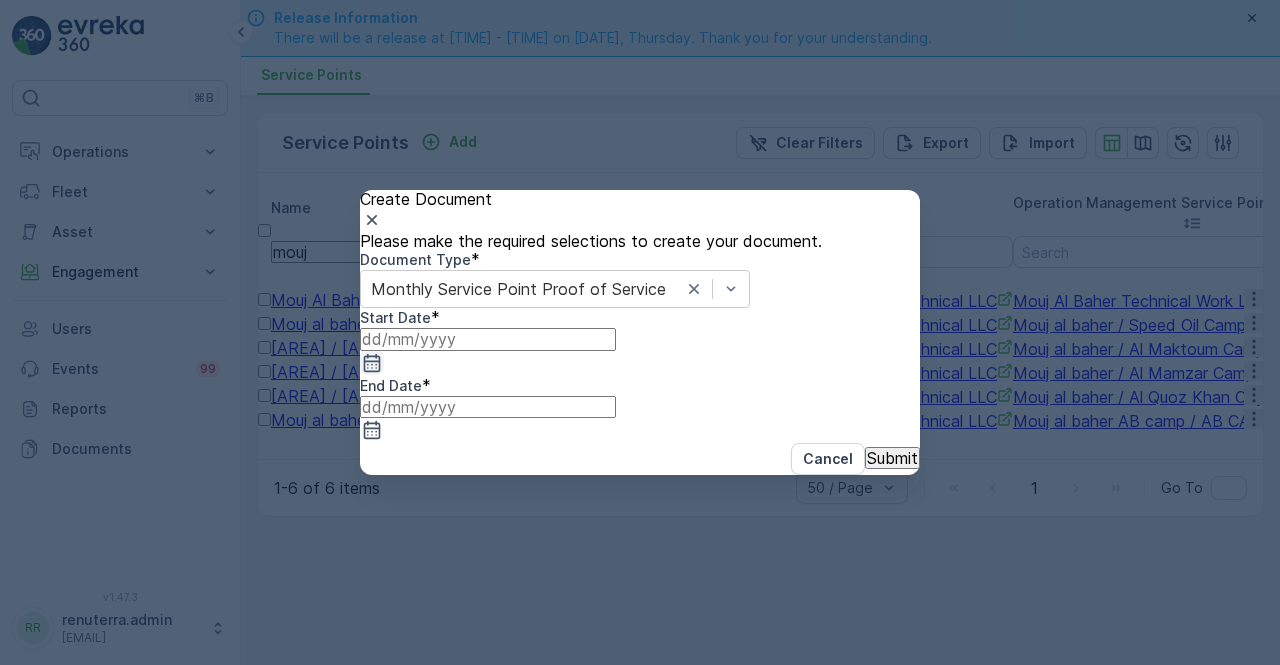 click 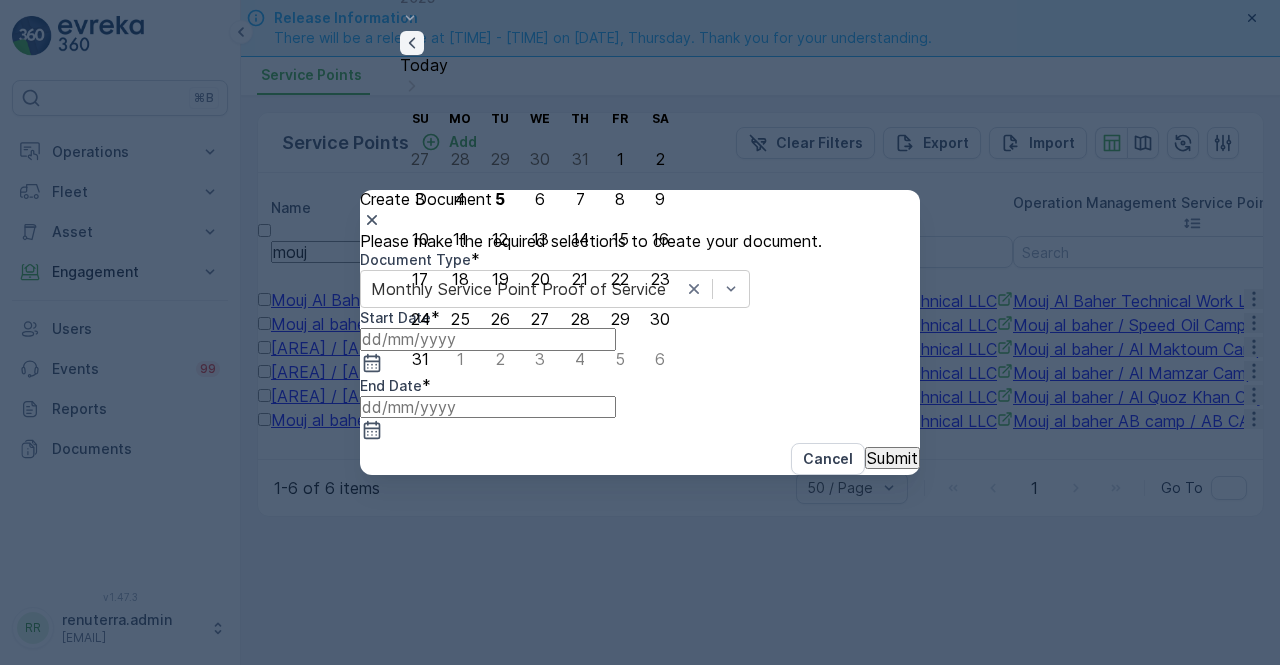 click 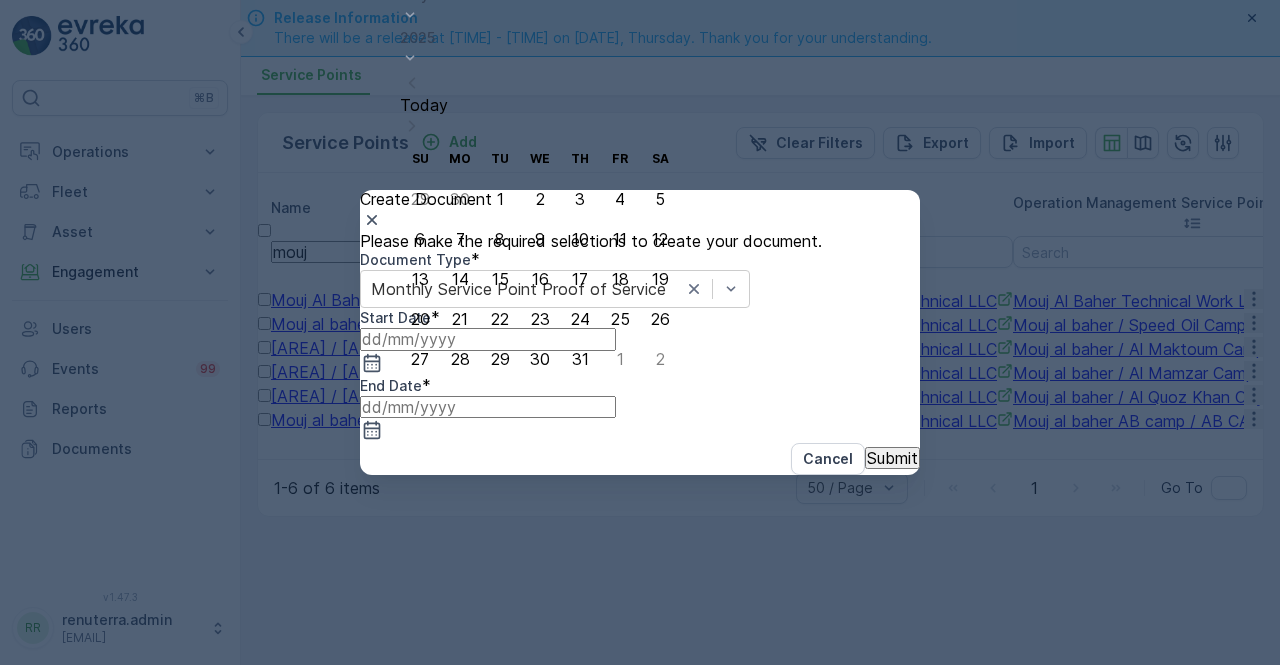 click on "1" at bounding box center [500, 199] 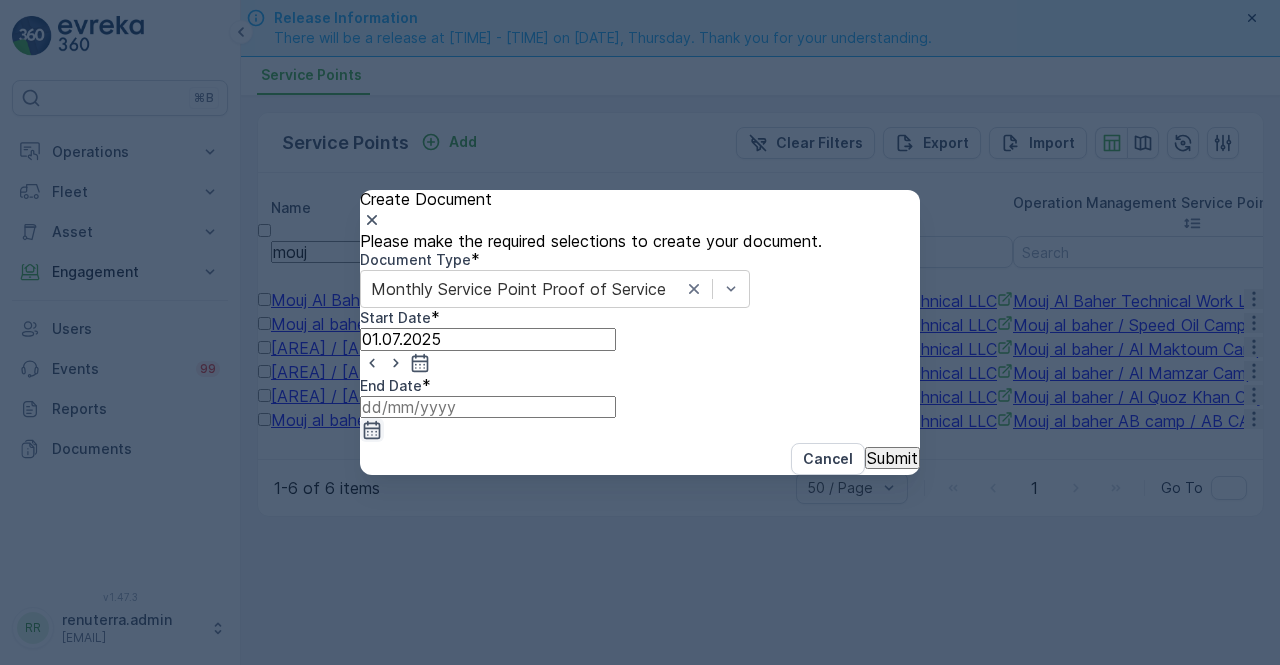 click 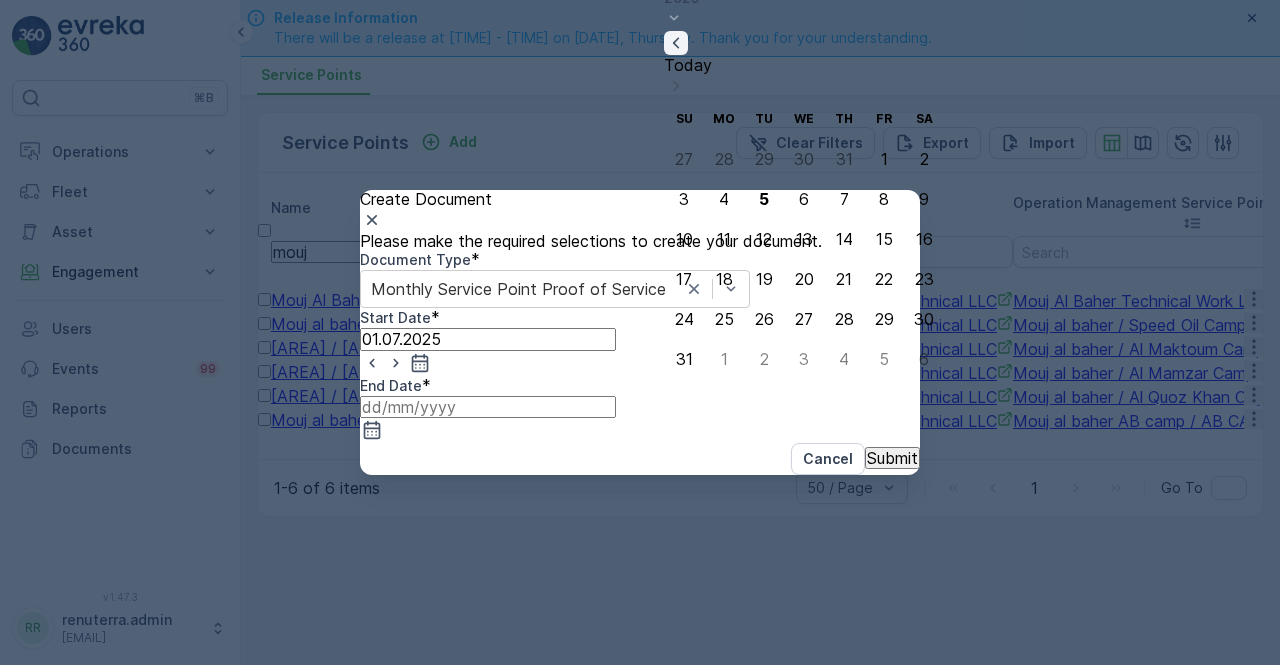 click 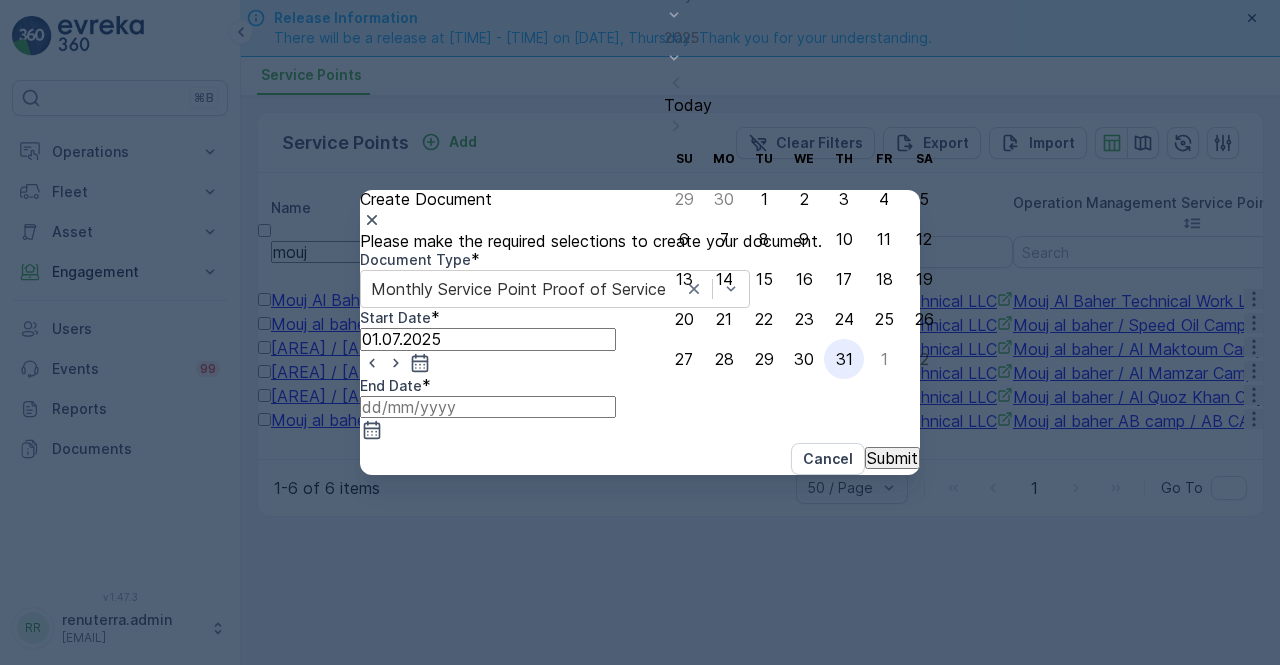 click on "31" at bounding box center (844, 359) 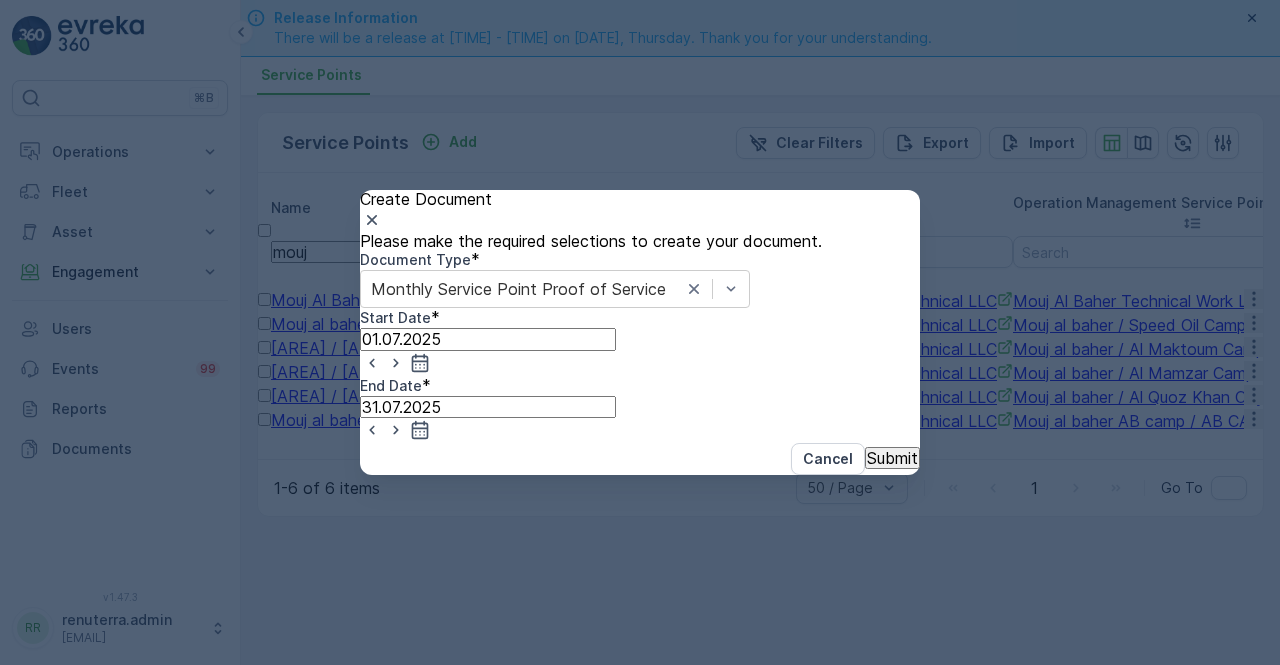 click on "Submit" at bounding box center [892, 458] 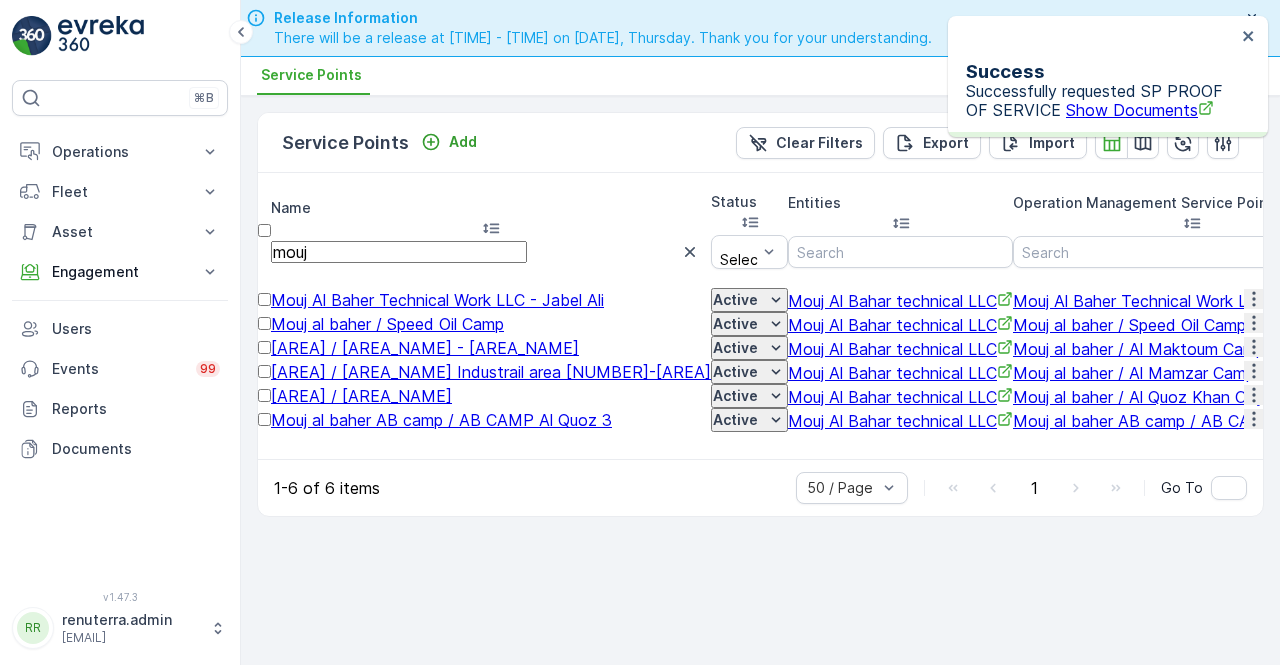 click on "Show Documents" at bounding box center (1140, 110) 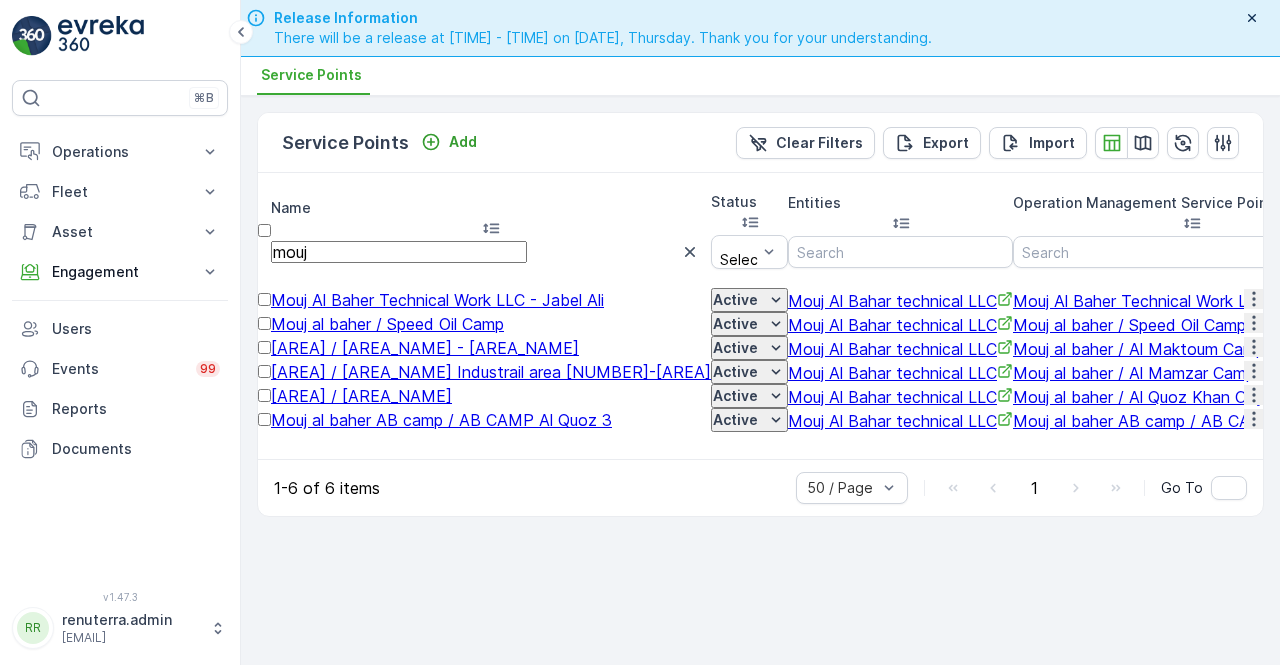 click 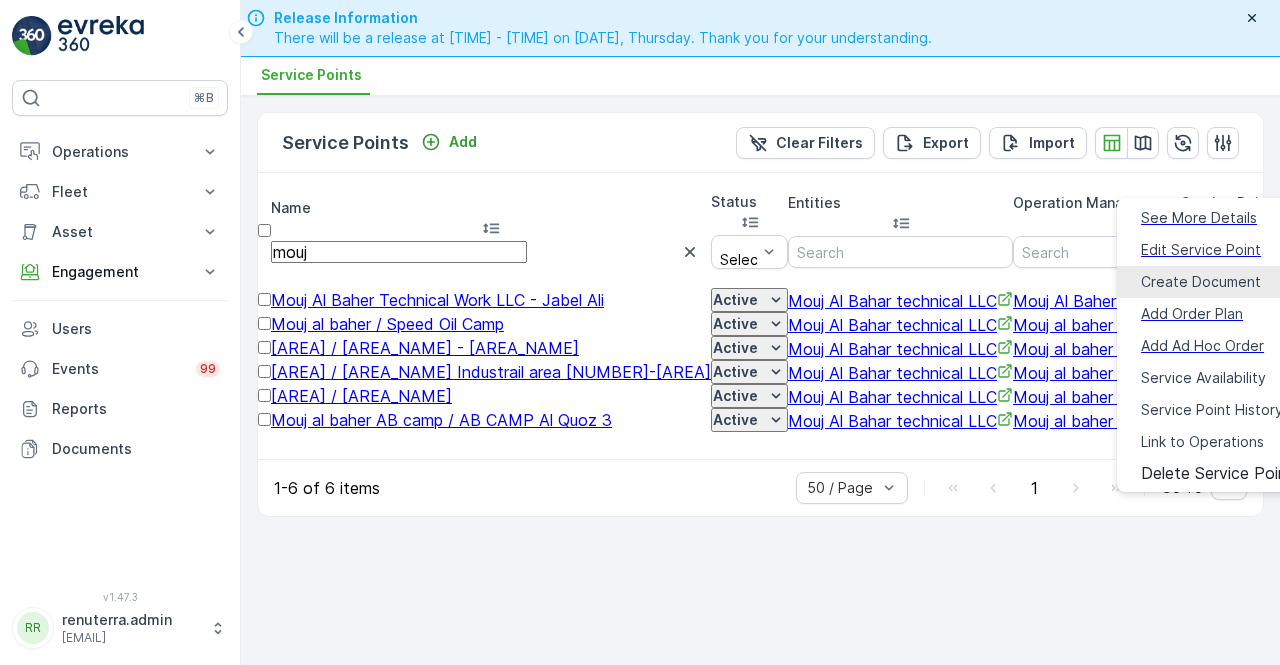 click on "Create Document" at bounding box center [1201, 282] 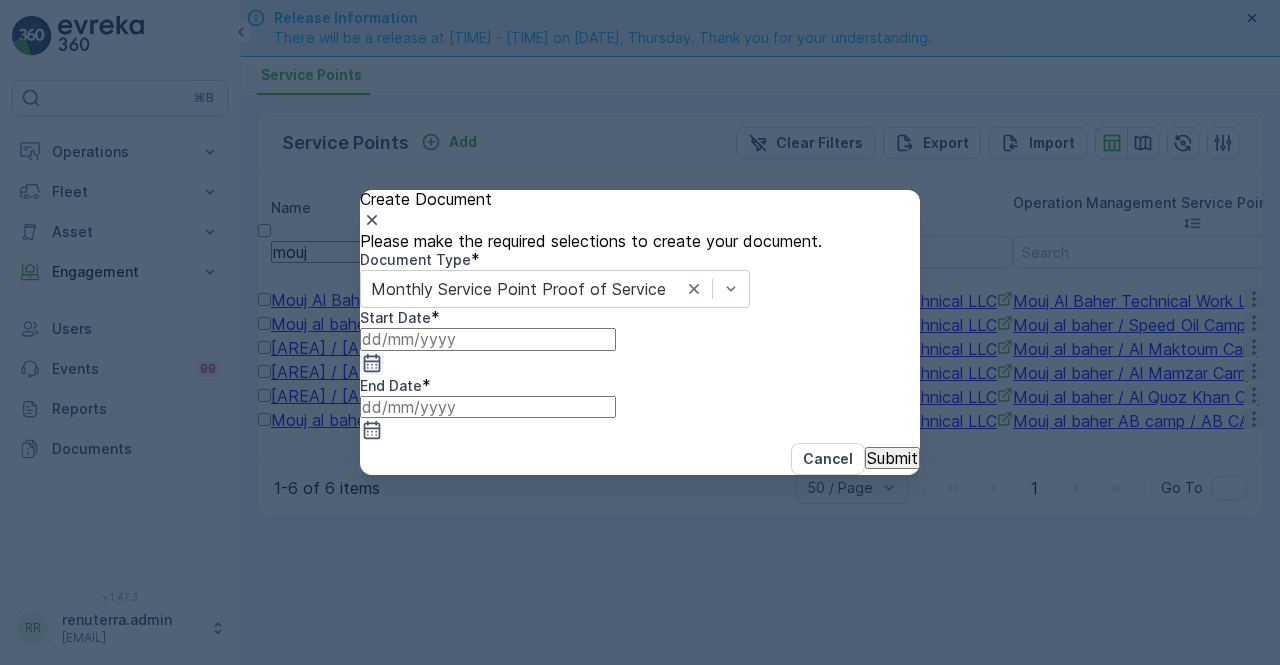click 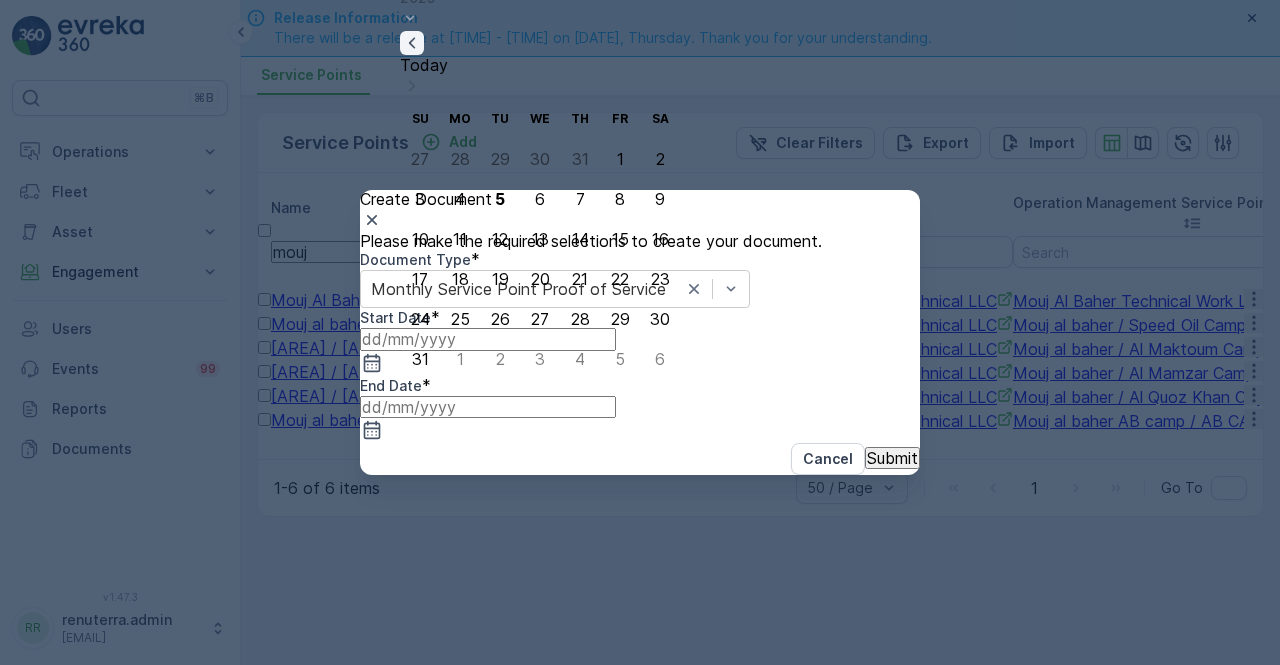 click 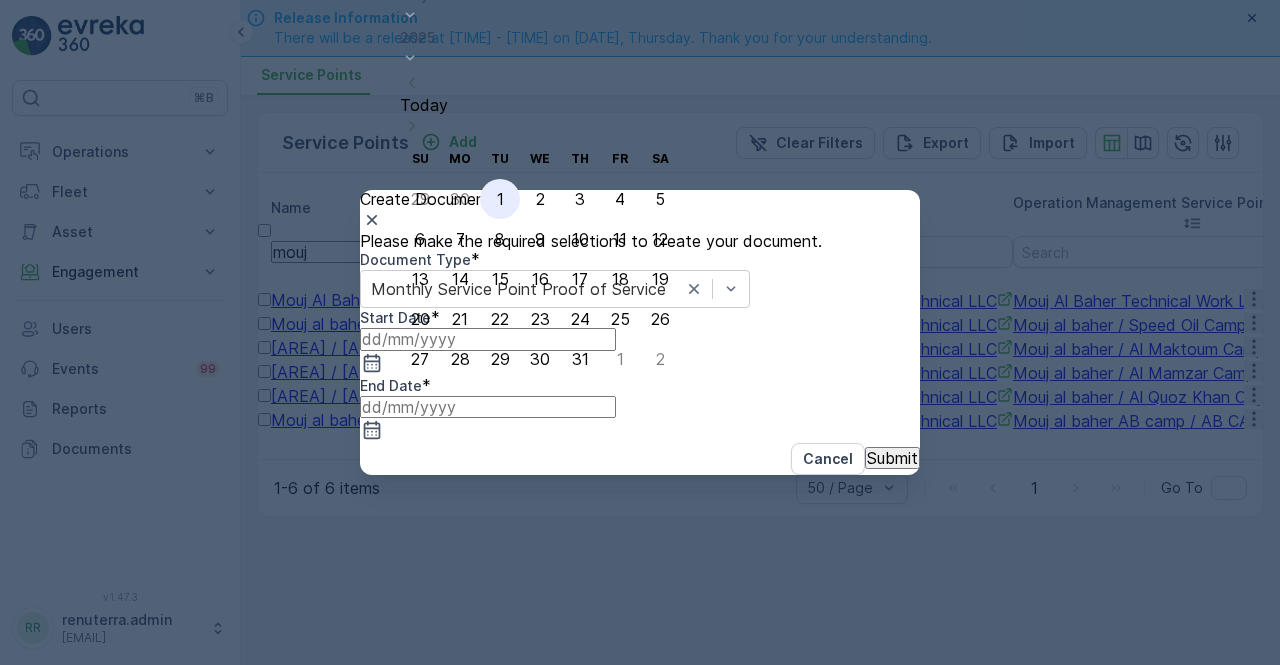 click on "1" at bounding box center (500, 199) 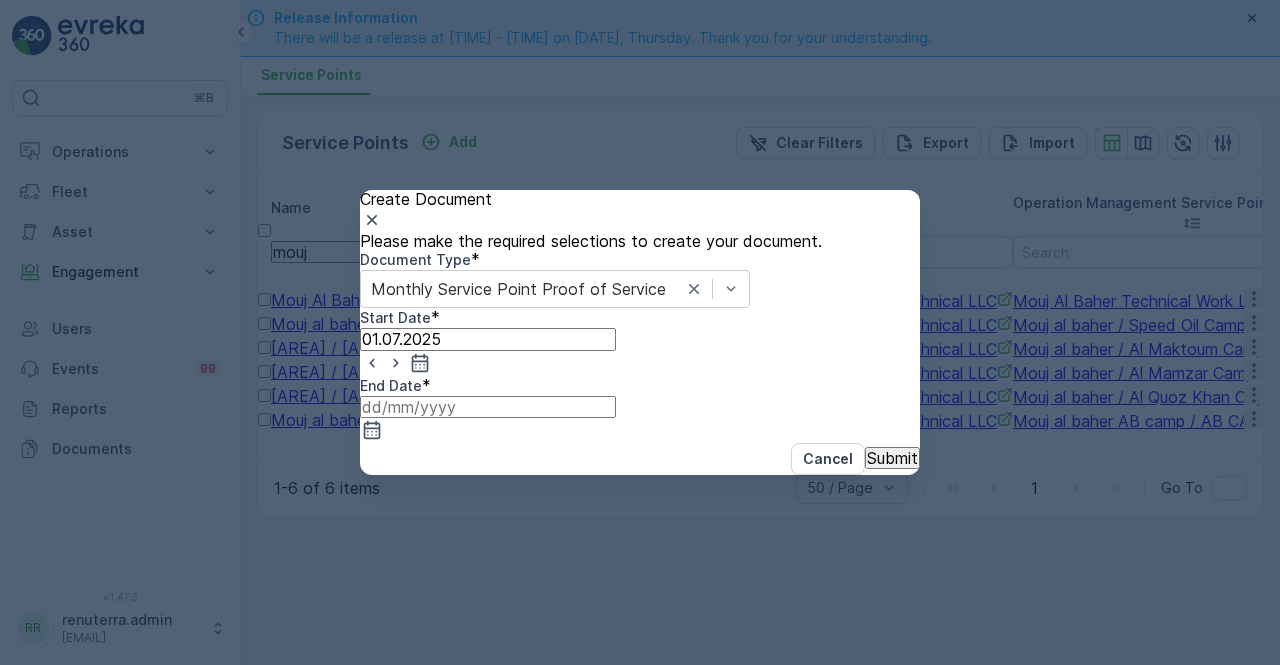 drag, startPoint x: 872, startPoint y: 422, endPoint x: 875, endPoint y: 400, distance: 22.203604 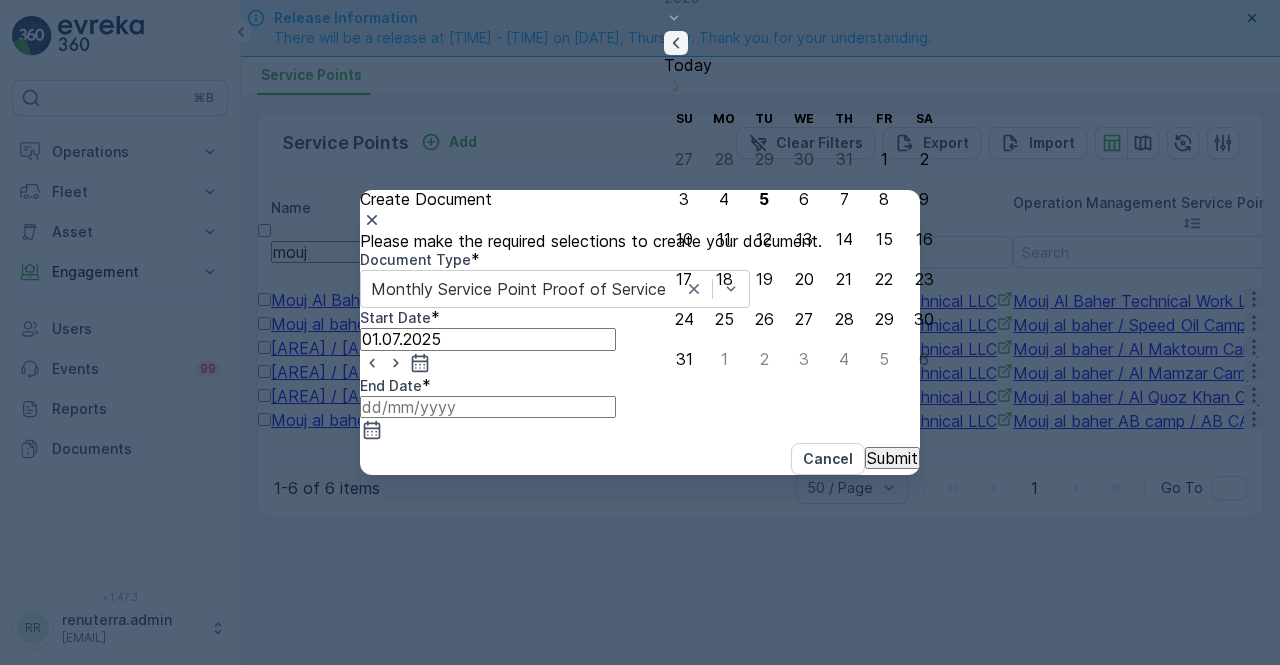 click 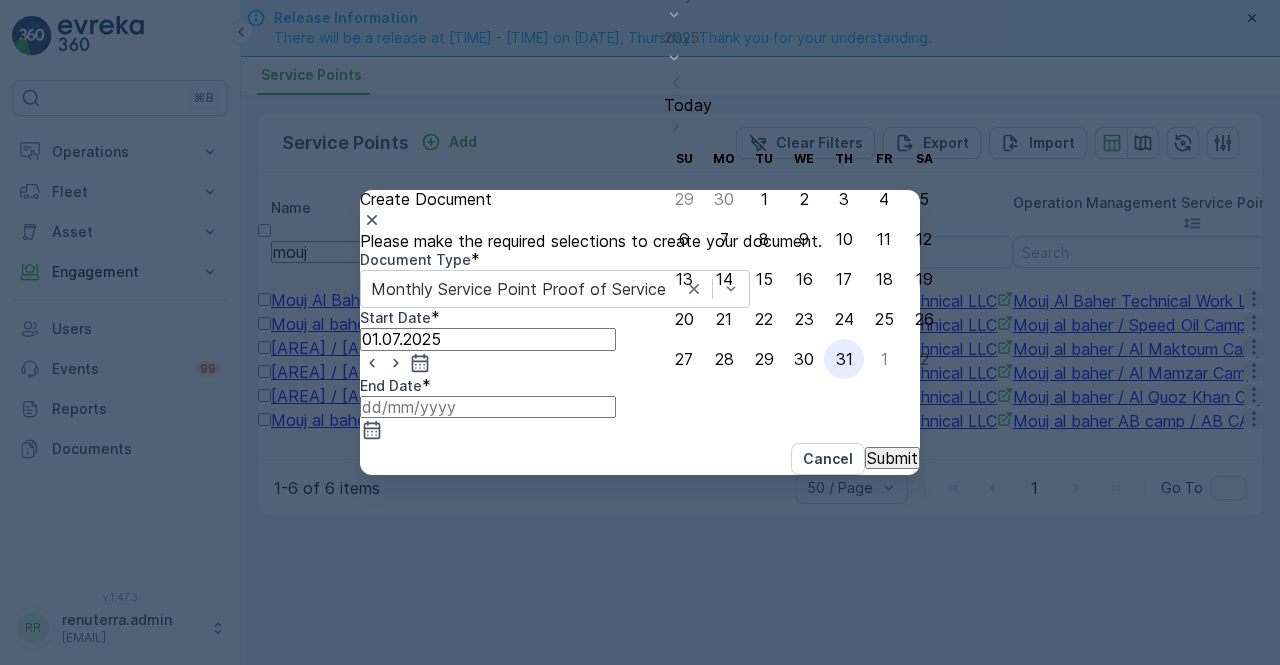 click on "31" at bounding box center [844, 359] 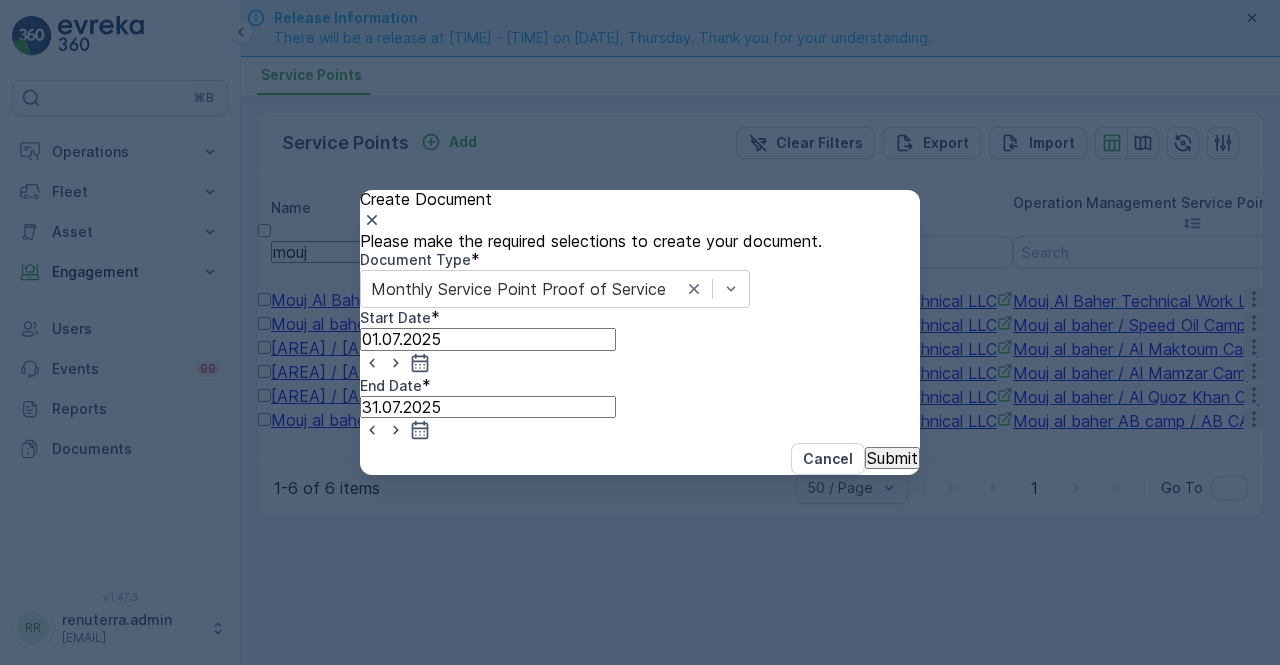 click on "Submit" at bounding box center (892, 458) 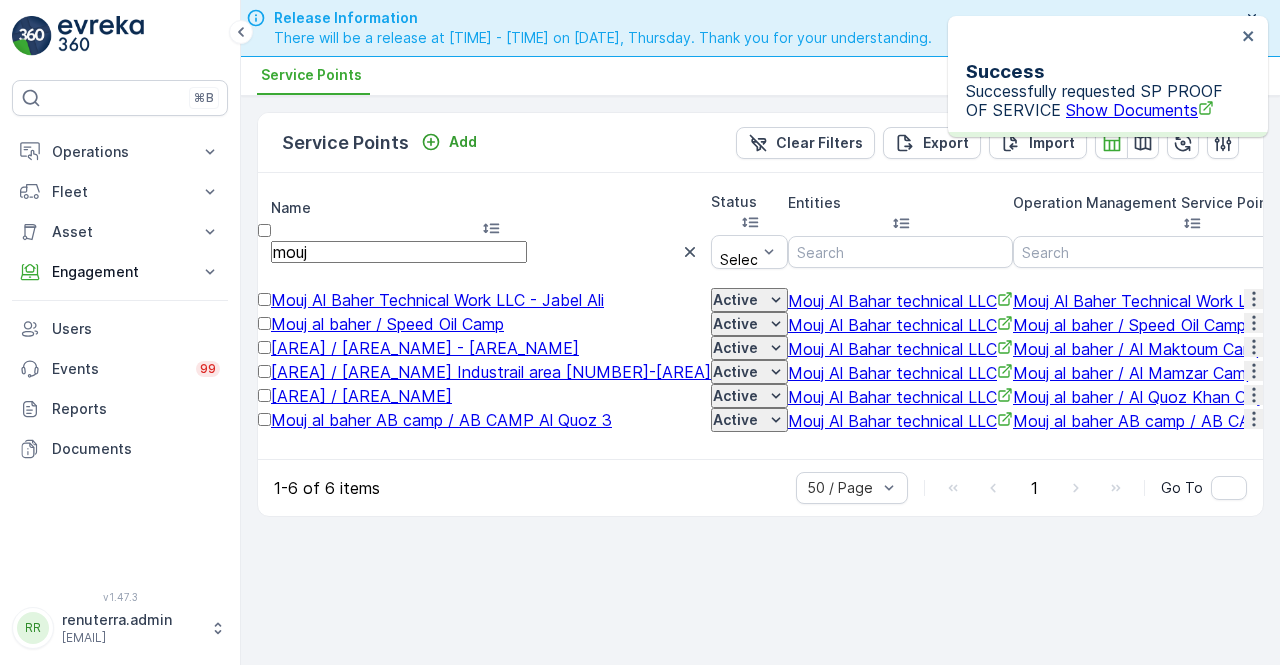 click on "Show Documents" at bounding box center (1140, 110) 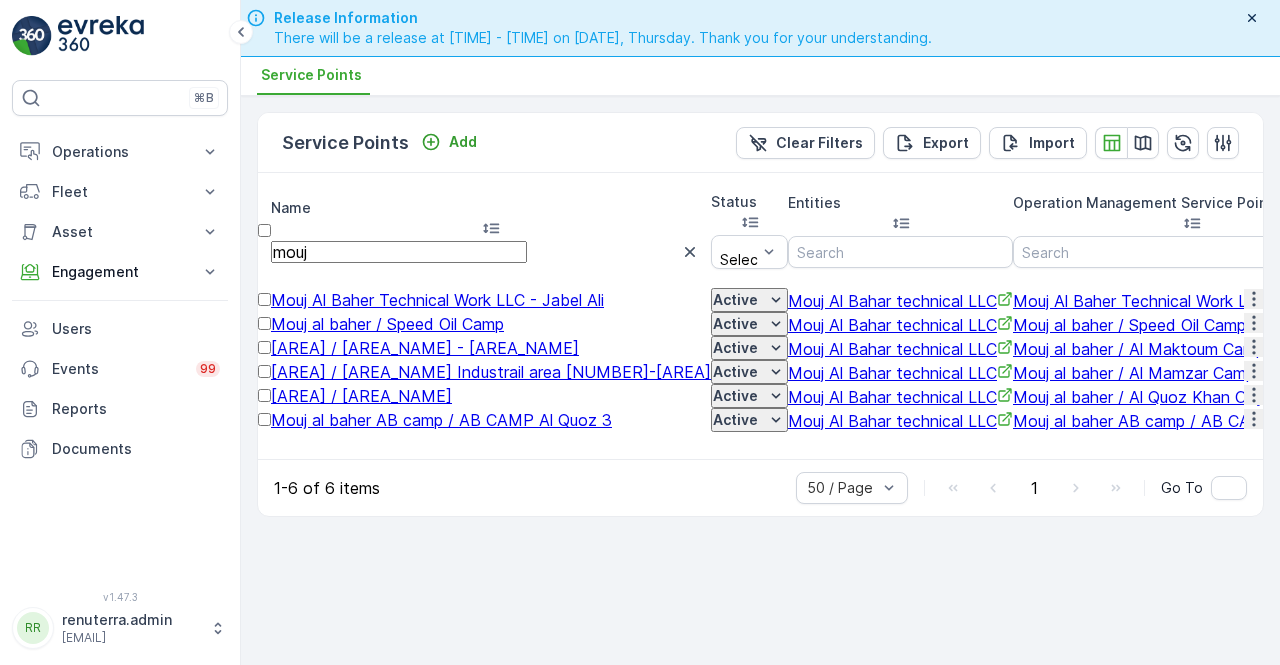 click 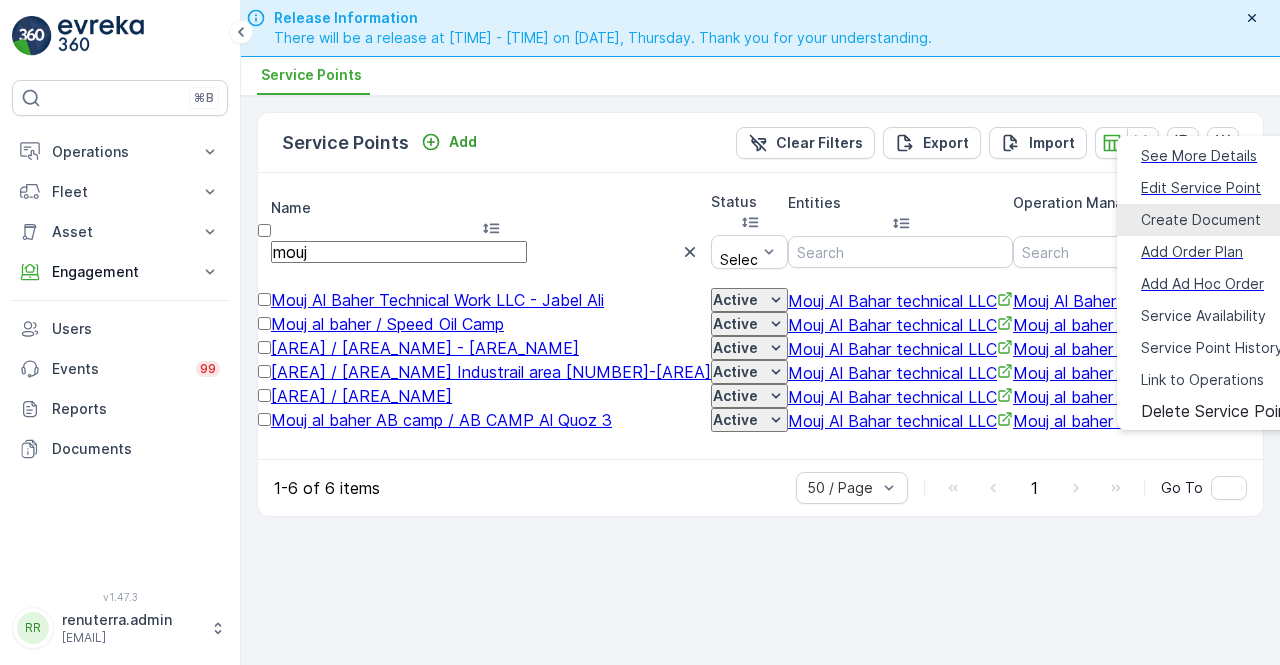 click on "Create Document" at bounding box center (1201, 220) 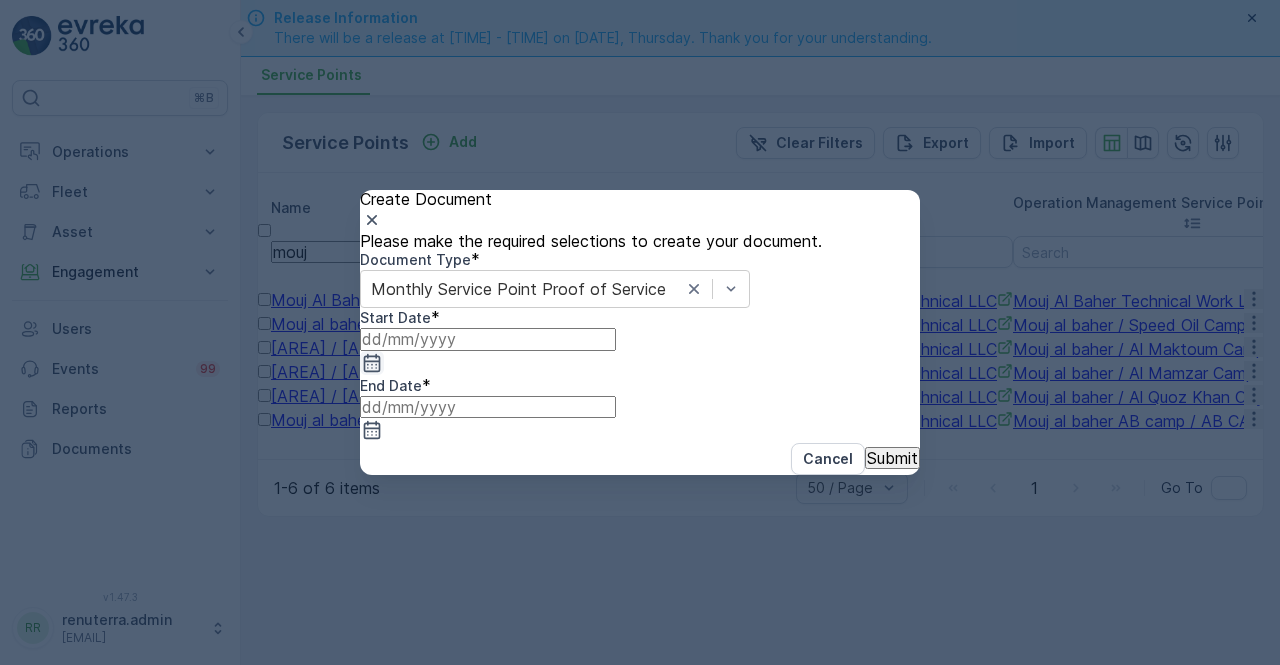 click 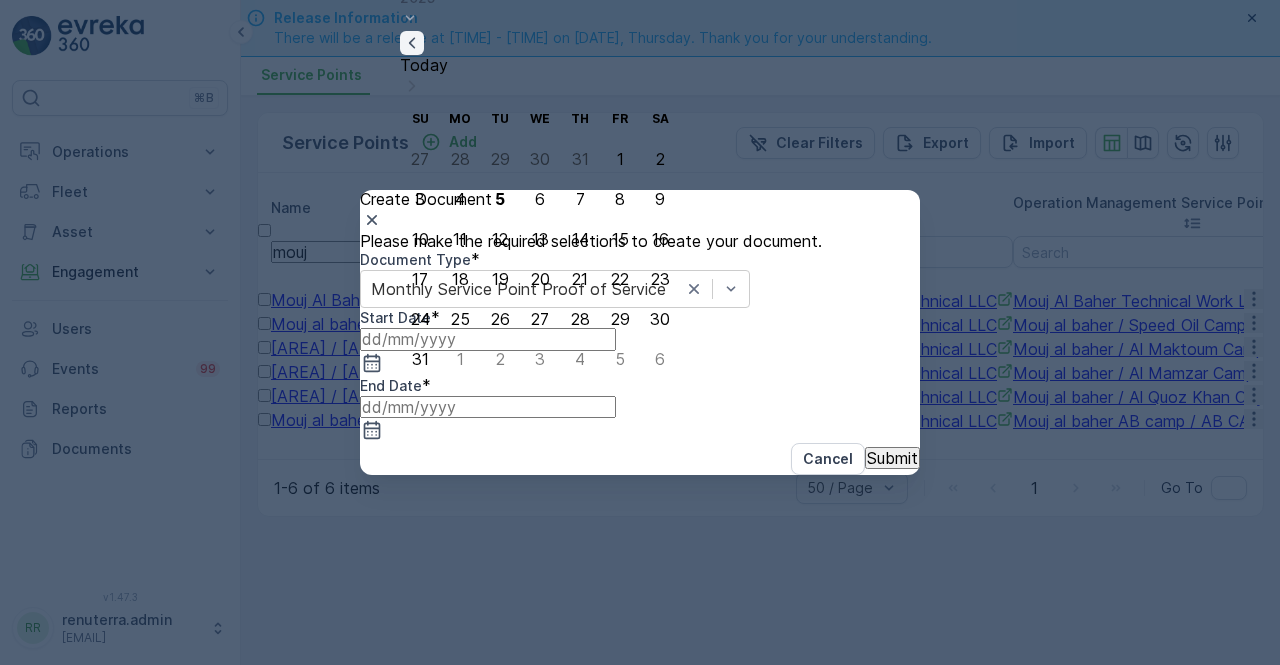 click 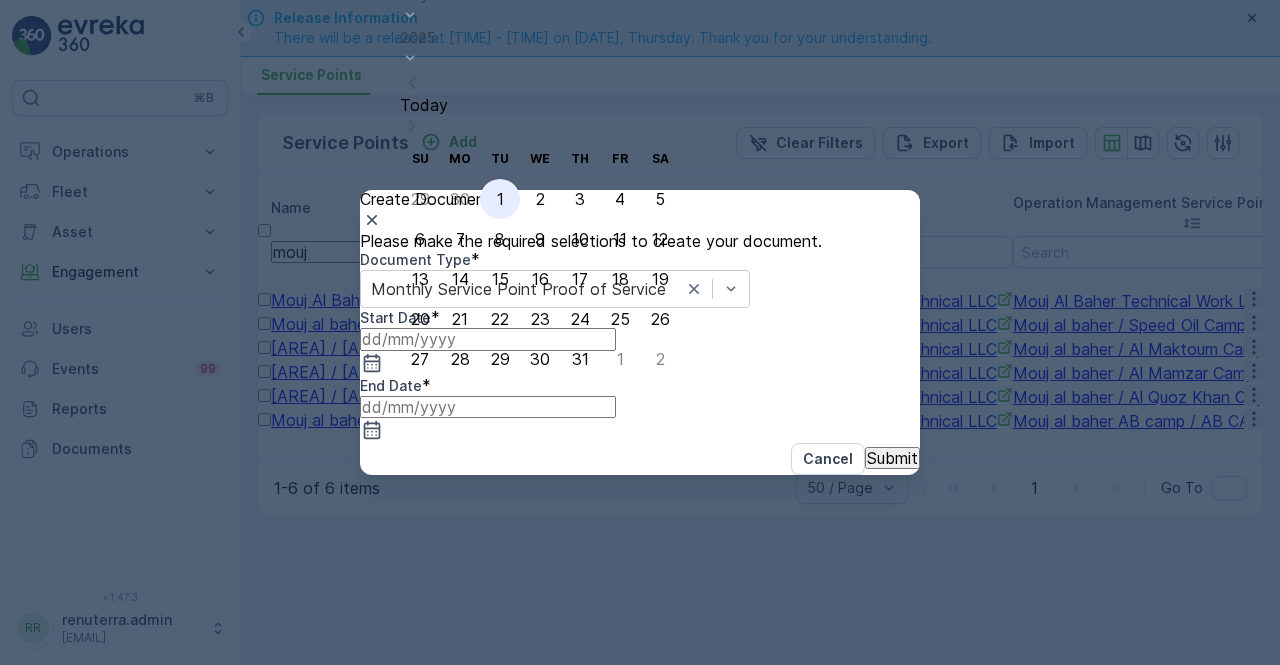 click on "1" at bounding box center [500, 199] 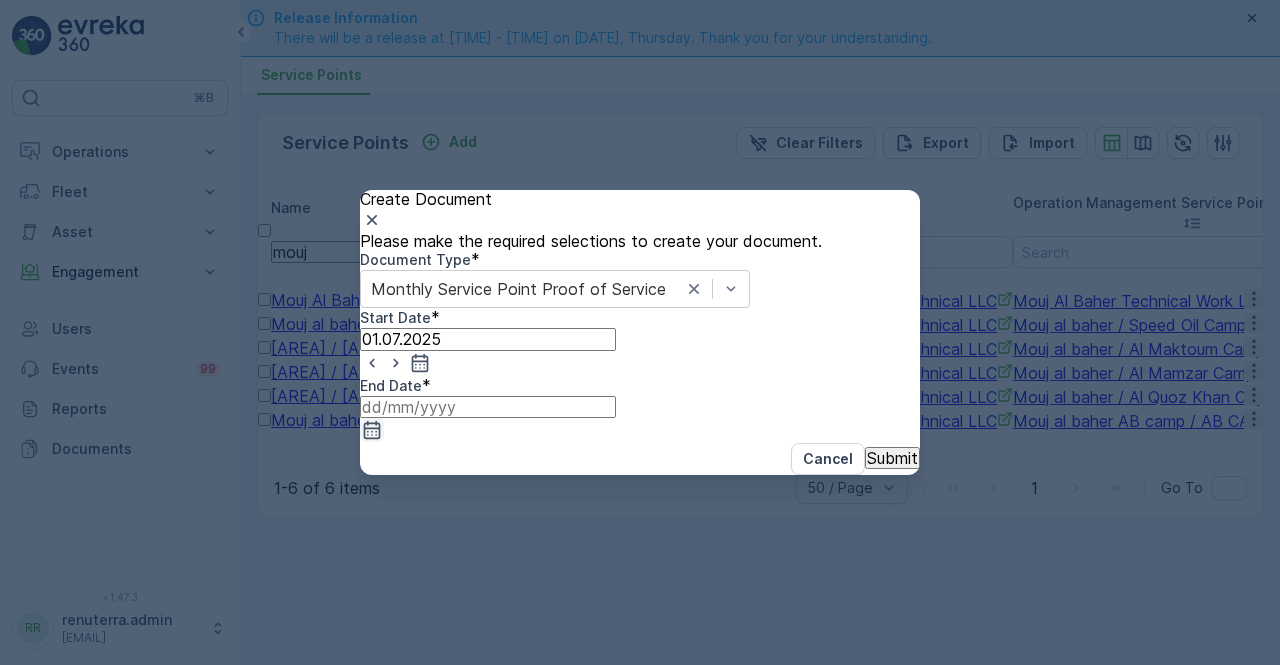 click 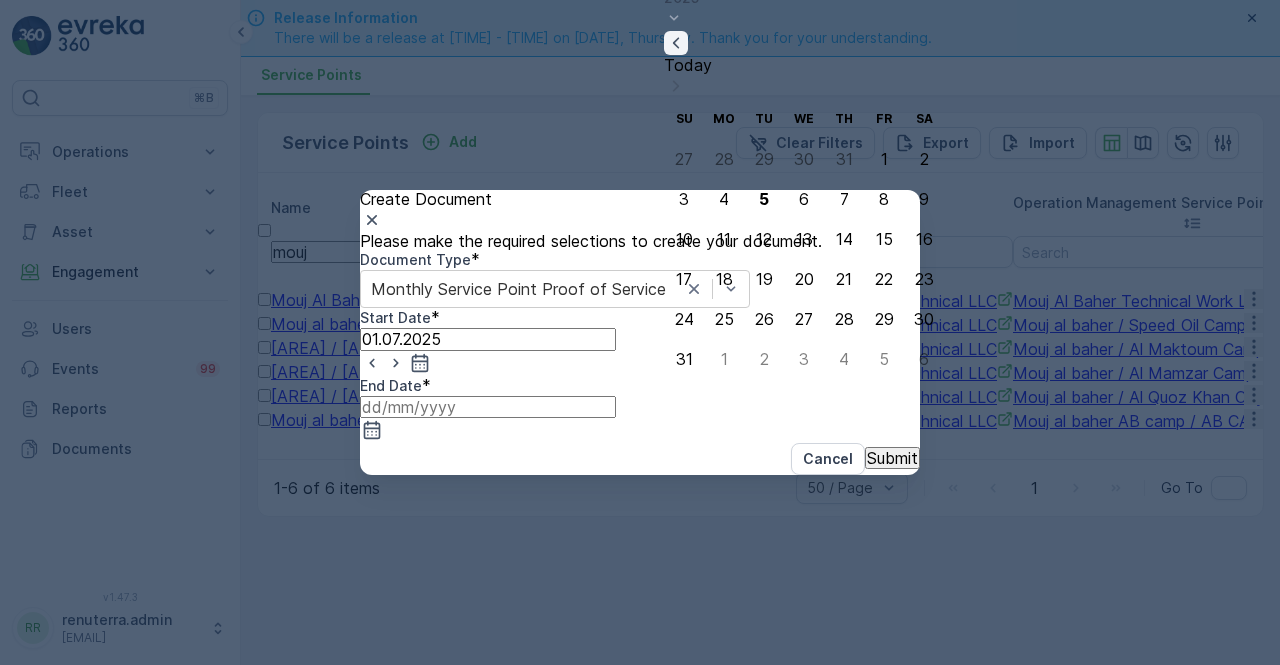 click 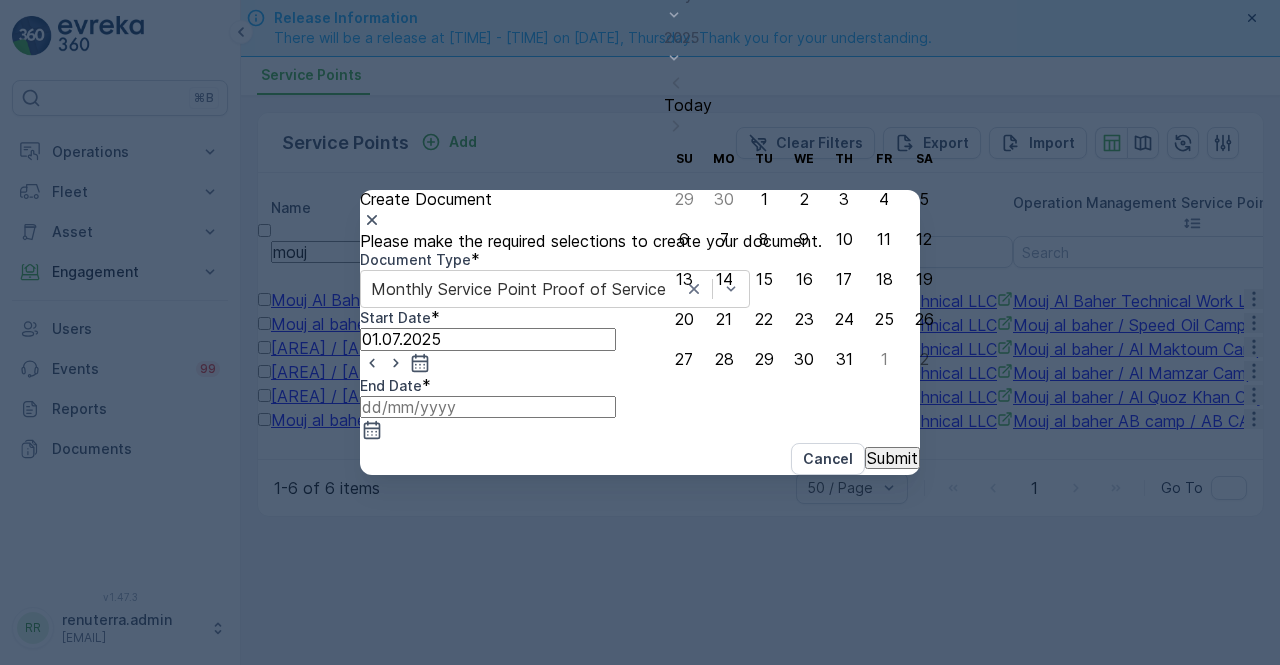 drag, startPoint x: 820, startPoint y: 352, endPoint x: 866, endPoint y: 443, distance: 101.96568 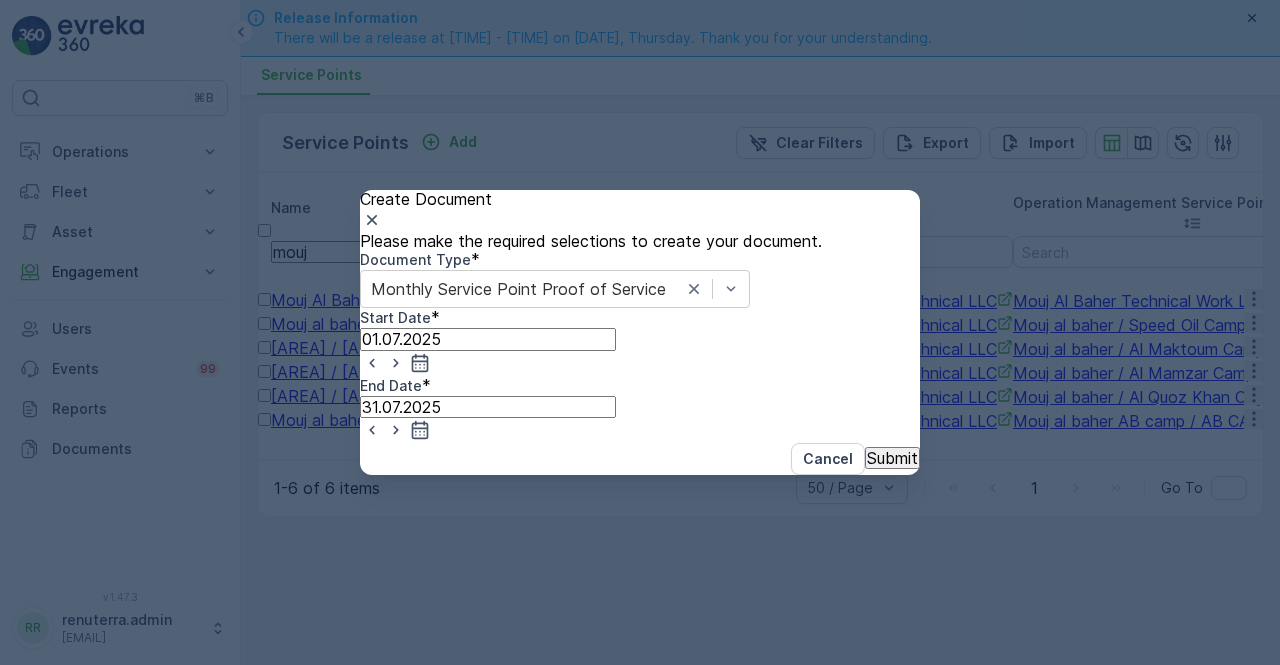 click on "Submit" at bounding box center [892, 458] 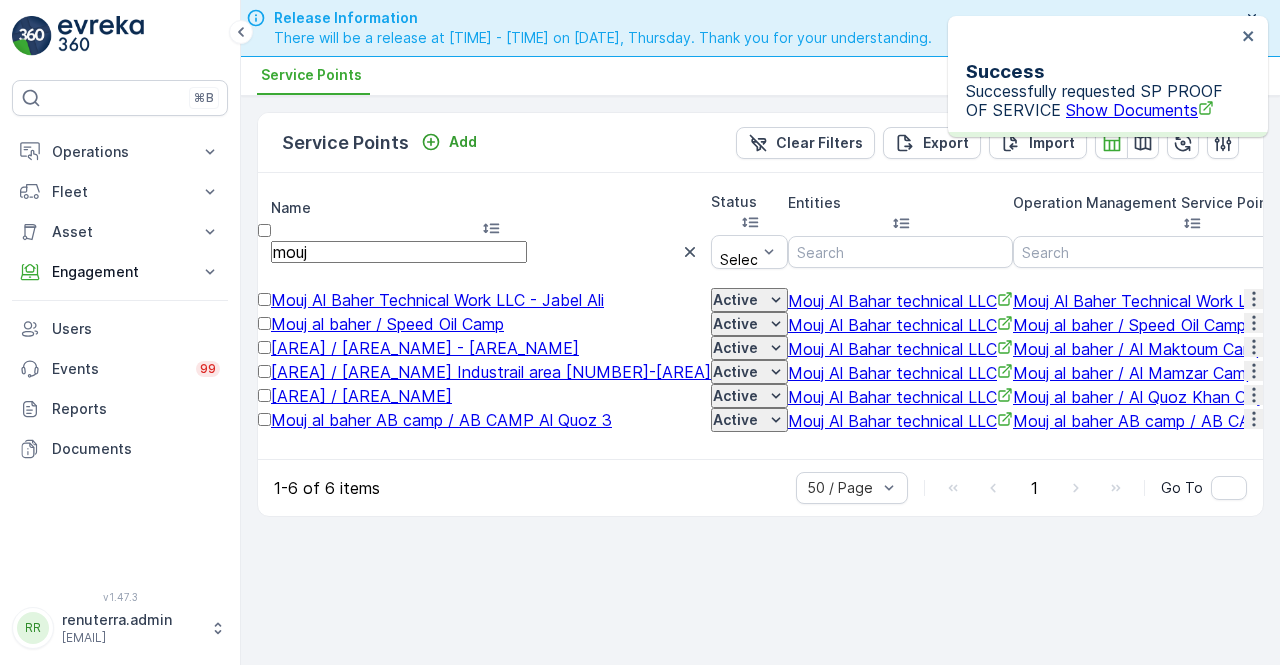 click on "Show Documents" at bounding box center (1140, 110) 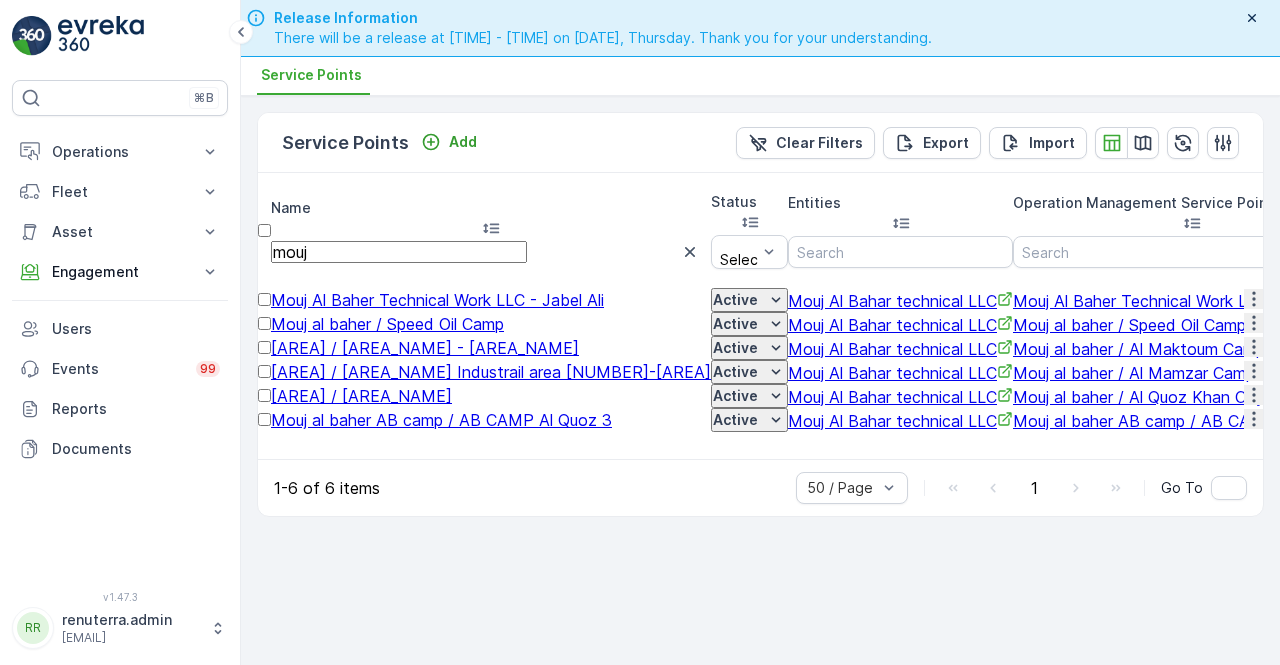 click 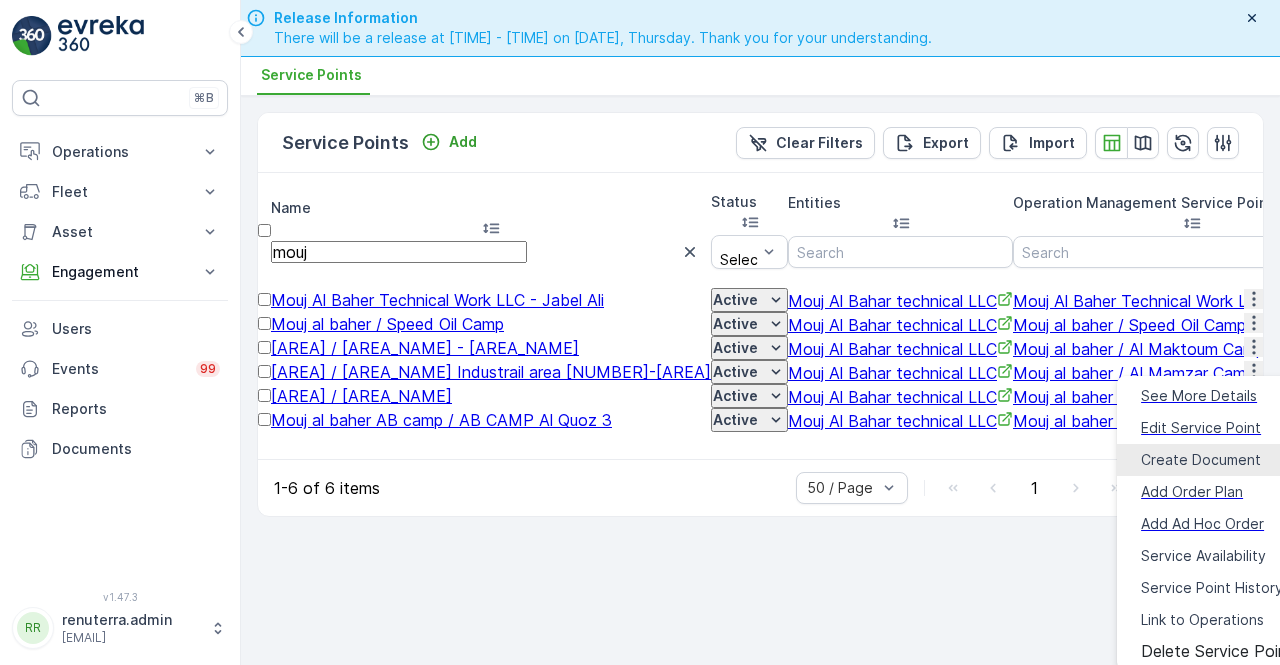 click on "Create Document" at bounding box center (1201, 460) 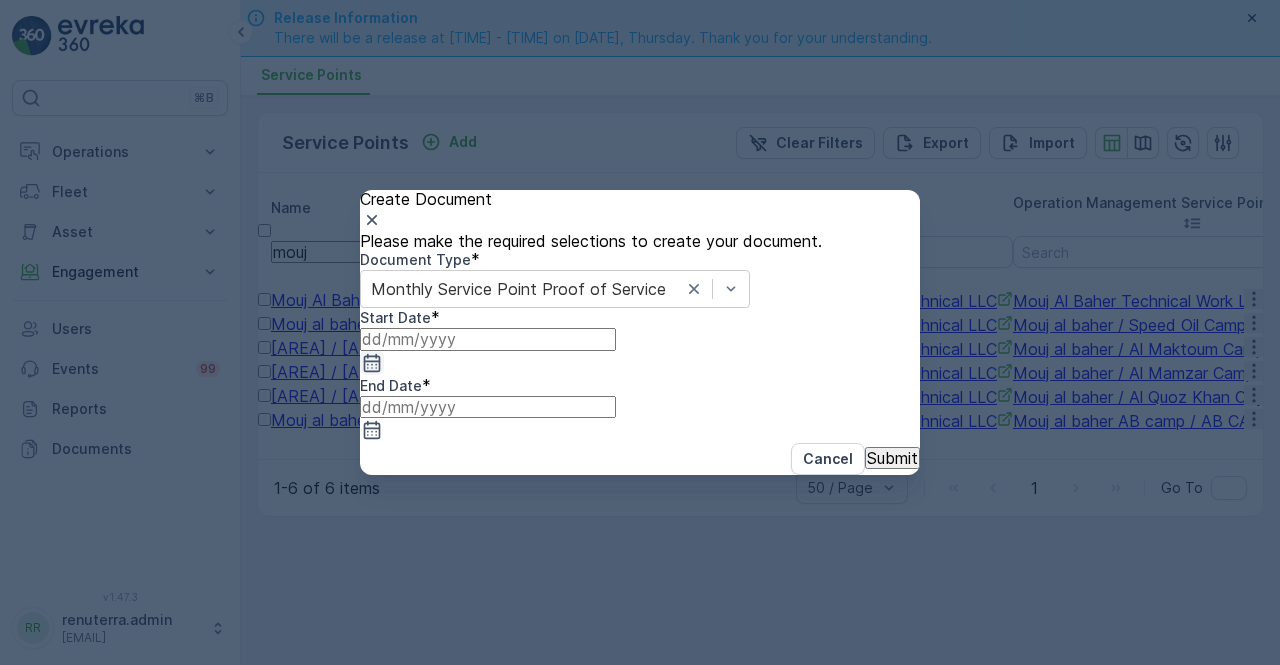 click 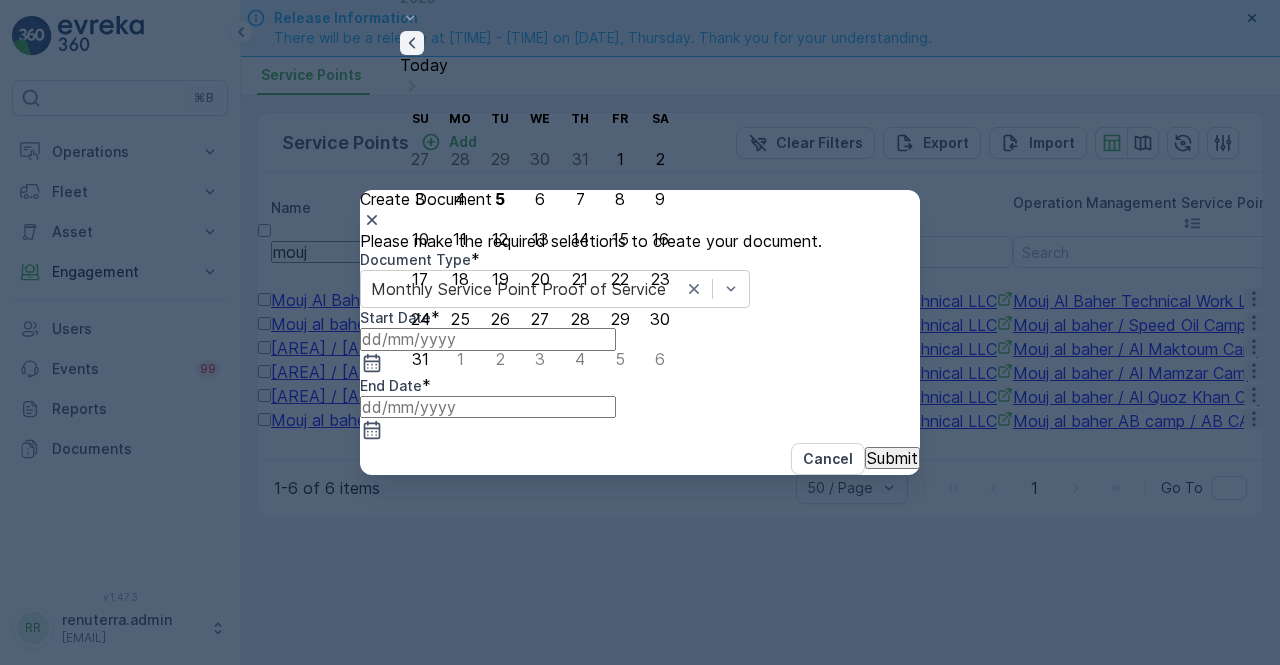 click 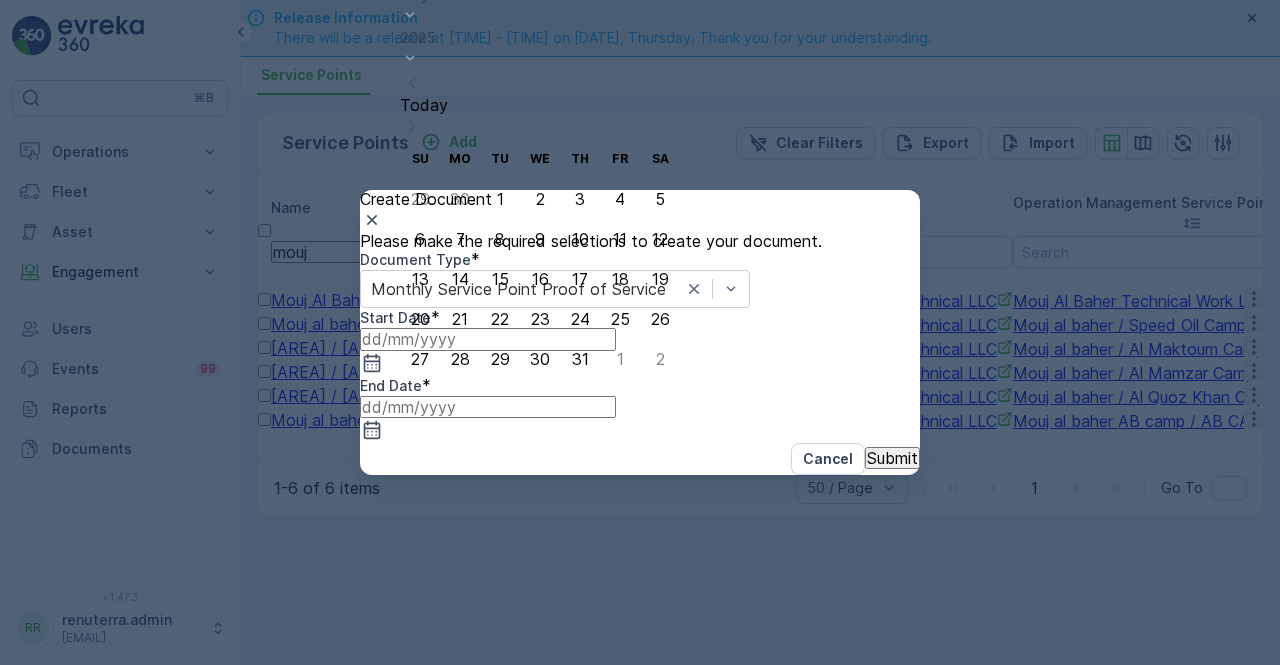 click on "1" at bounding box center (500, 199) 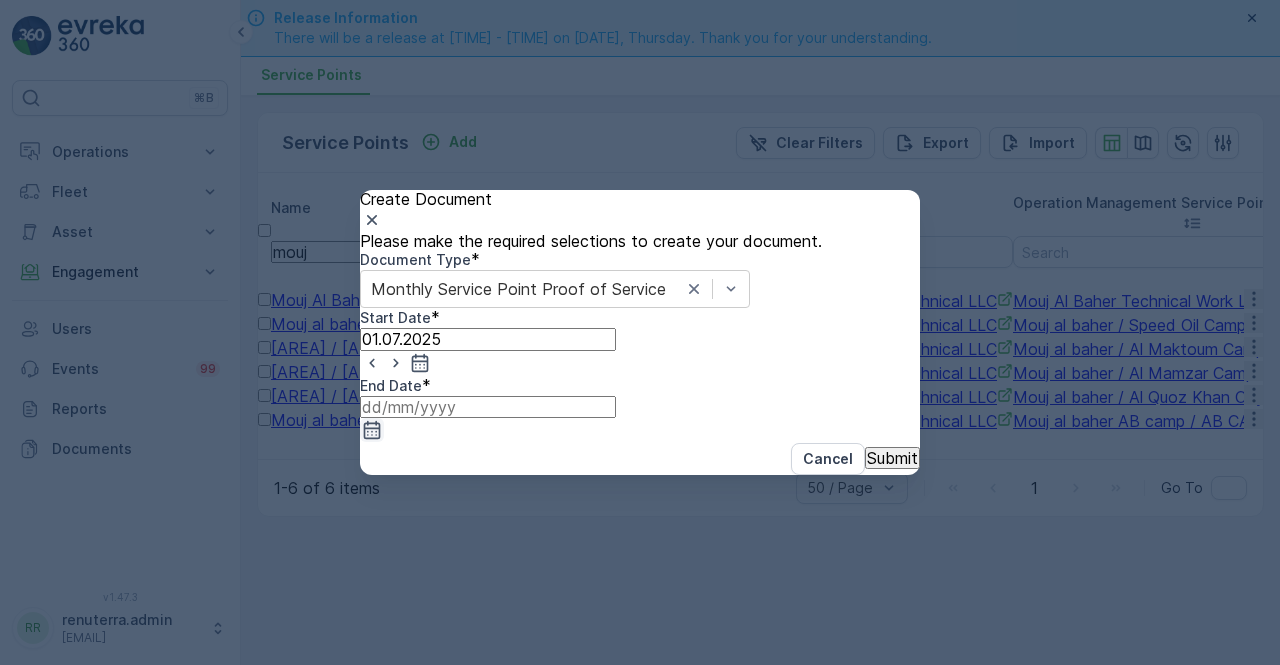 click 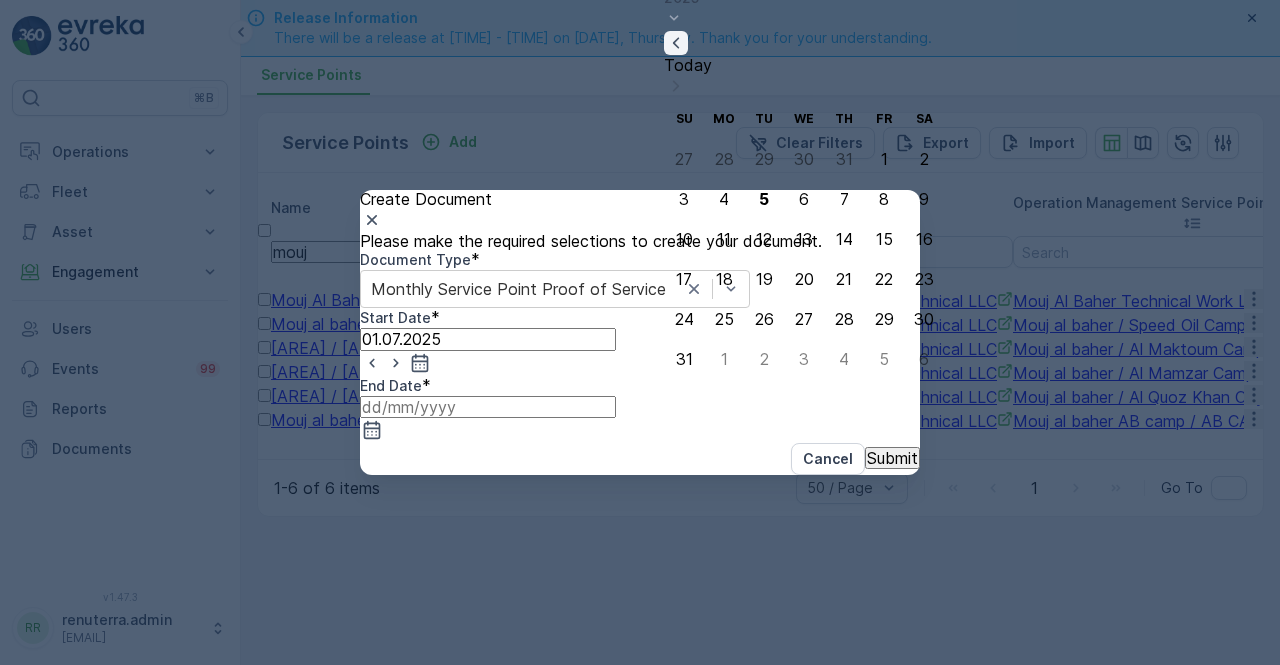 click 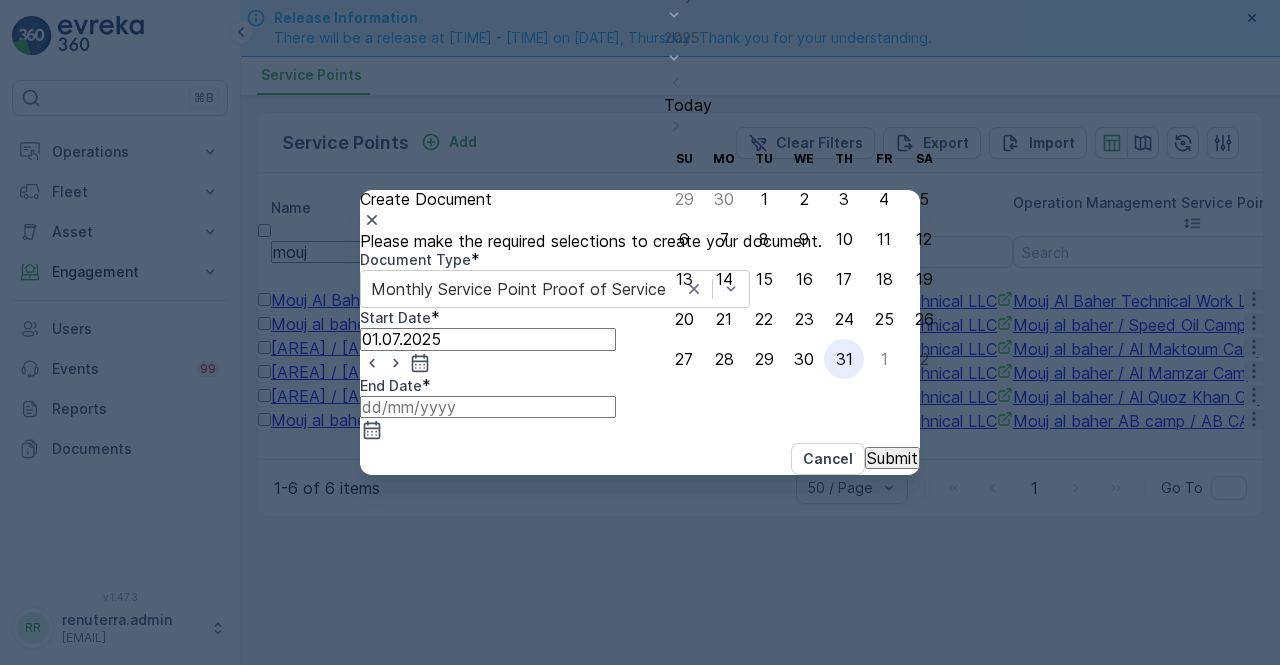 click on "31" at bounding box center [844, 359] 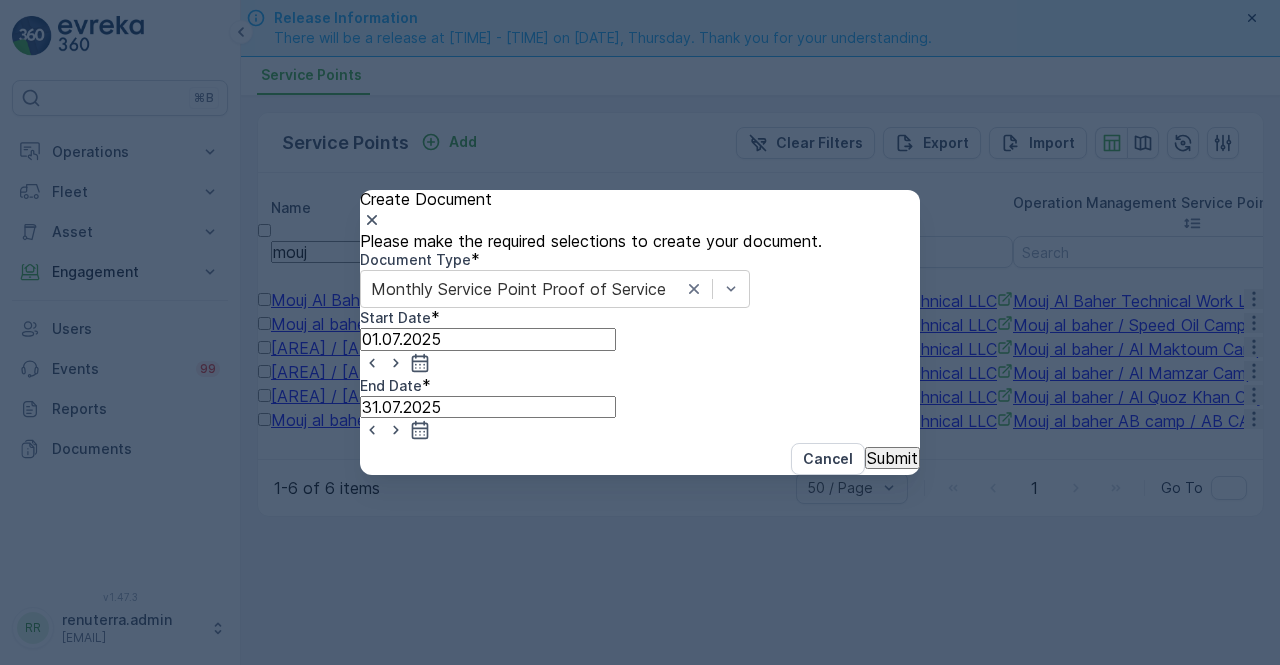 click on "Submit" at bounding box center [892, 458] 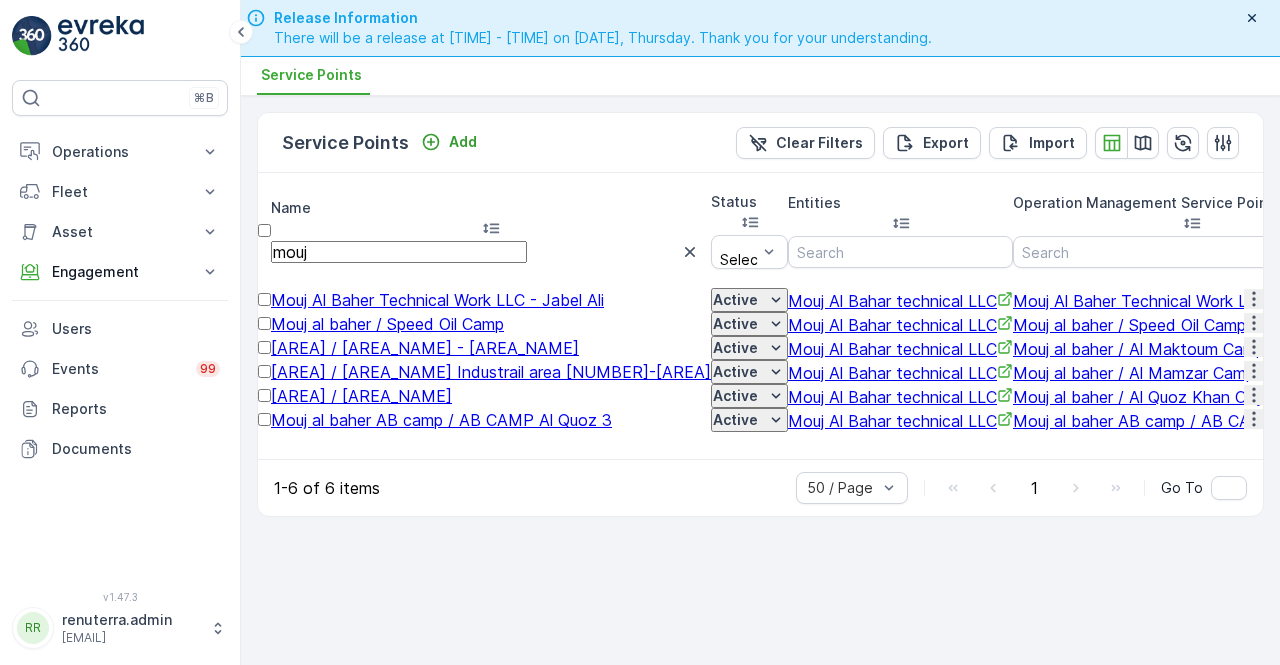 click 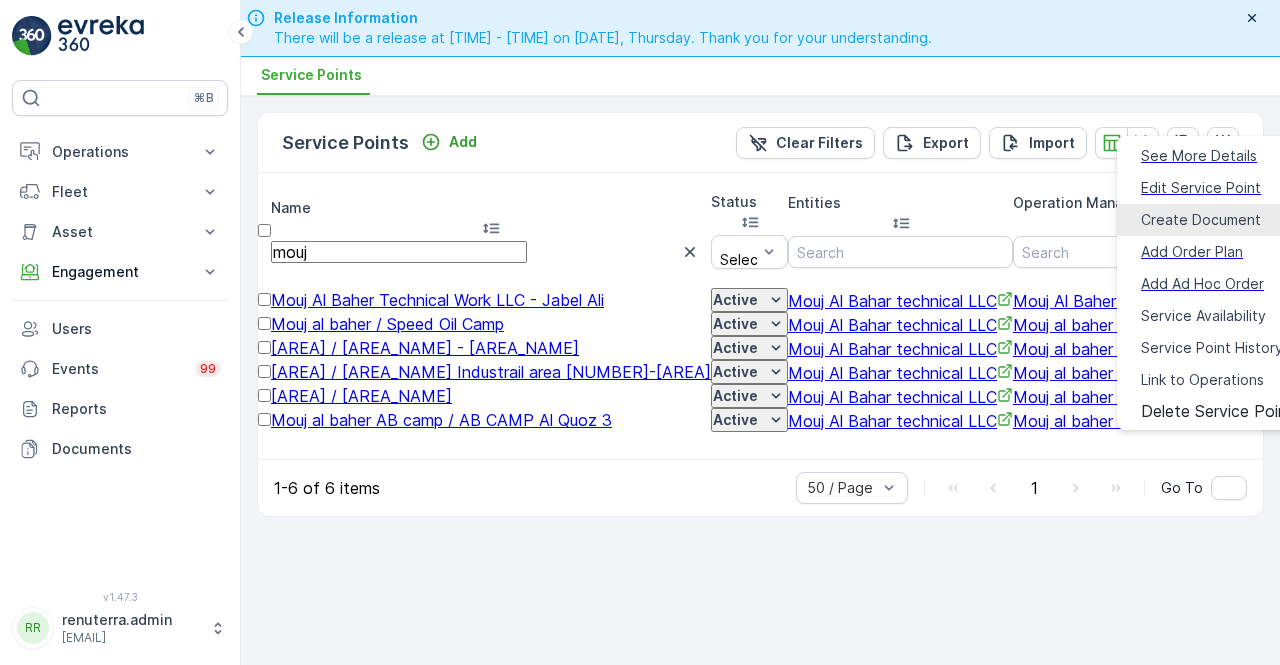 click on "Create Document" at bounding box center (1201, 220) 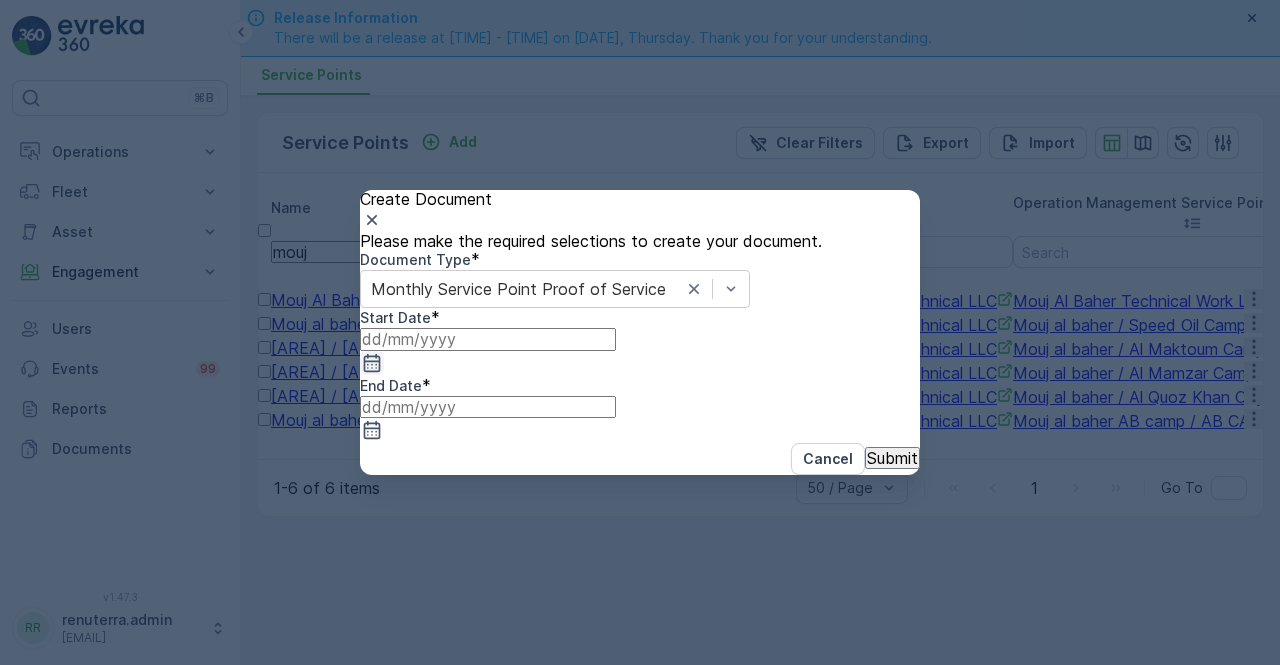 click at bounding box center (488, 351) 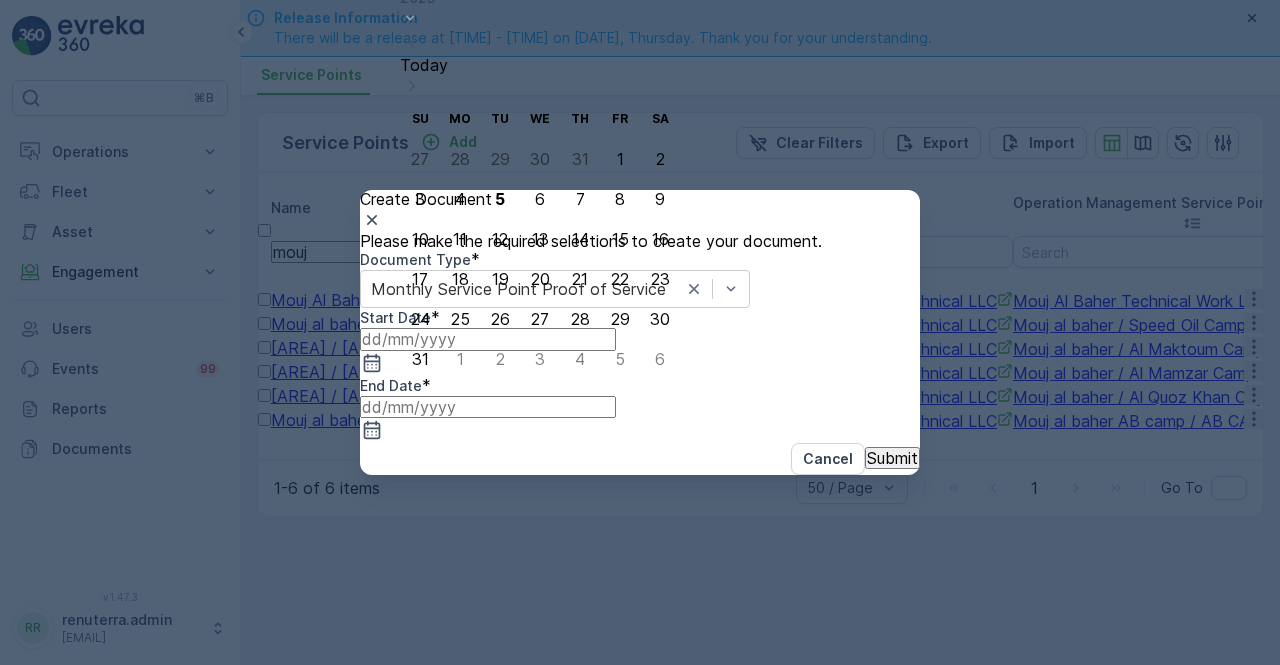 click 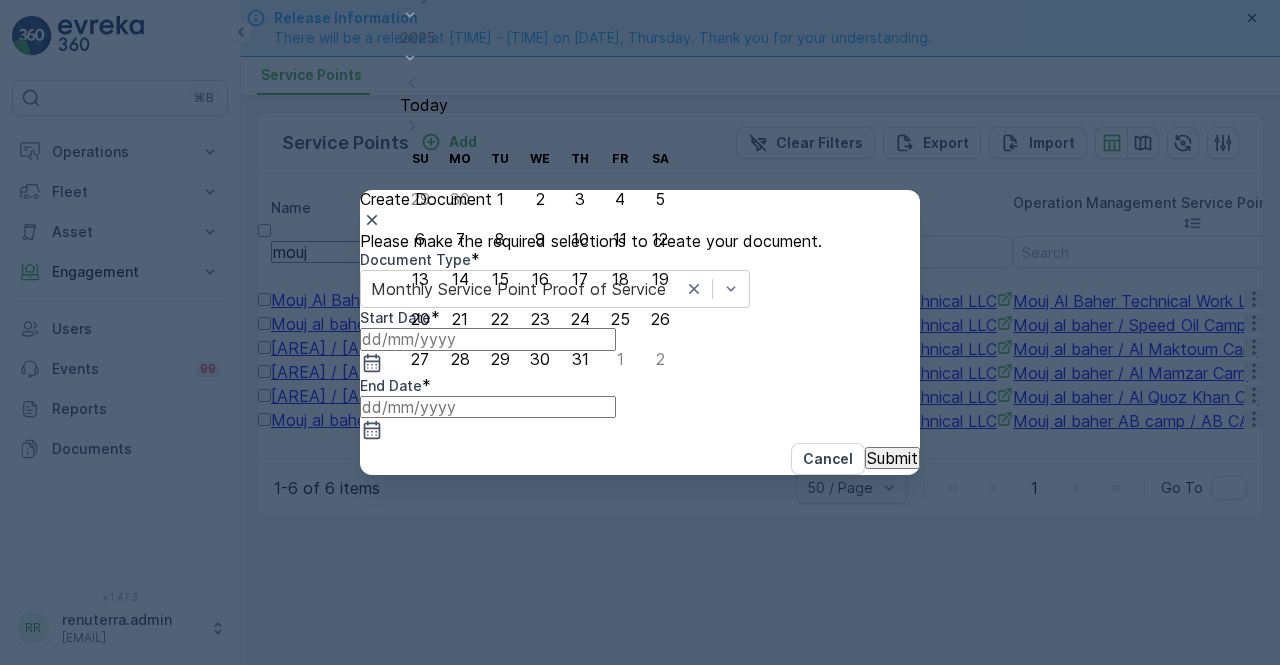 drag, startPoint x: 494, startPoint y: 197, endPoint x: 596, endPoint y: 285, distance: 134.71451 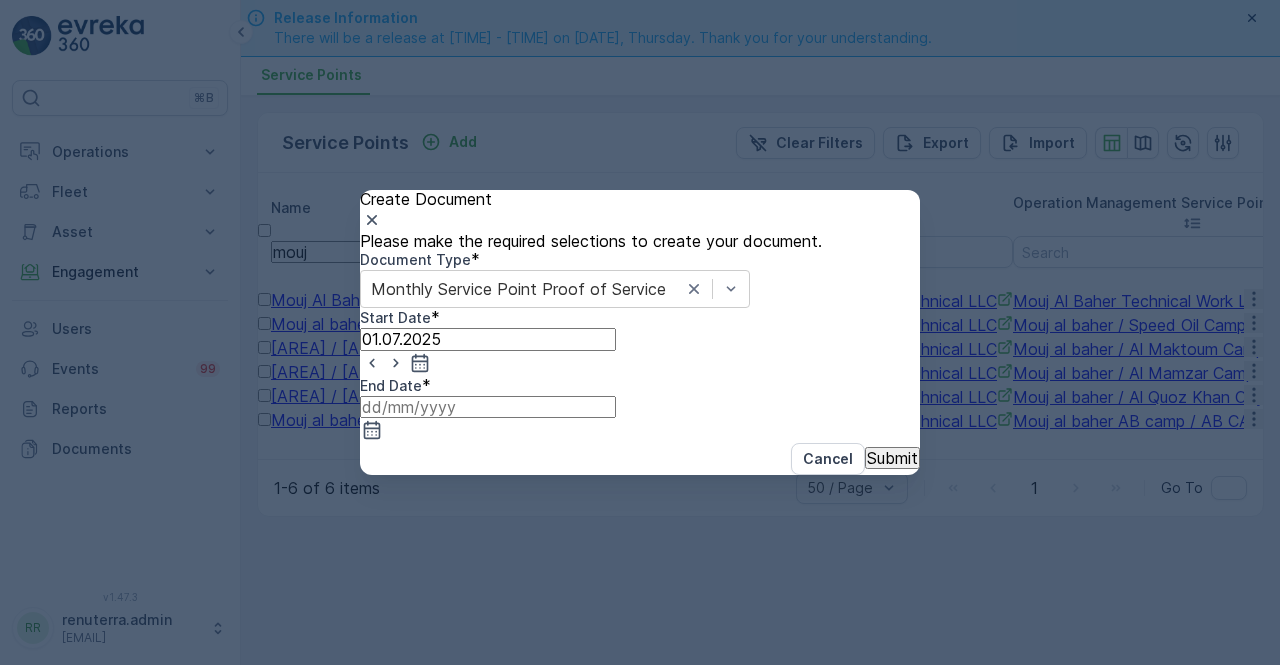 drag, startPoint x: 876, startPoint y: 417, endPoint x: 868, endPoint y: 399, distance: 19.697716 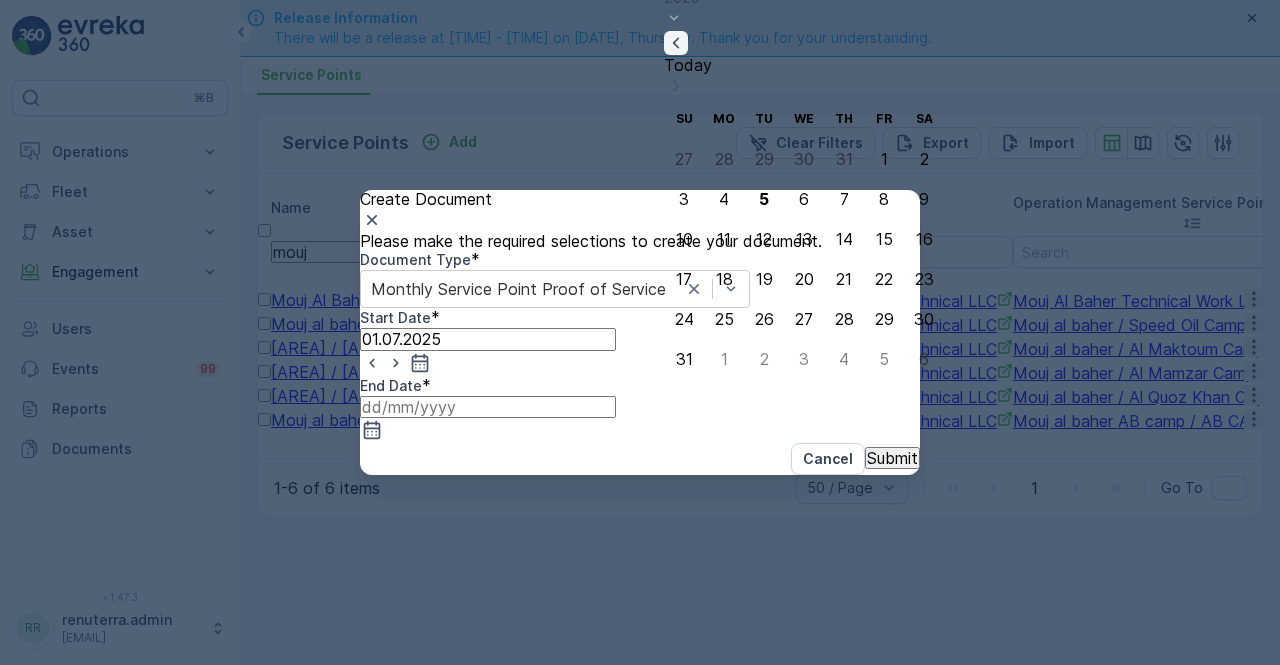click 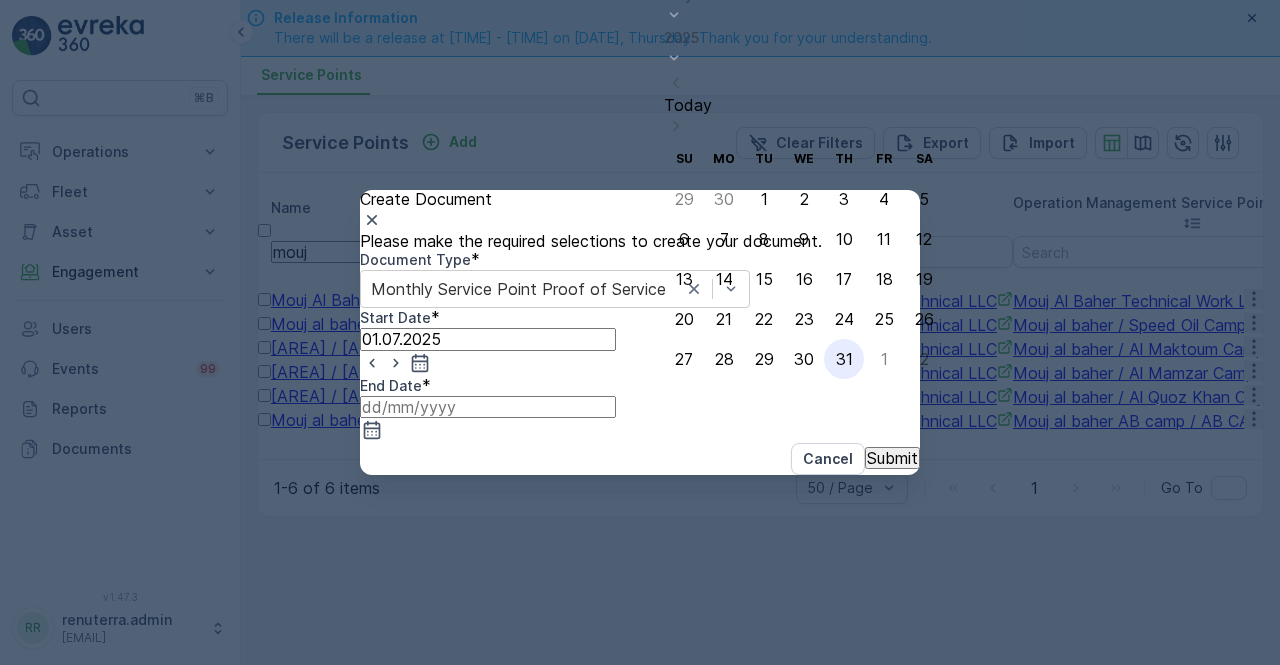 click on "31" at bounding box center [844, 359] 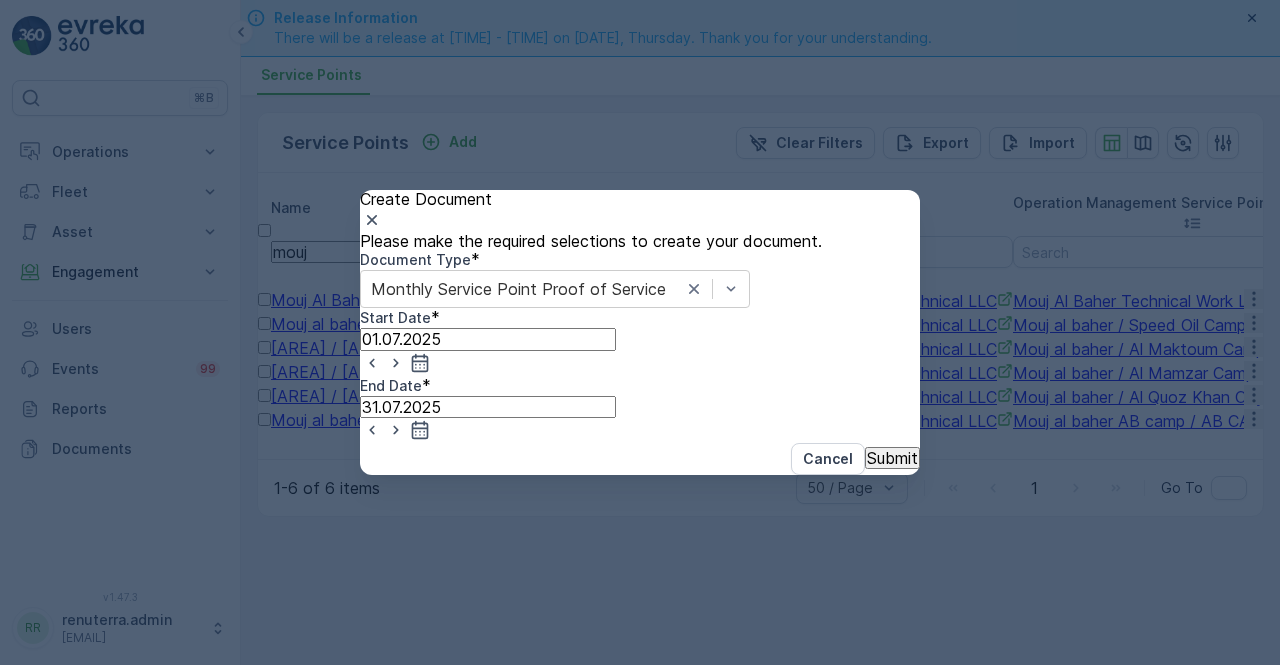click on "Submit" at bounding box center (892, 458) 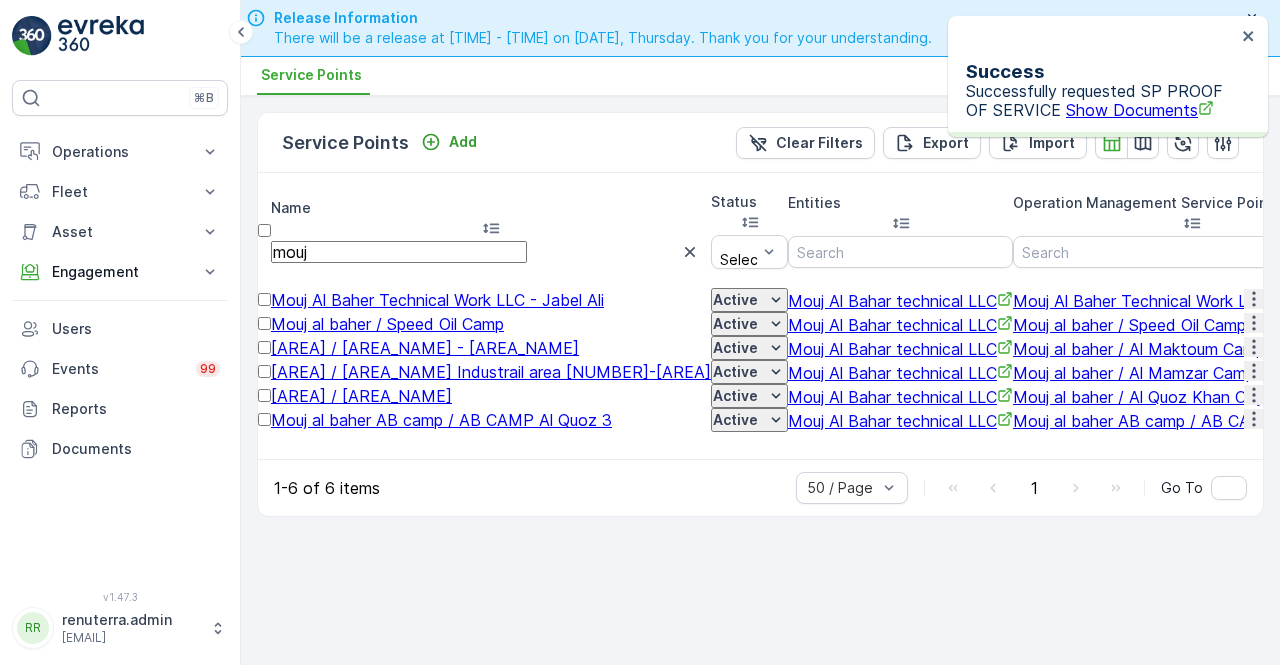 click on "Success Successfully requested SP PROOF OF SERVICE   Show Documents" at bounding box center (1101, 76) 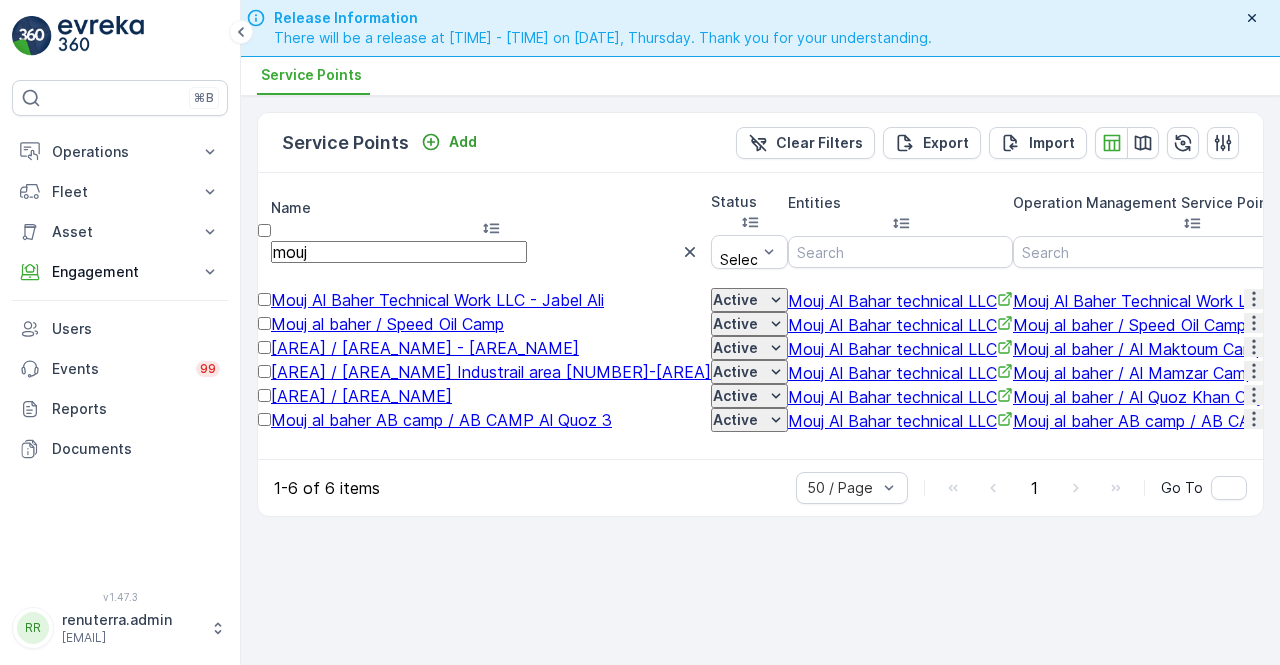 scroll, scrollTop: 0, scrollLeft: 0, axis: both 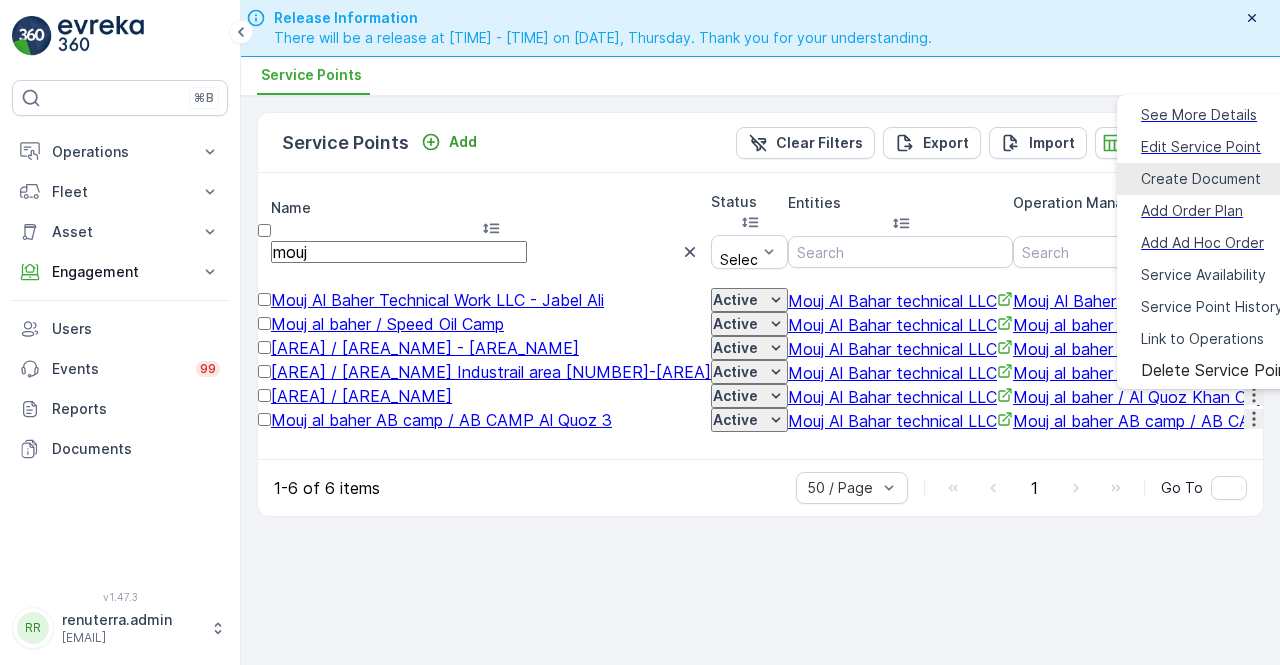 click on "Create Document" at bounding box center [1201, 179] 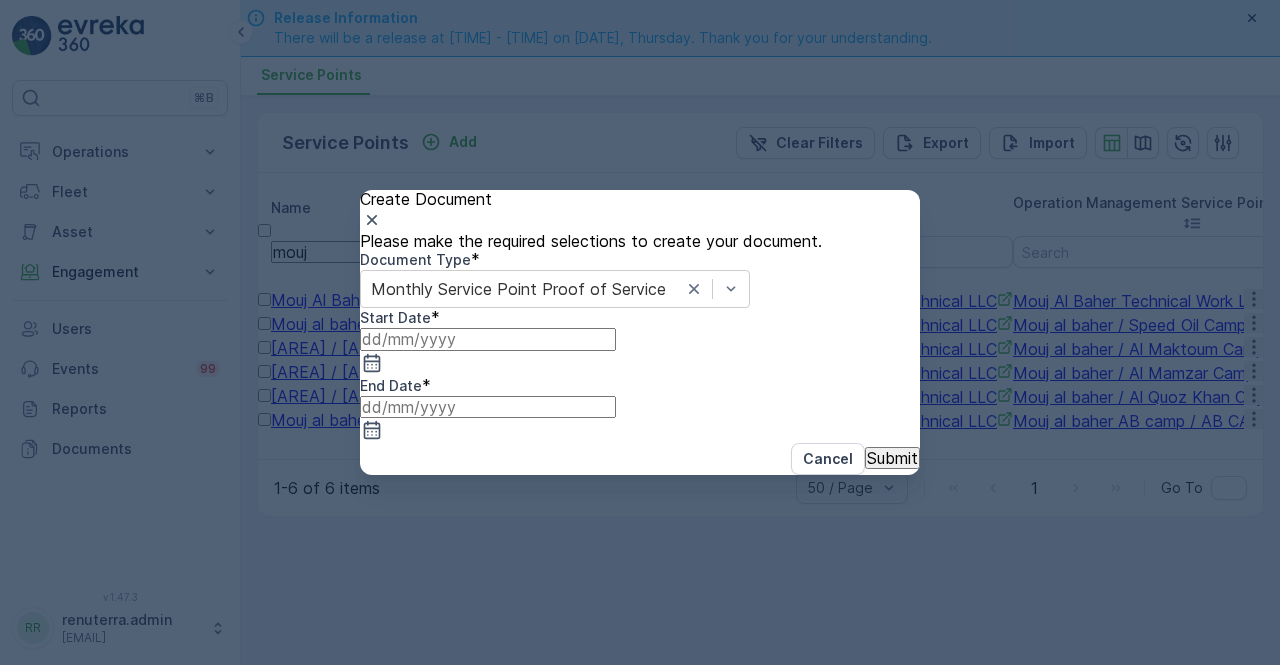 click at bounding box center [488, 339] 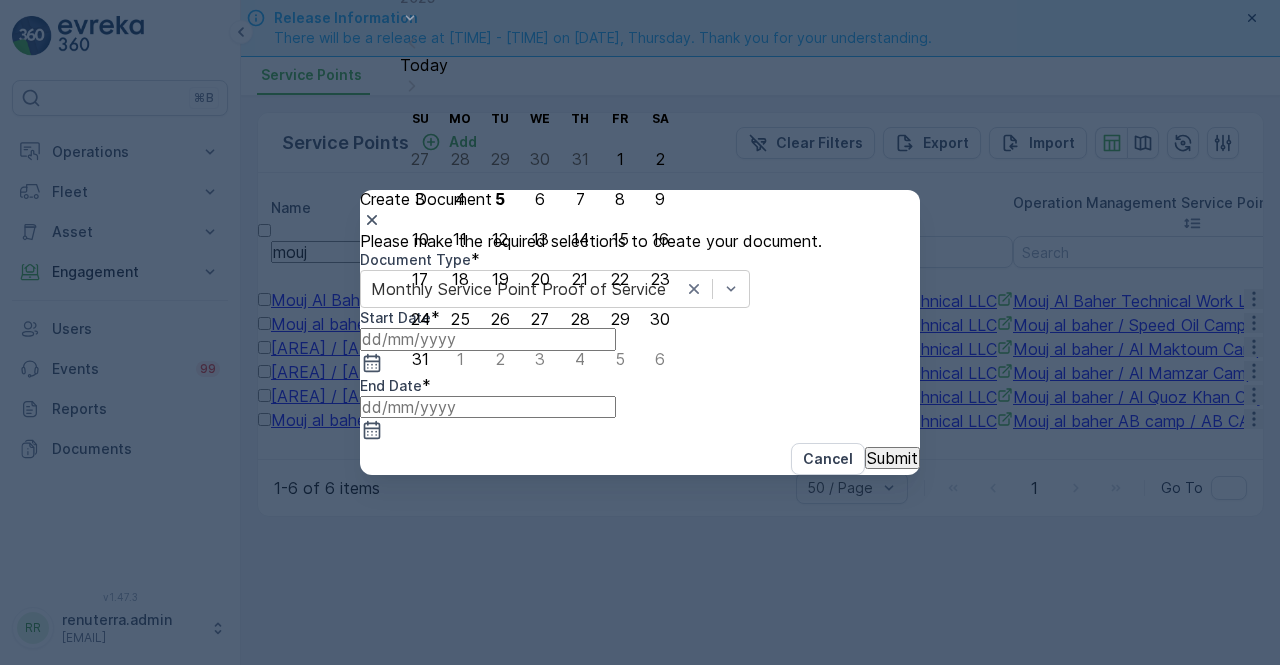 drag, startPoint x: 560, startPoint y: 75, endPoint x: 548, endPoint y: 96, distance: 24.186773 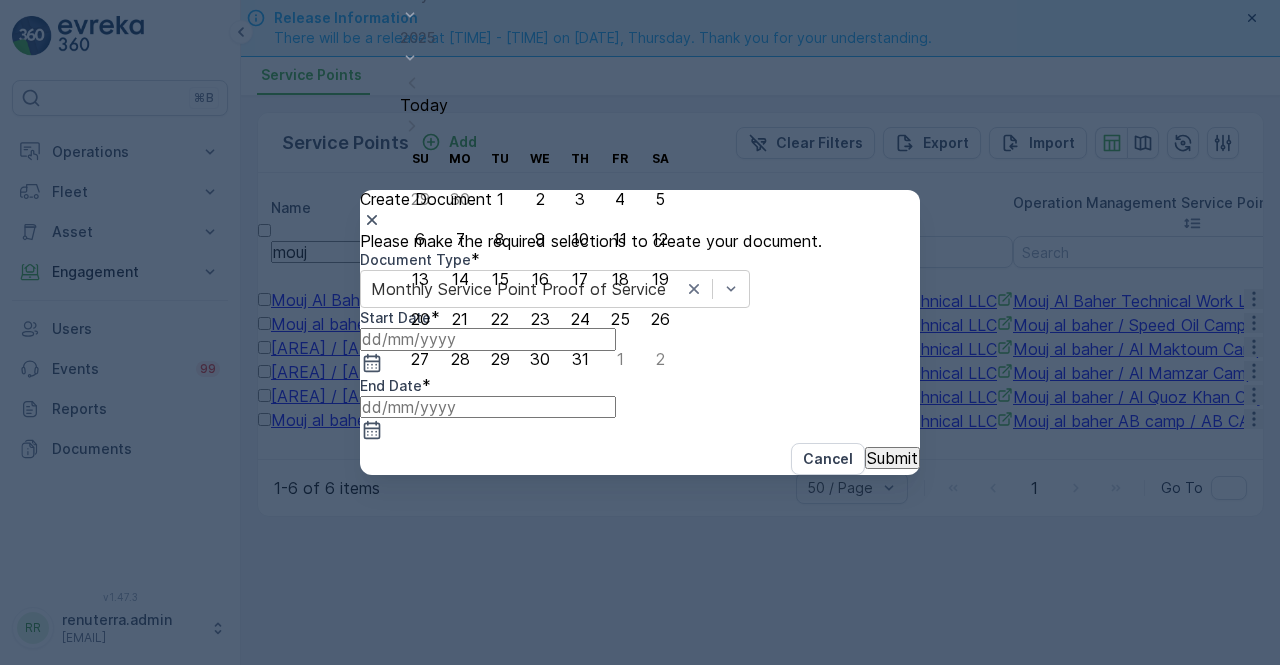 drag, startPoint x: 485, startPoint y: 202, endPoint x: 492, endPoint y: 218, distance: 17.464249 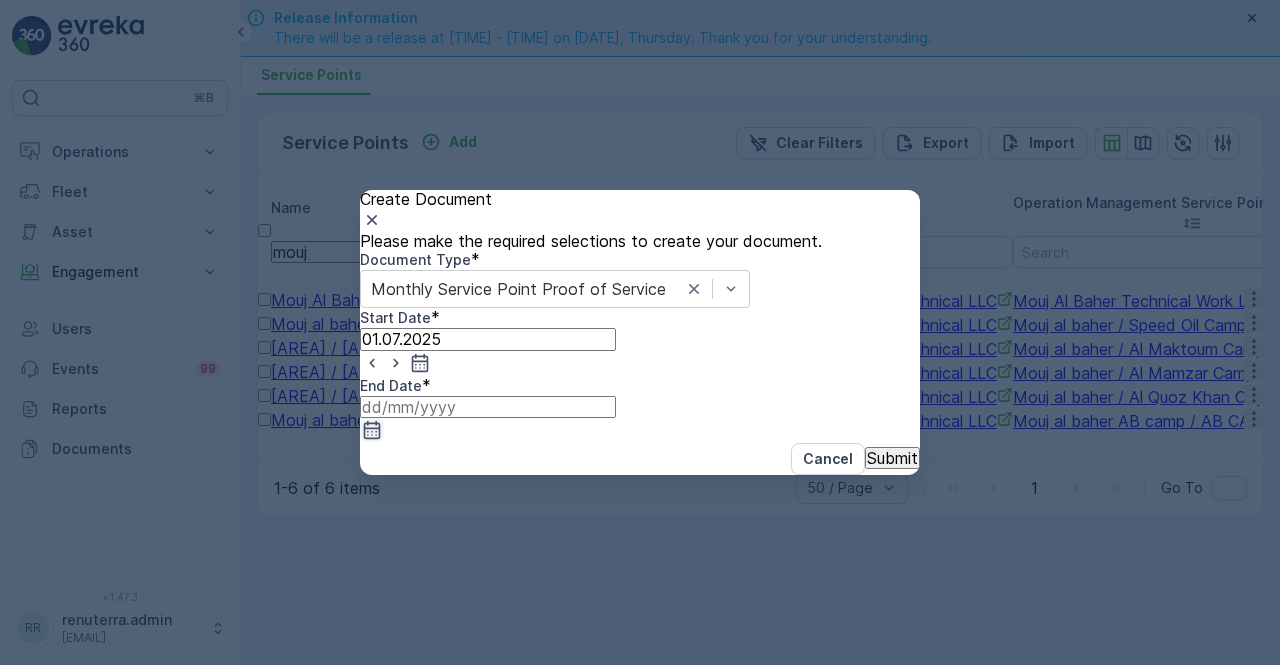 click 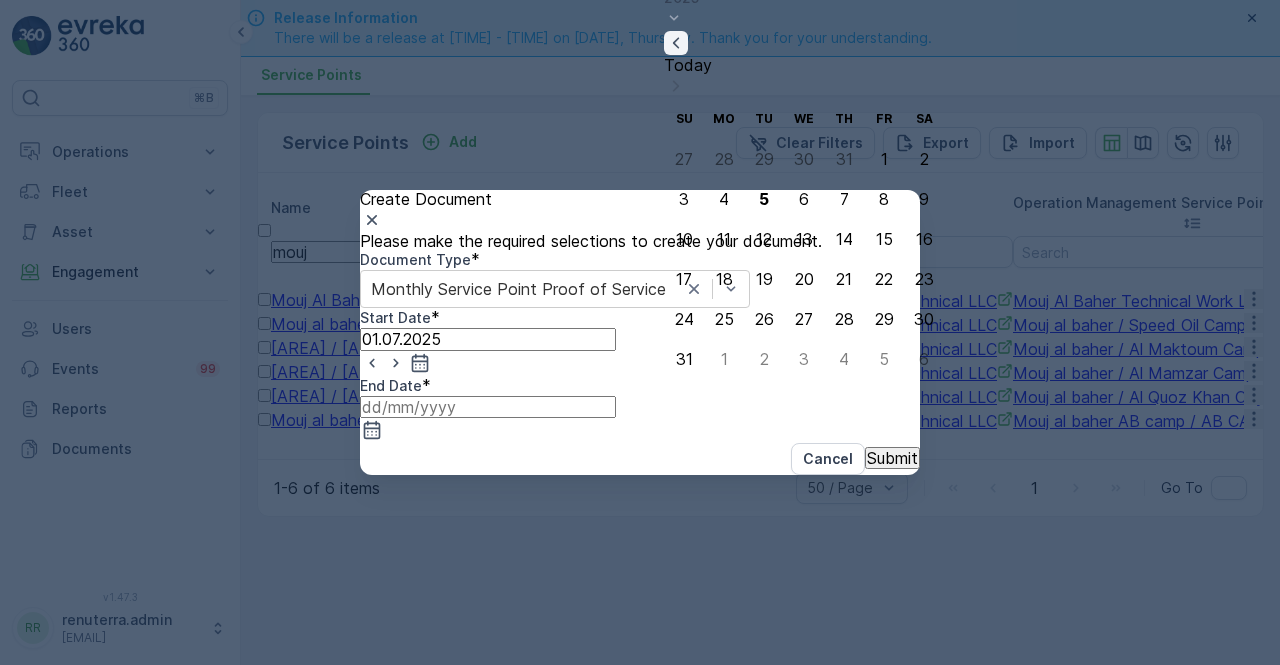 click 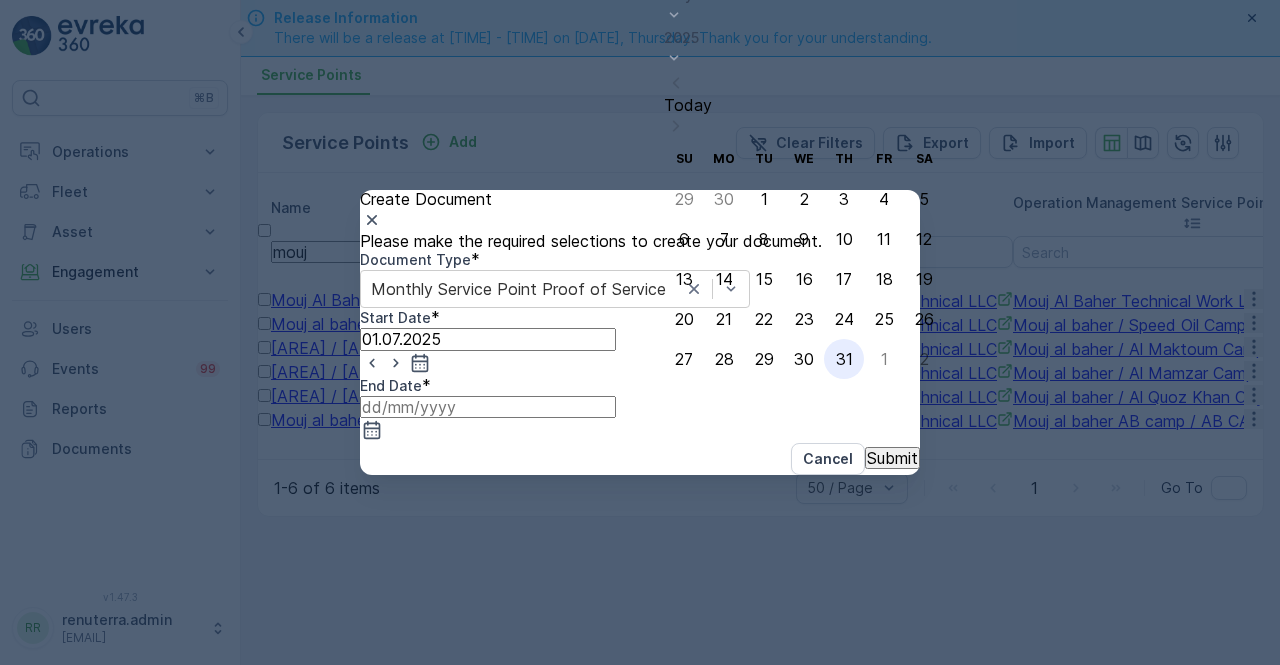 drag, startPoint x: 830, startPoint y: 364, endPoint x: 838, endPoint y: 381, distance: 18.788294 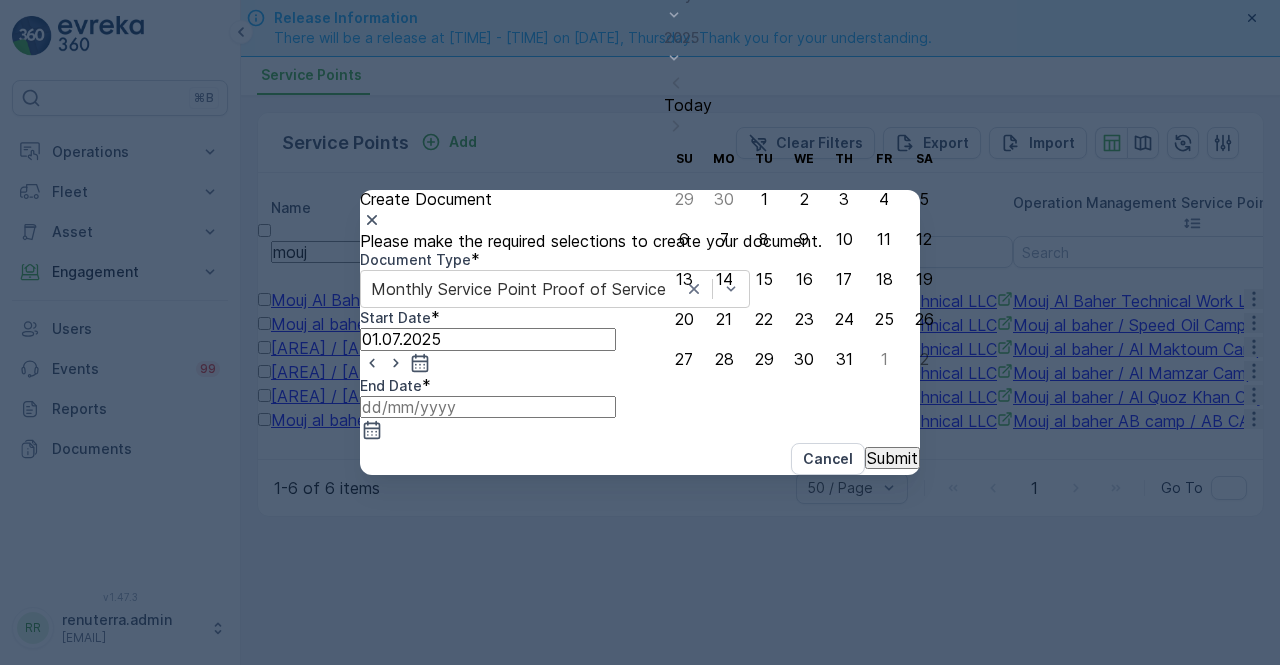 click on "31" at bounding box center (844, 359) 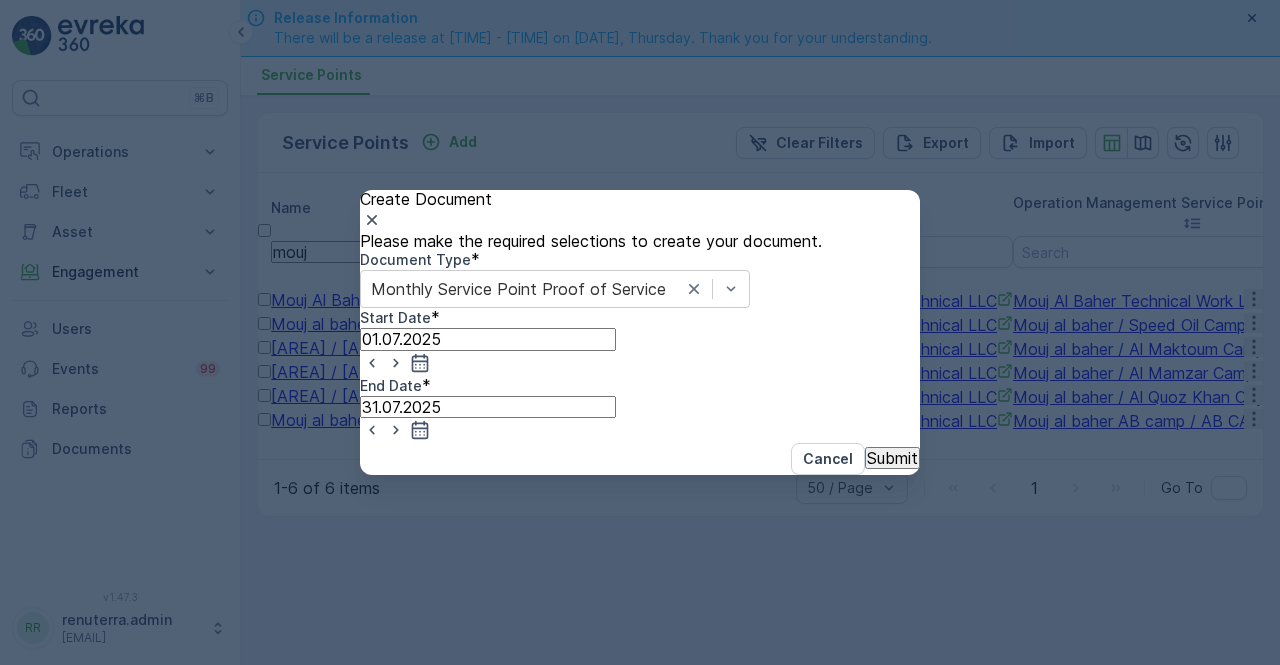click on "Submit" at bounding box center (892, 458) 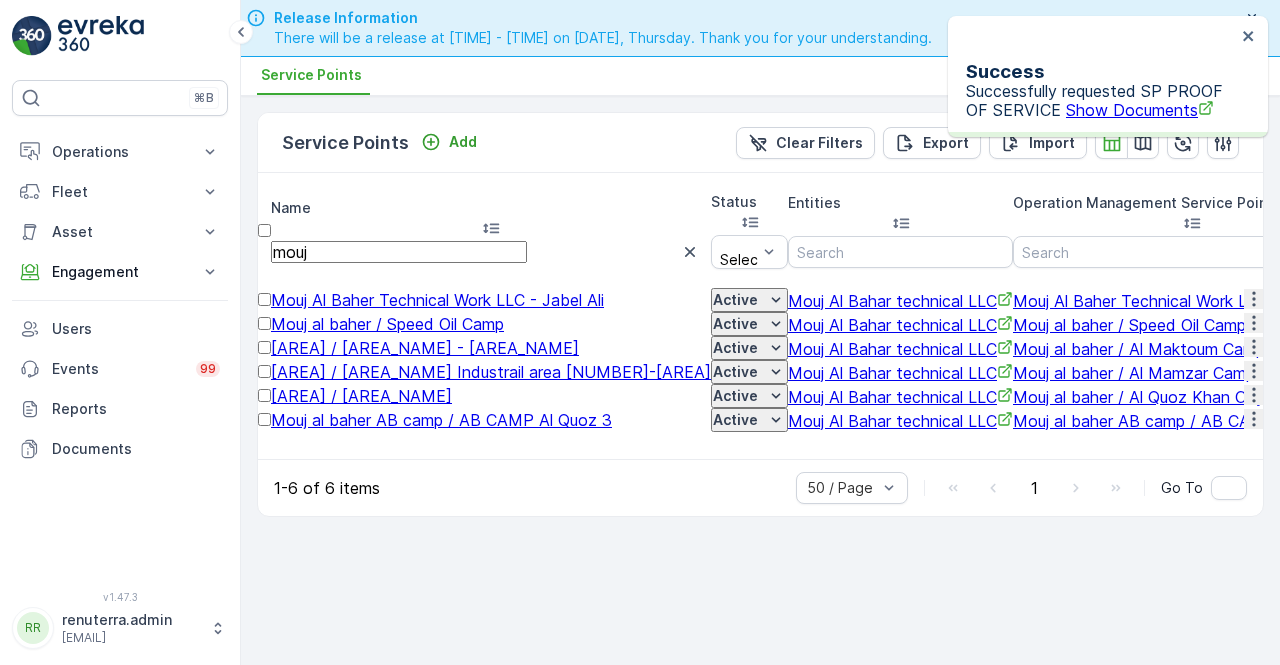 click on "Show Documents" at bounding box center [1140, 110] 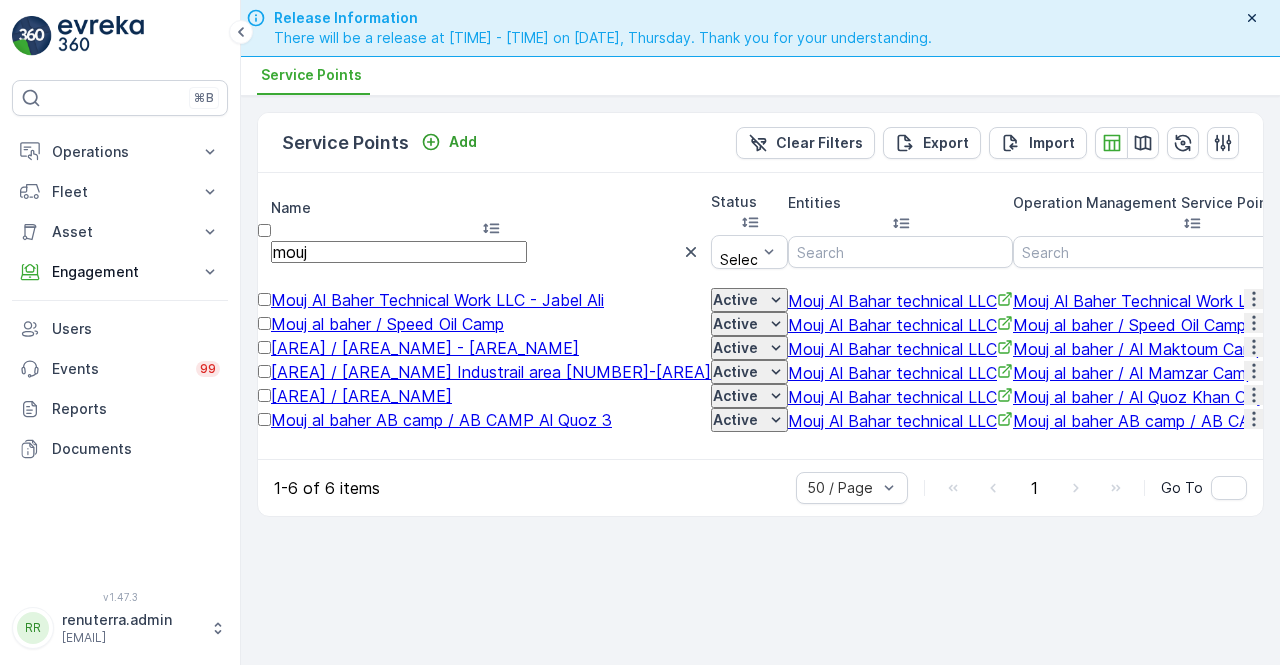 click on "mouj" at bounding box center [399, 252] 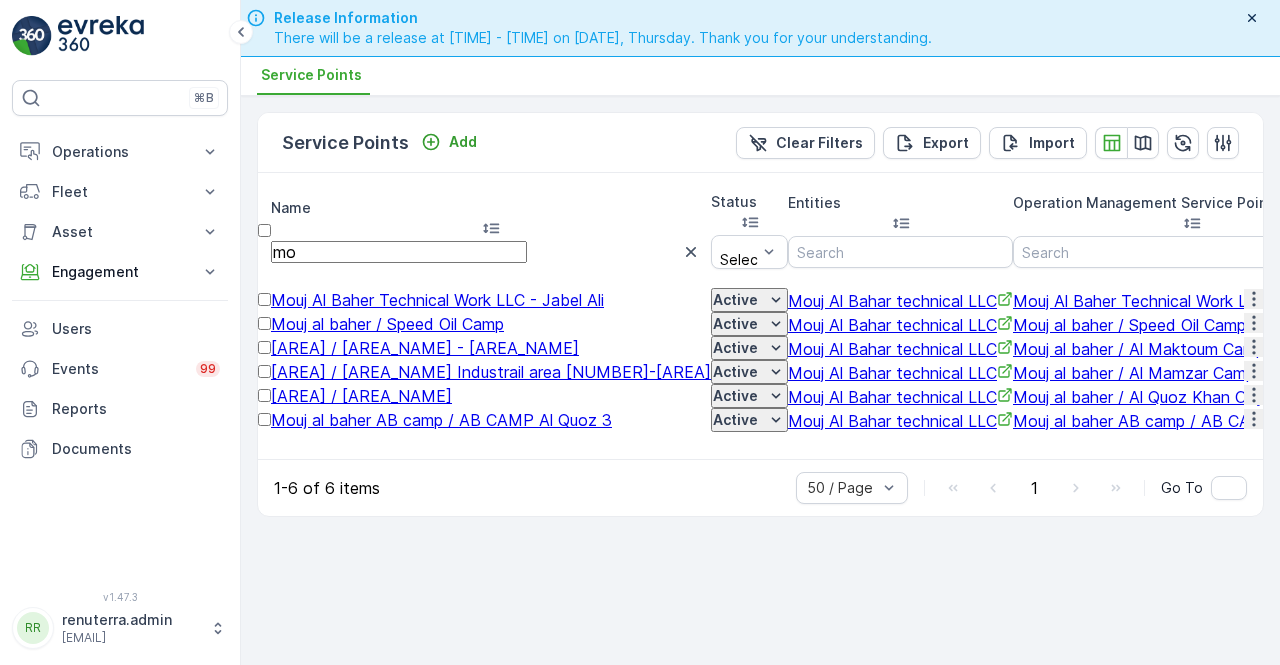 type on "m" 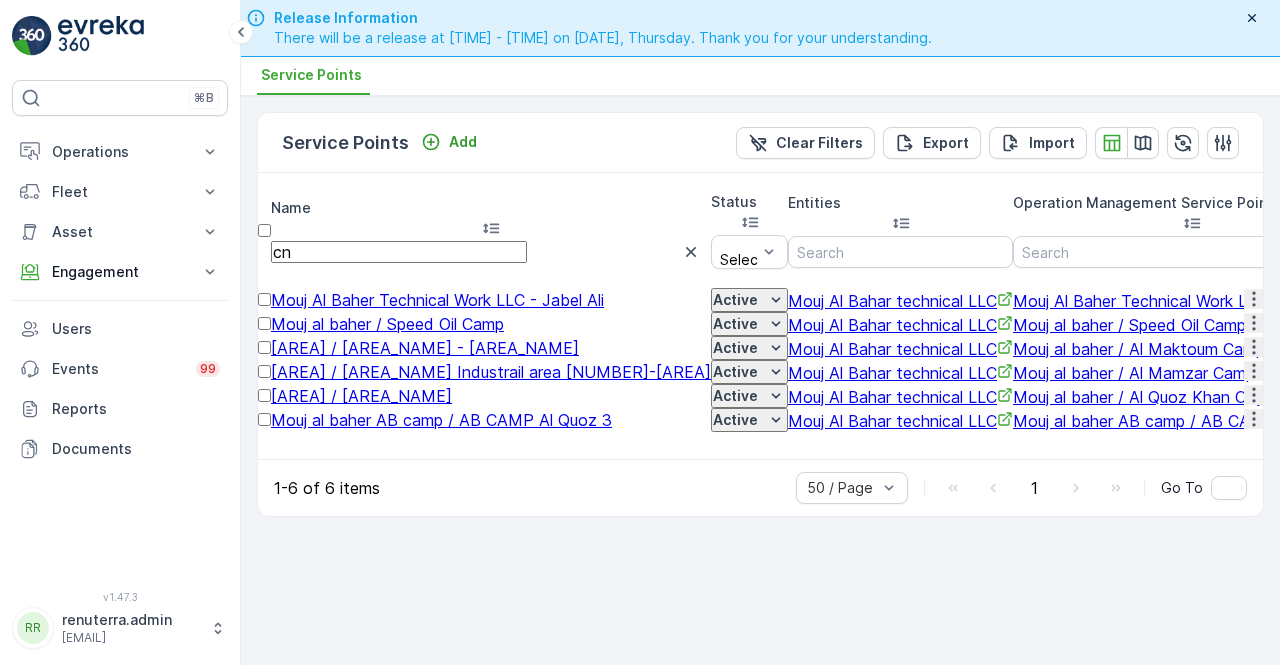 type on "cna" 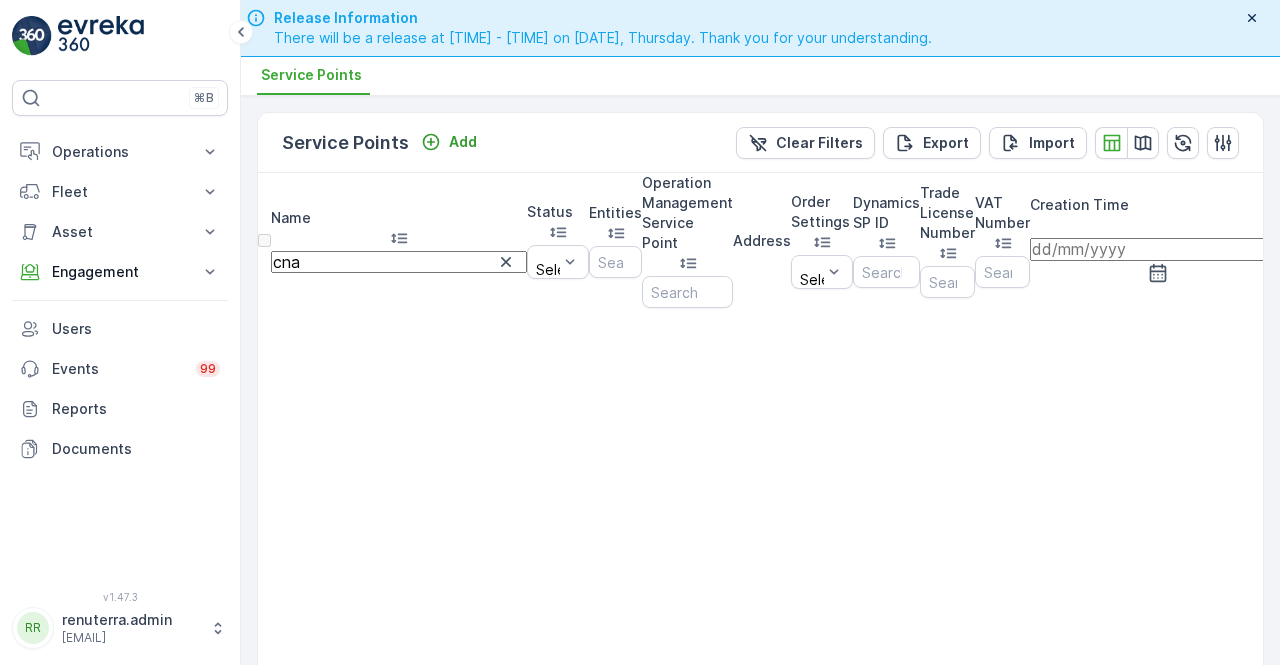 click on "cna" at bounding box center [399, 262] 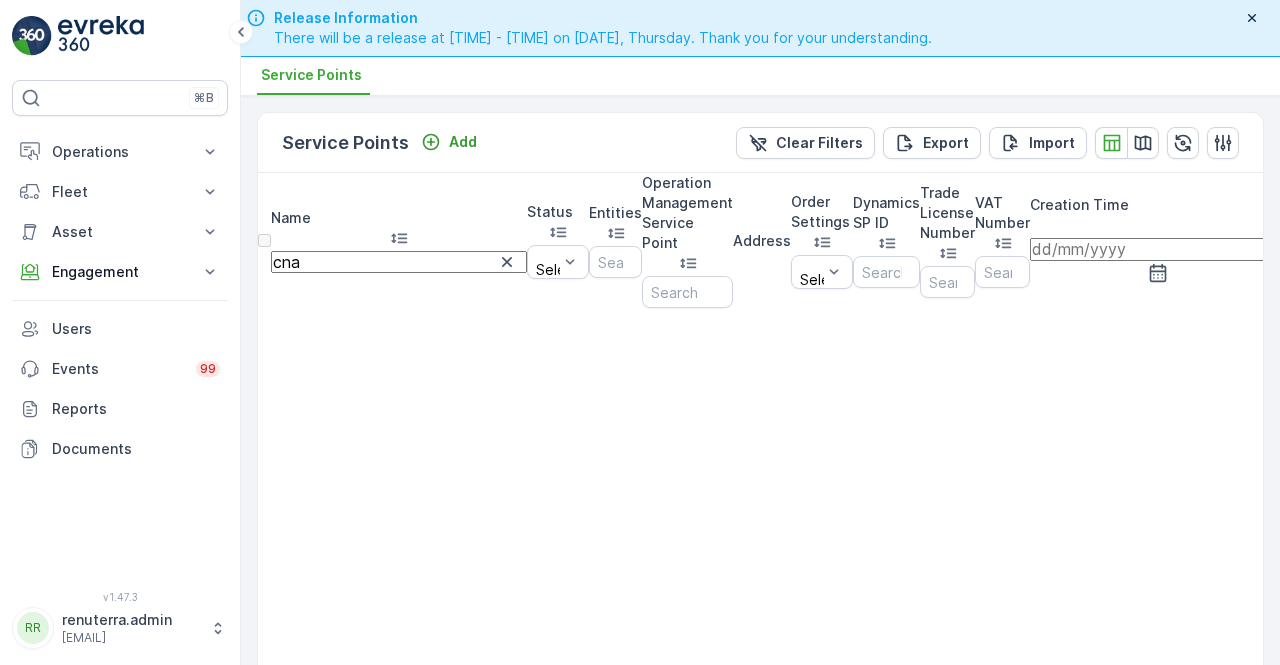 type on "cana" 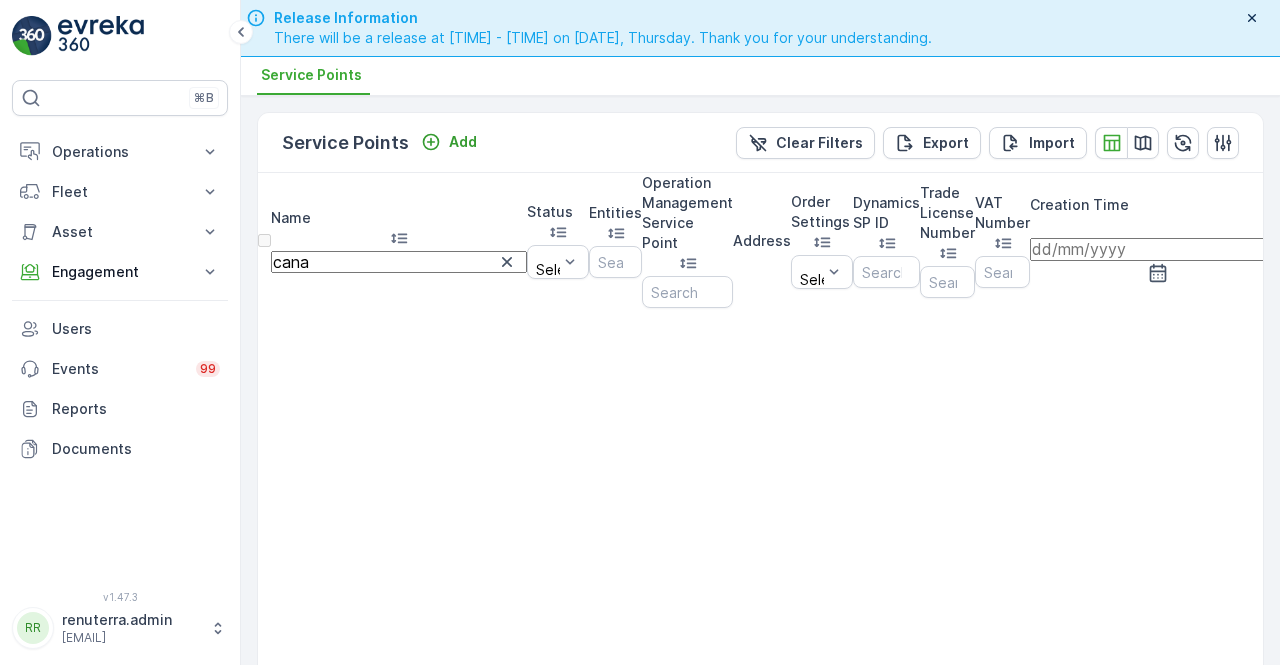 click on "cana" at bounding box center [399, 262] 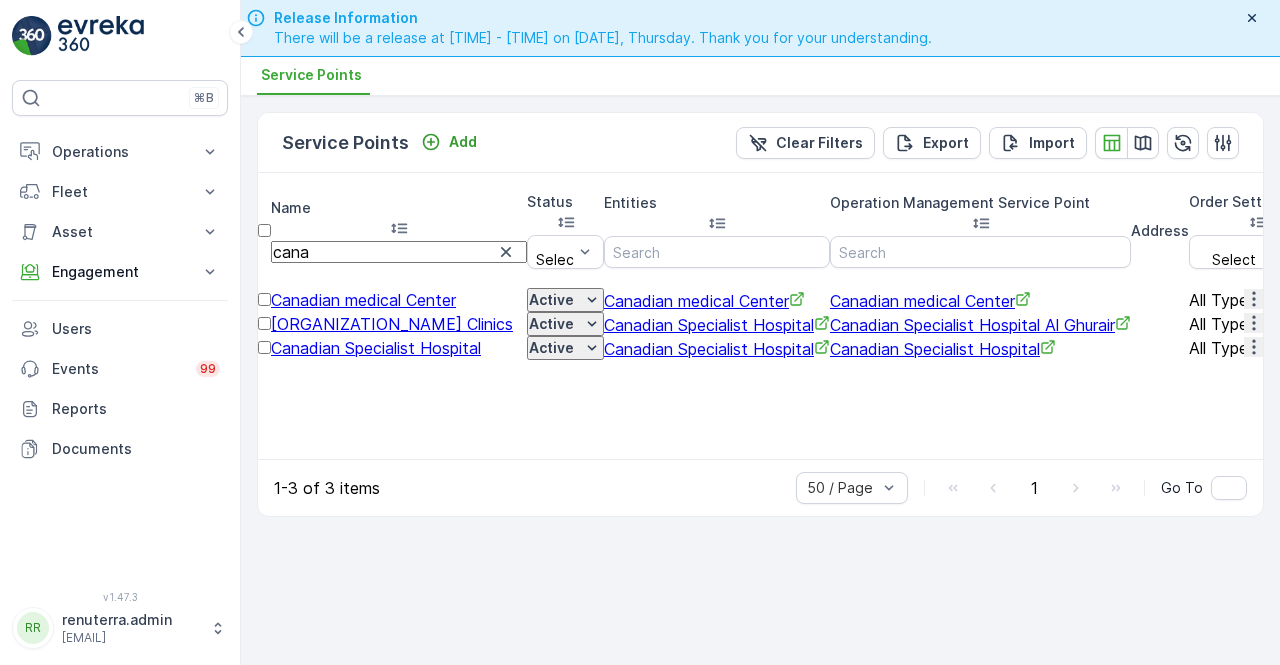 click 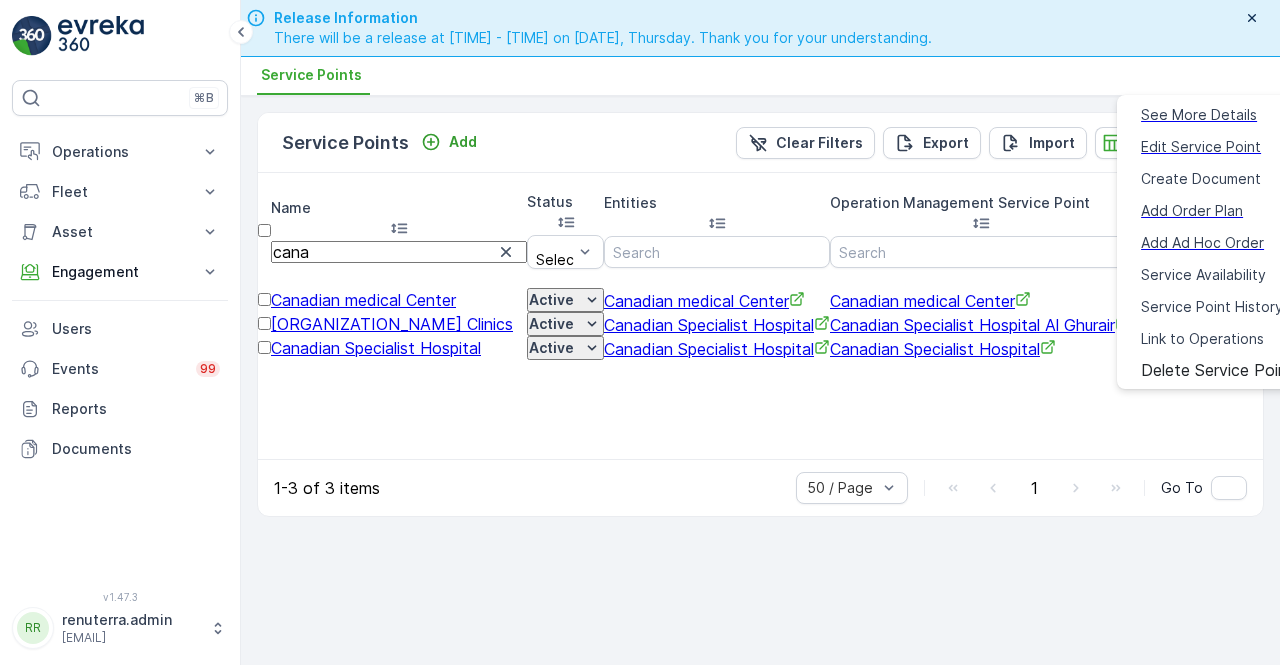 click on "Service Points Add Clear Filters Export Import Name cana Status Select Entities Operation Management Service Point Address Order Settings Select Dynamics SP ID Trade License Number VAT Number Creation Time - Last Update Time - Canadian medical Center Active Canadian medical Center Canadian medical Center All Types Selected - - - 22.05.2025 16:07 22.05.2025 16:07 Canadian Specialist Hospital Clinics Active Canadian Specialist Hospital Canadian Specialist Hospital Al Ghurair All Types Selected - - - 19.02.2025 13:52 19.02.2025 13:52 Canadian Specialist Hospital Active Canadian Specialist Hospital Canadian Specialist Hospital All Types Selected - - - 18.02.2025 17:10 19.02.2025 13:52 1-3 of 3 items 50 / Page 1 Go To" at bounding box center (760, 381) 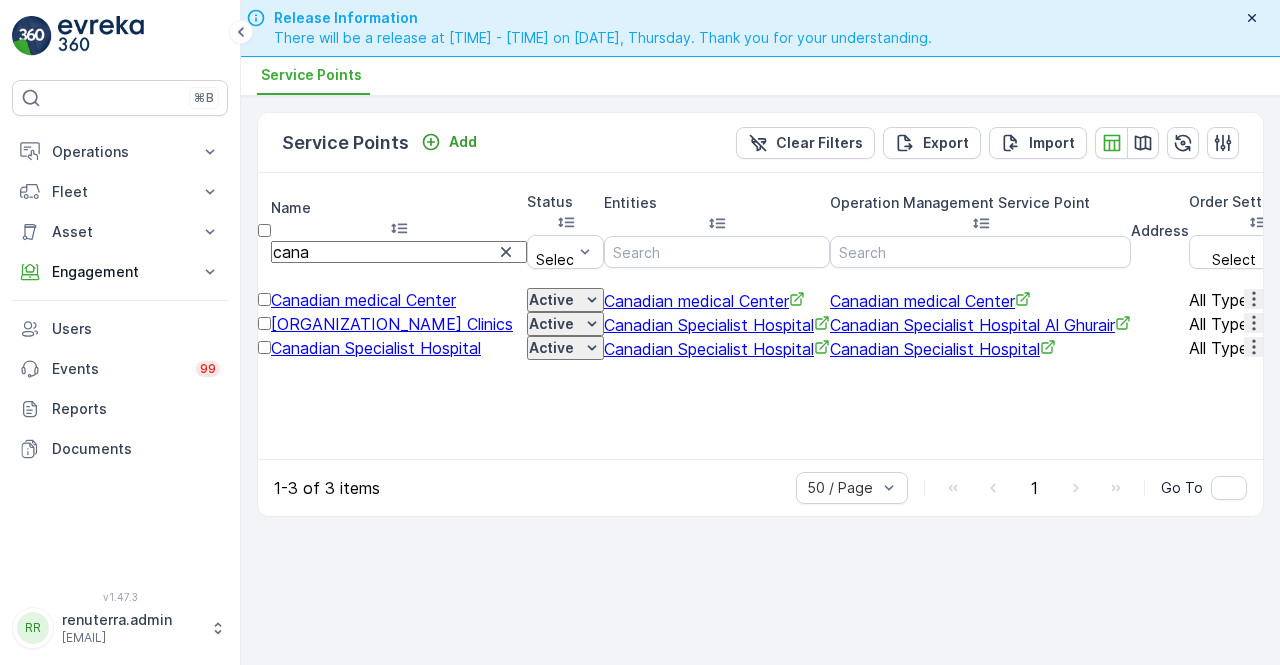 click 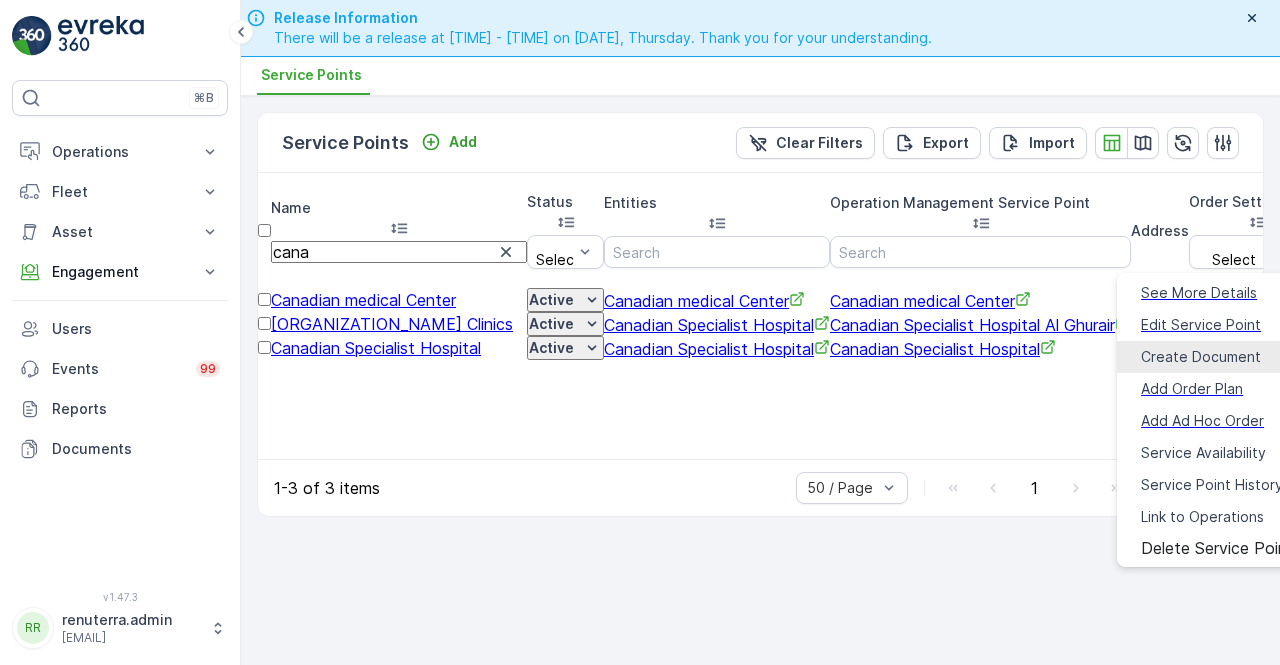 click on "Create Document" at bounding box center [1201, 357] 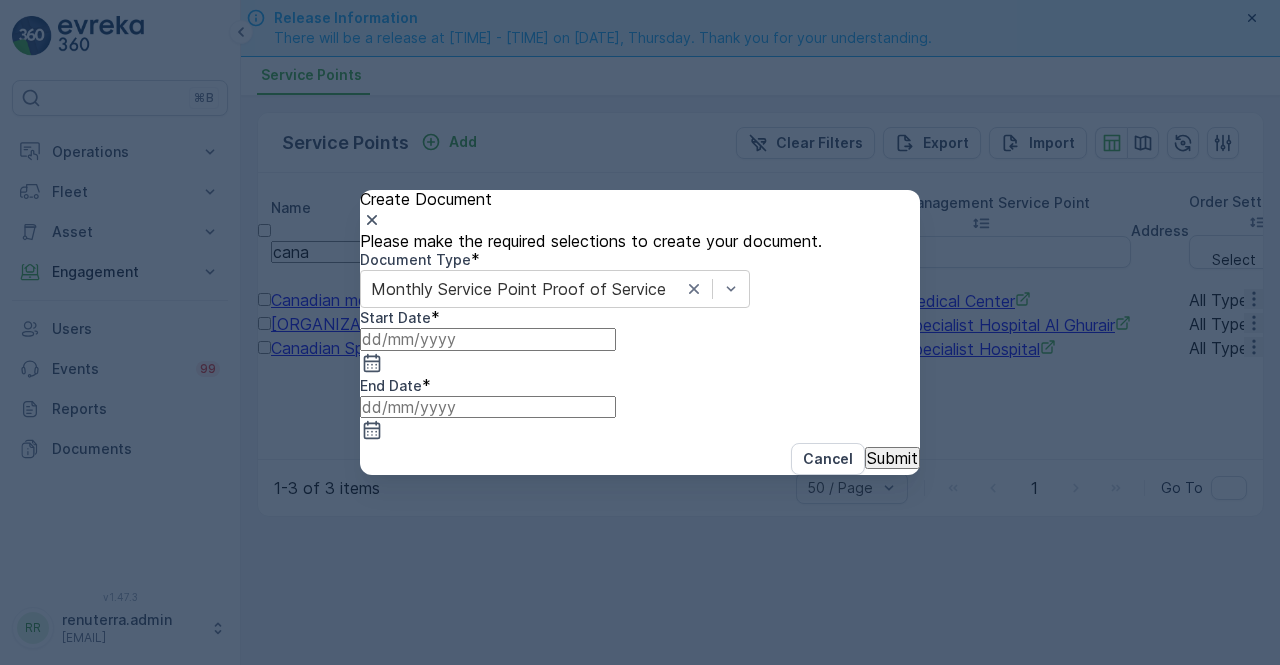 click at bounding box center (488, 339) 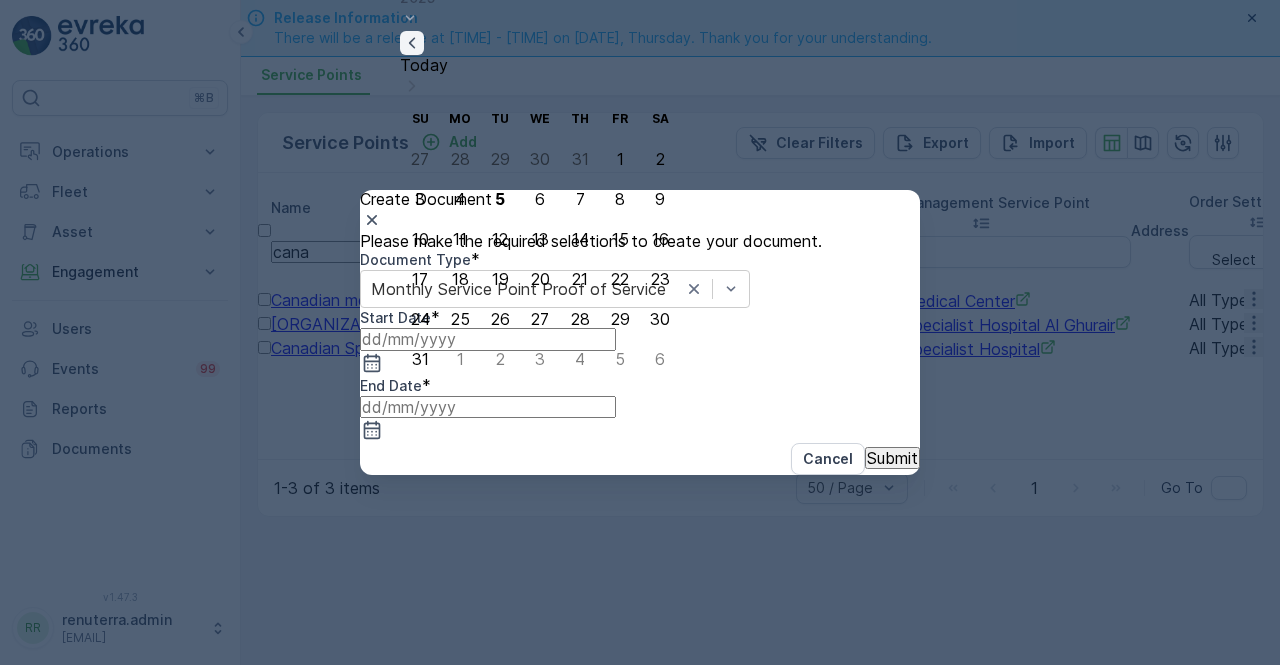 click 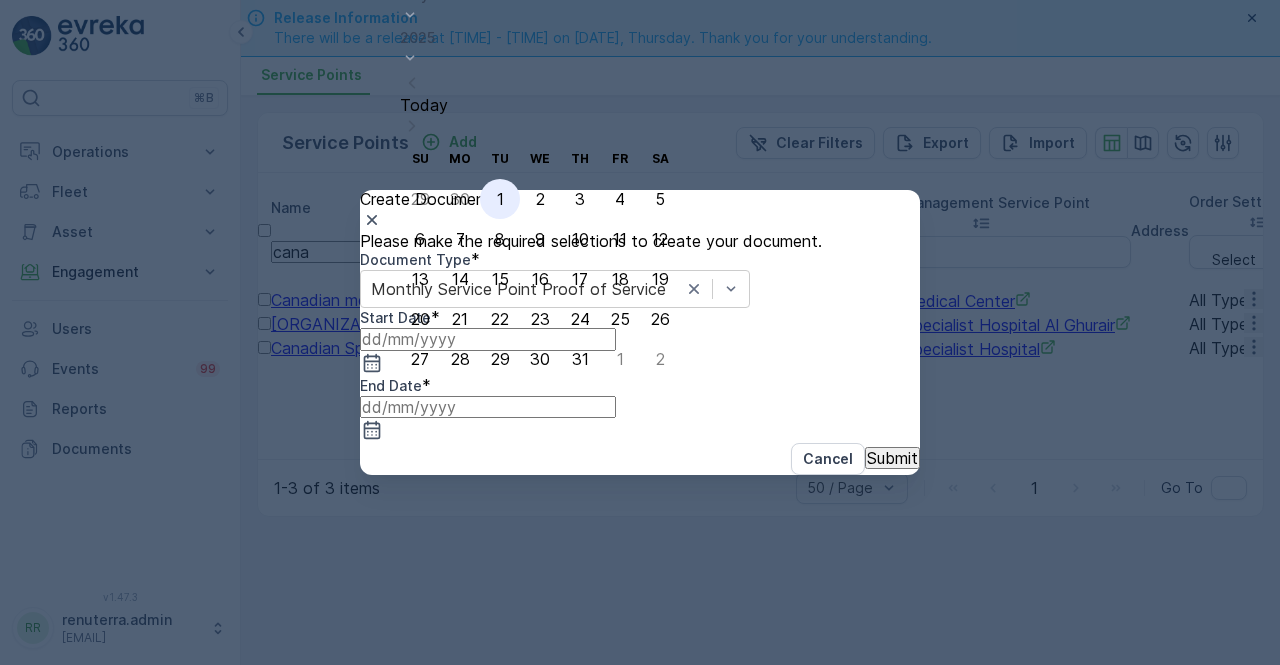 drag, startPoint x: 489, startPoint y: 204, endPoint x: 521, endPoint y: 253, distance: 58.5235 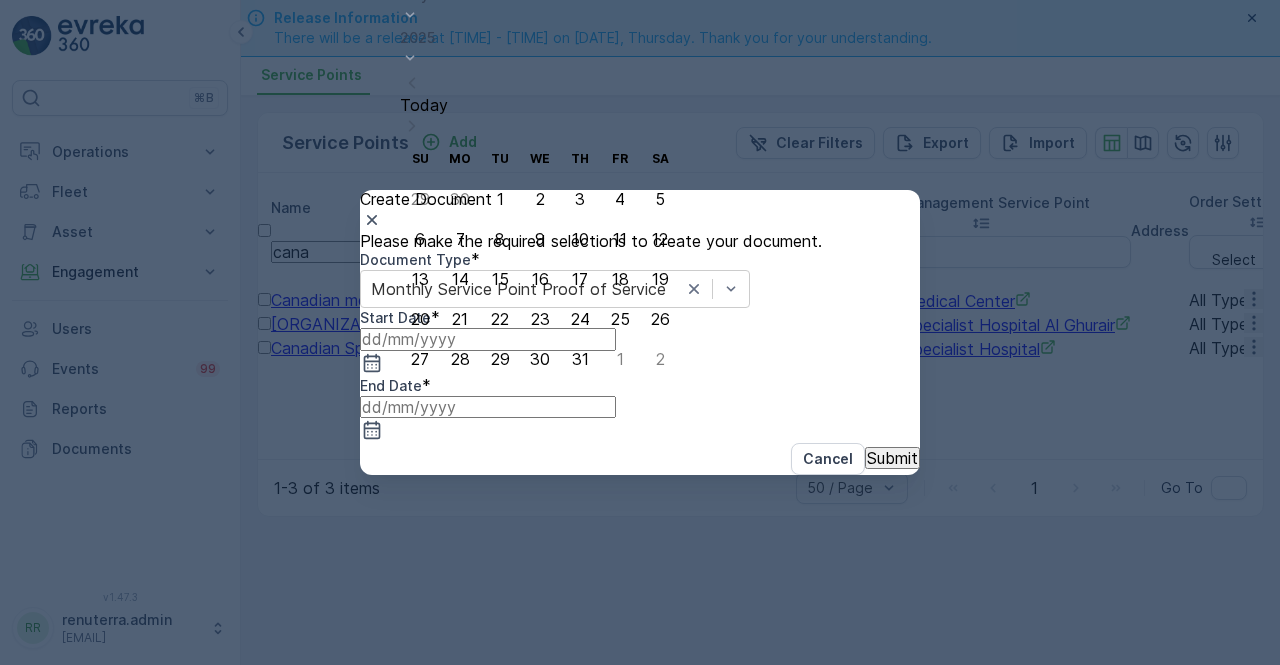 type on "01.07.2025" 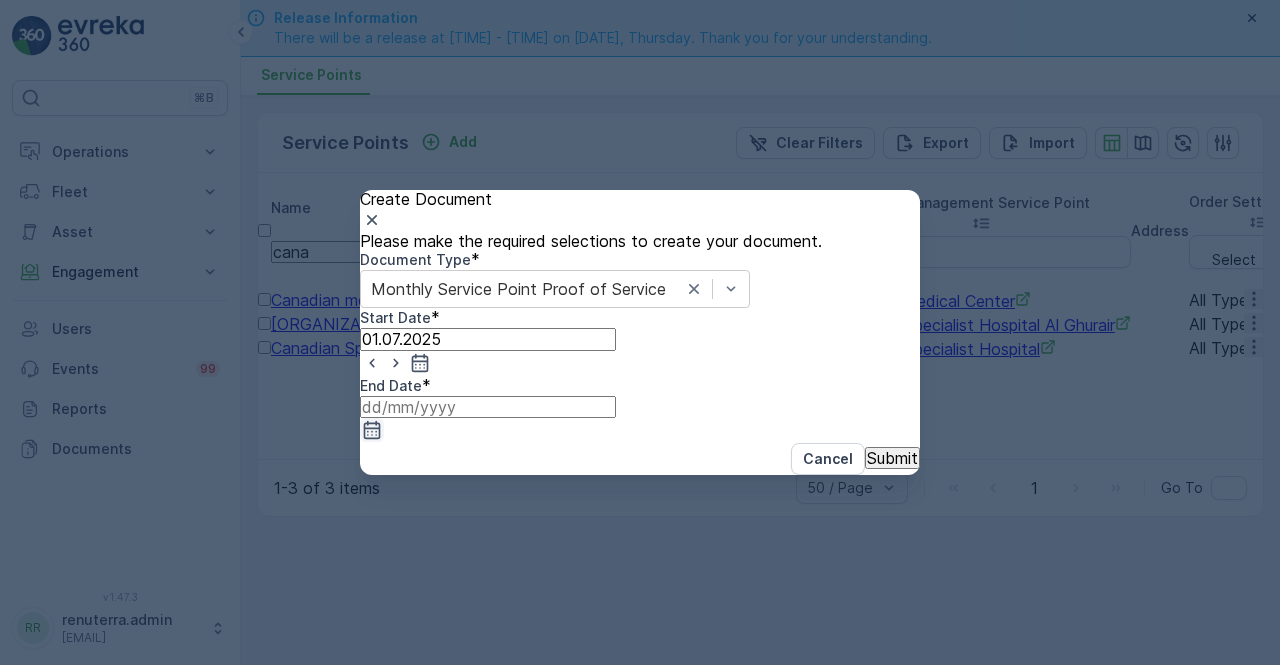 click at bounding box center (488, 407) 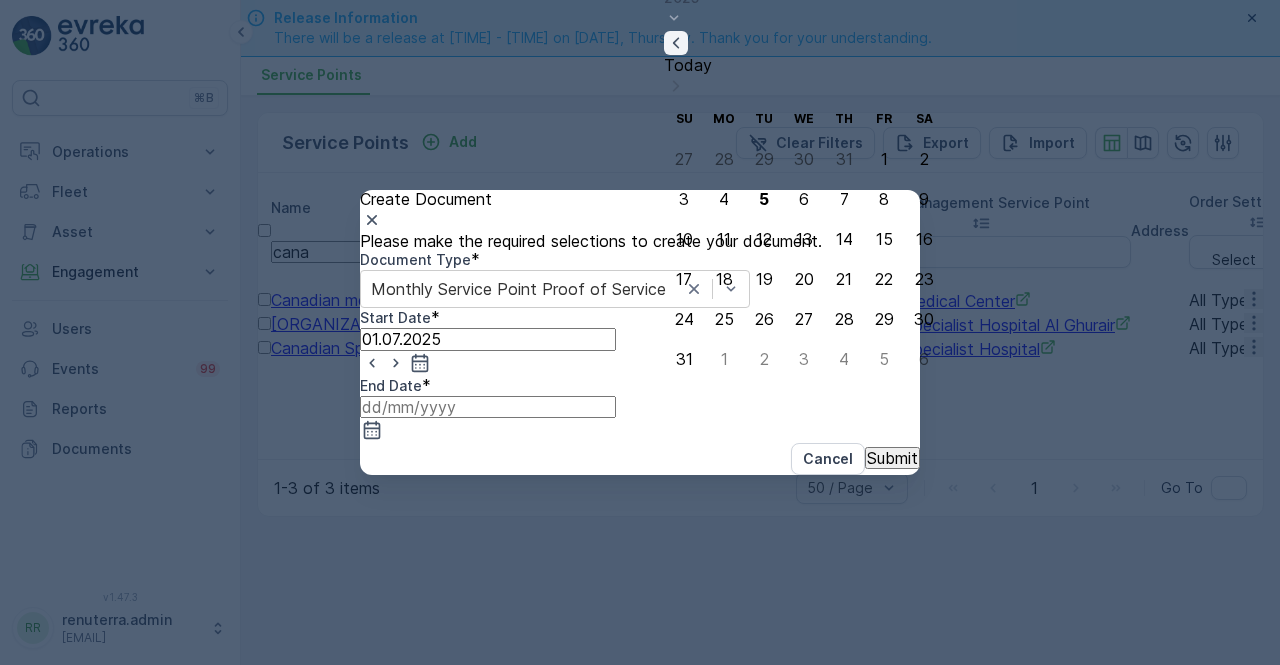 click 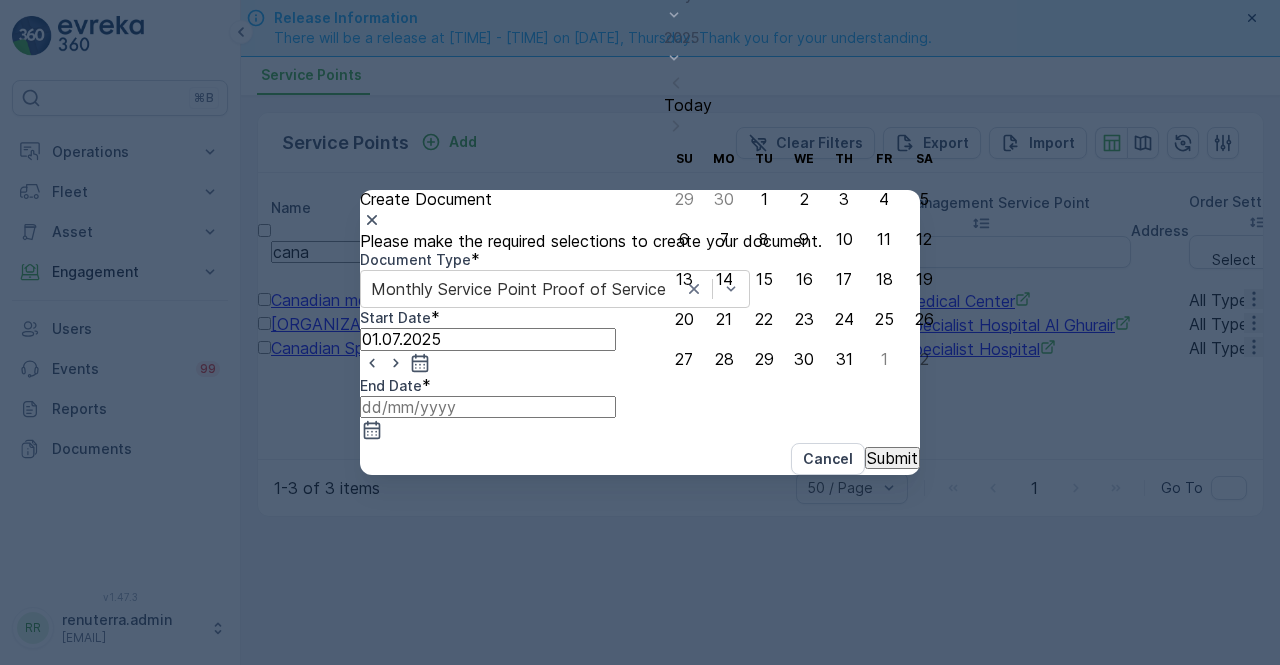 drag, startPoint x: 832, startPoint y: 365, endPoint x: 863, endPoint y: 453, distance: 93.30059 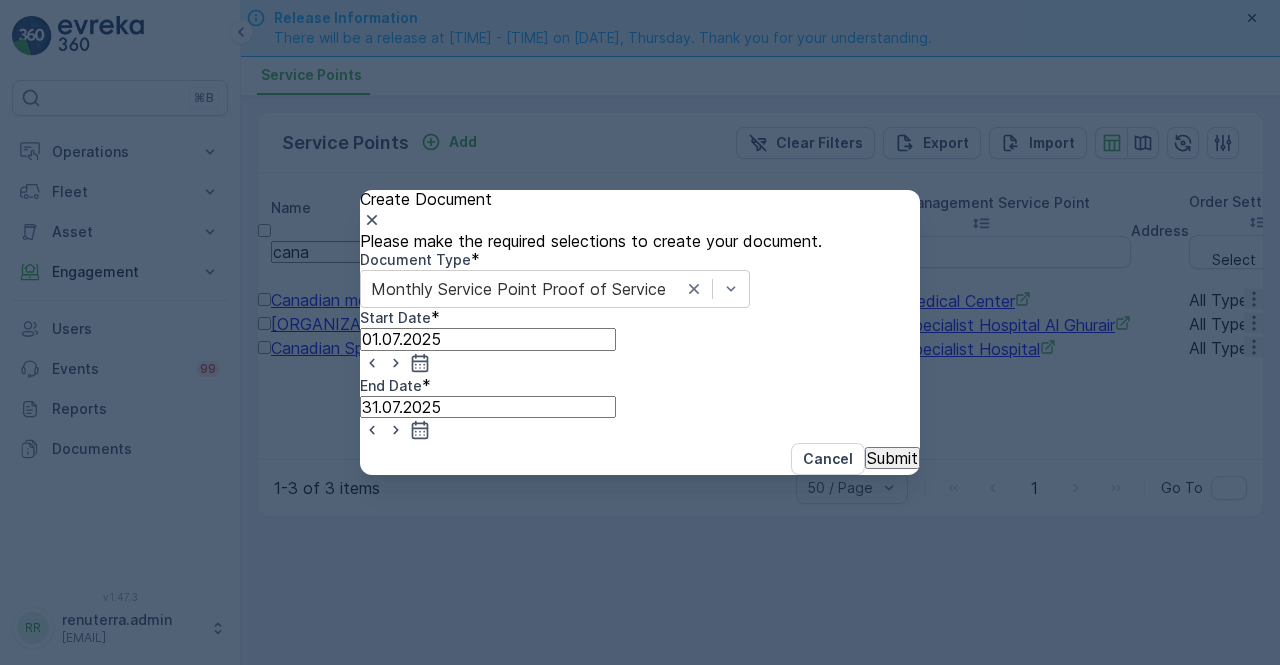 click on "Submit" at bounding box center (892, 458) 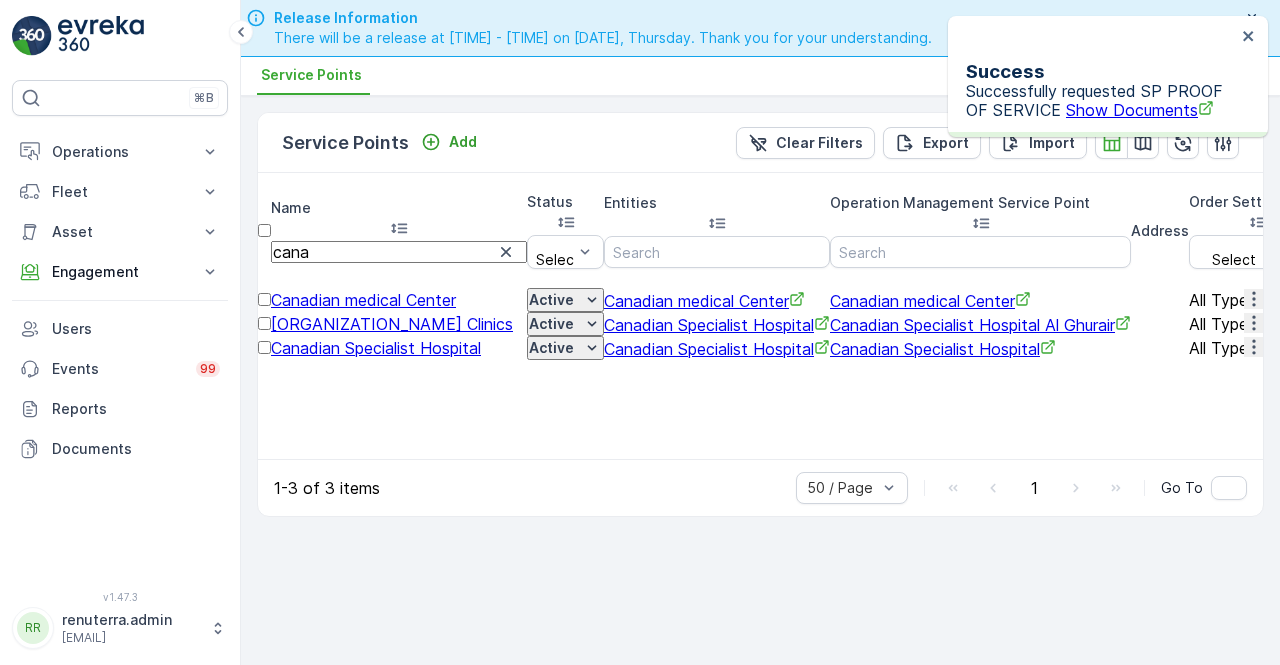 click on "Successfully requested SP PROOF OF SERVICE   Show Documents" at bounding box center (1101, 100) 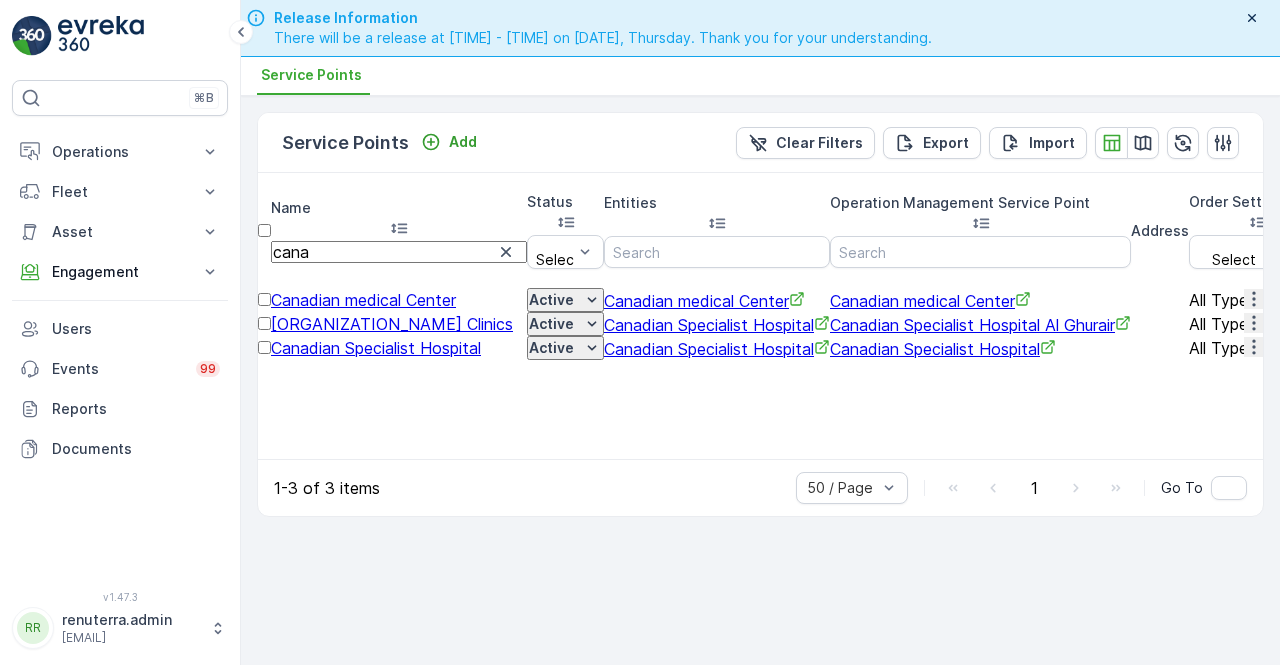click 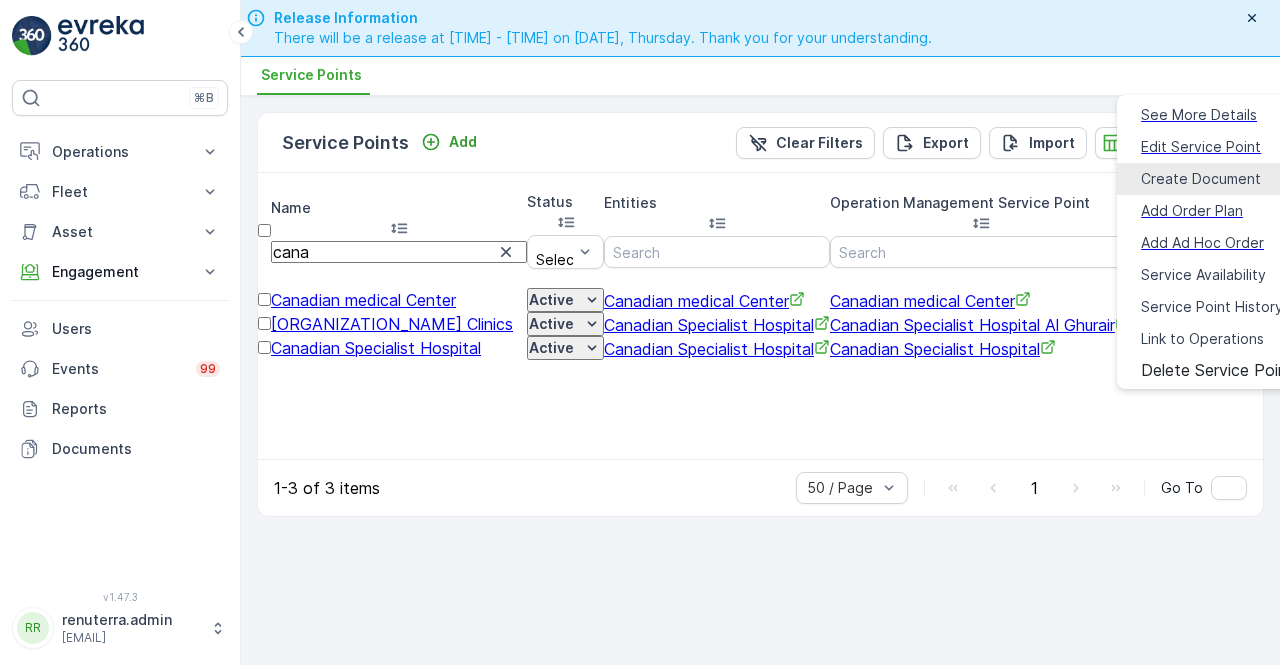 click on "Create Document" at bounding box center (1201, 179) 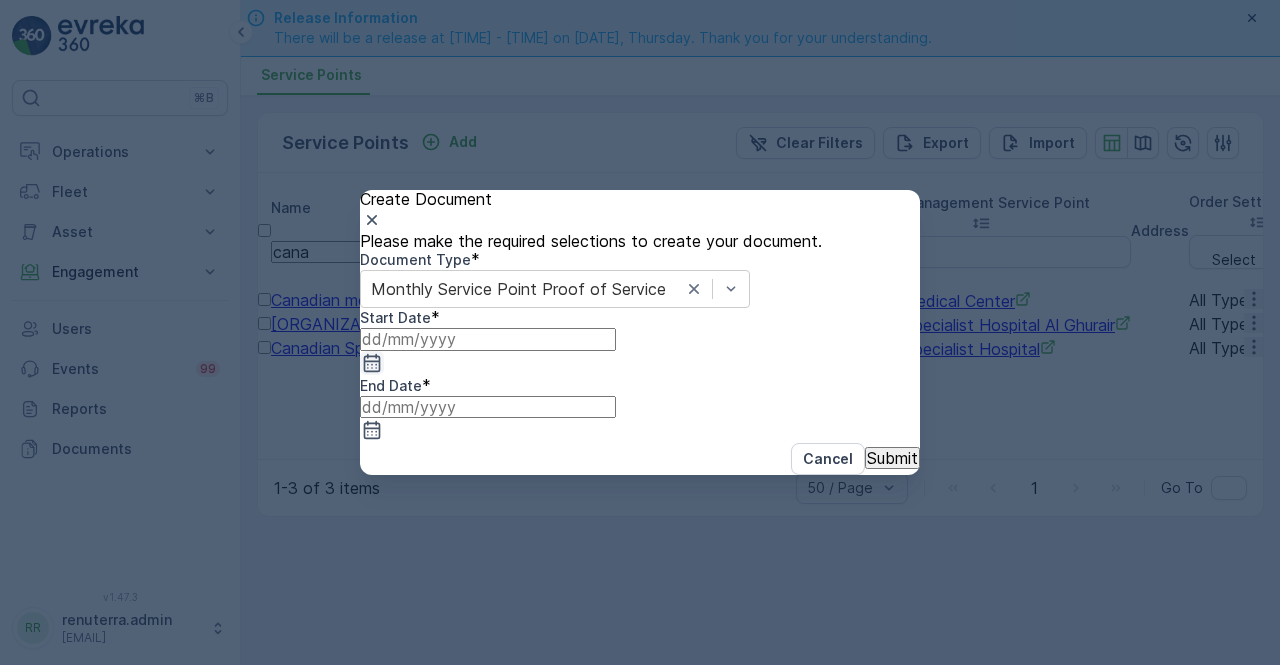 click 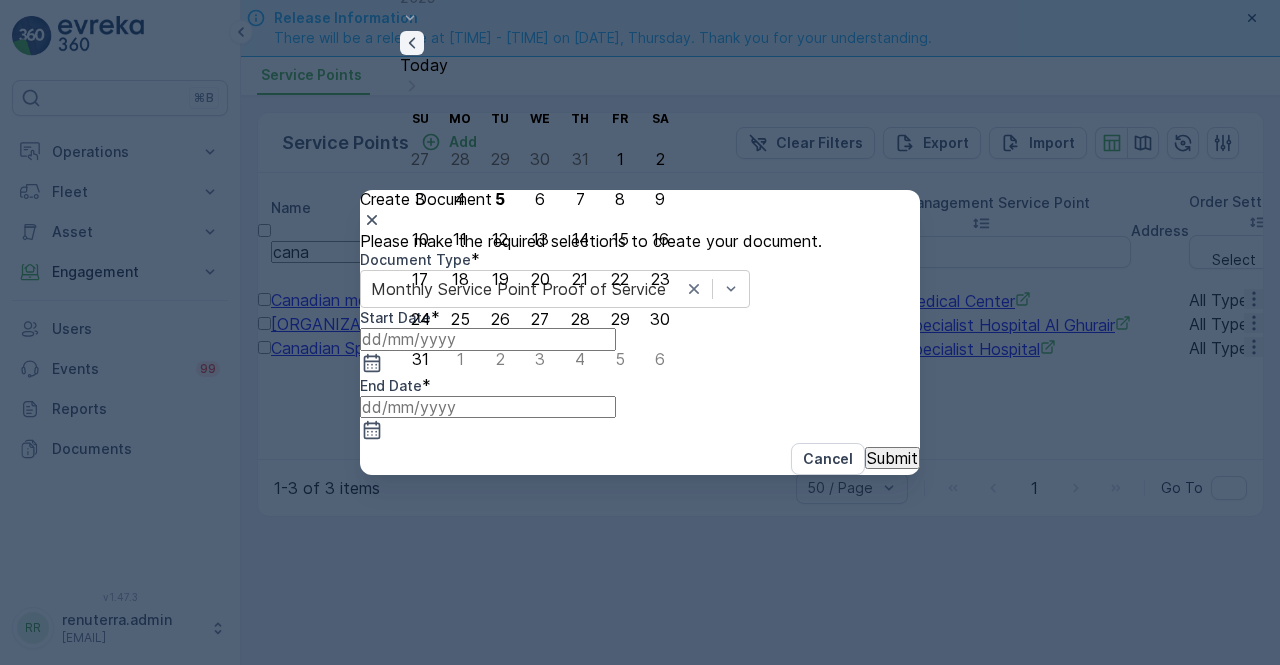 click 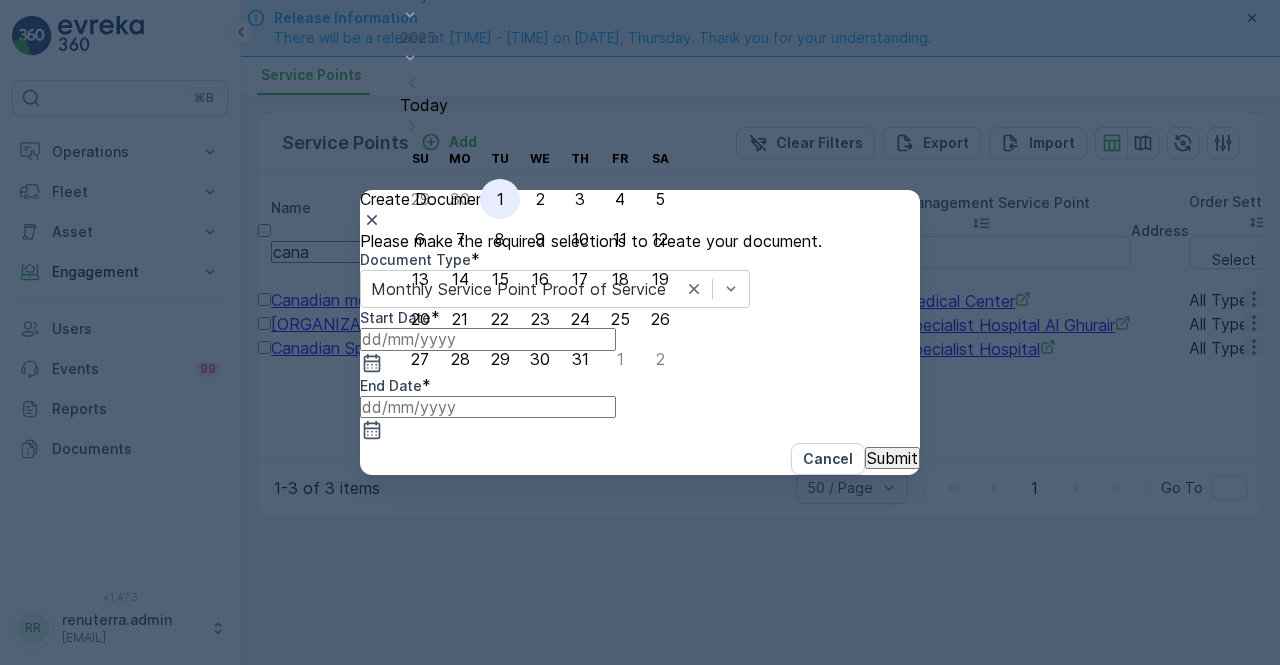 click on "1" at bounding box center [500, 199] 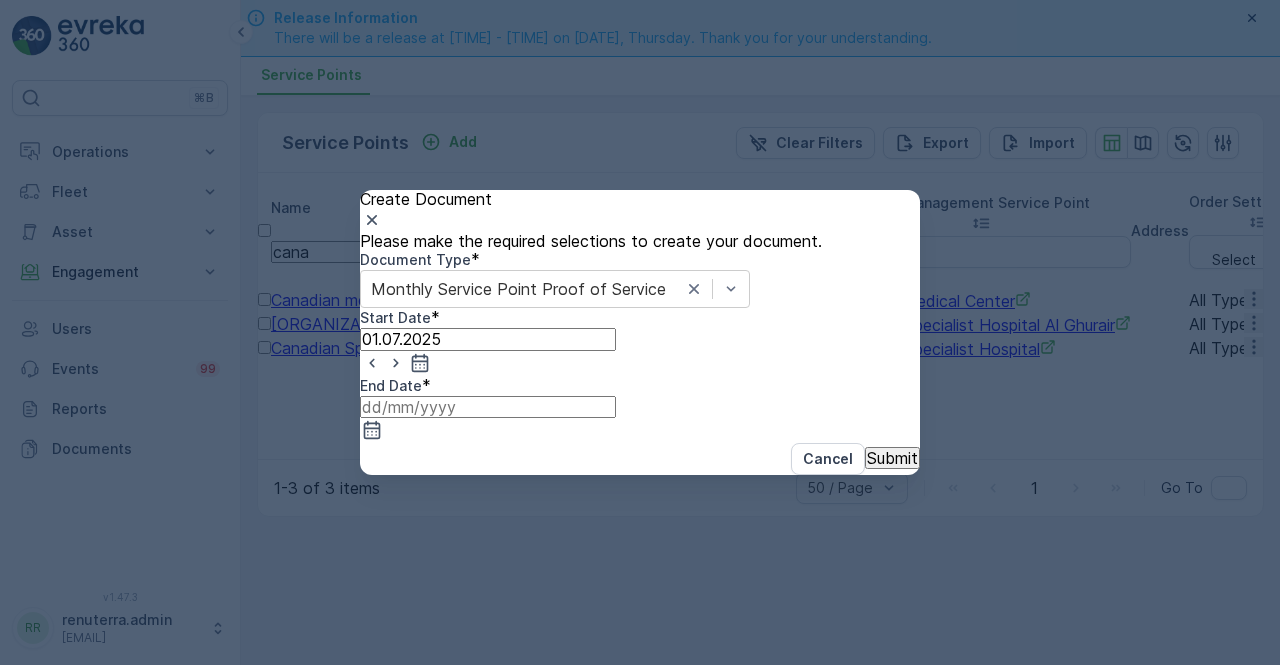 click at bounding box center [488, 407] 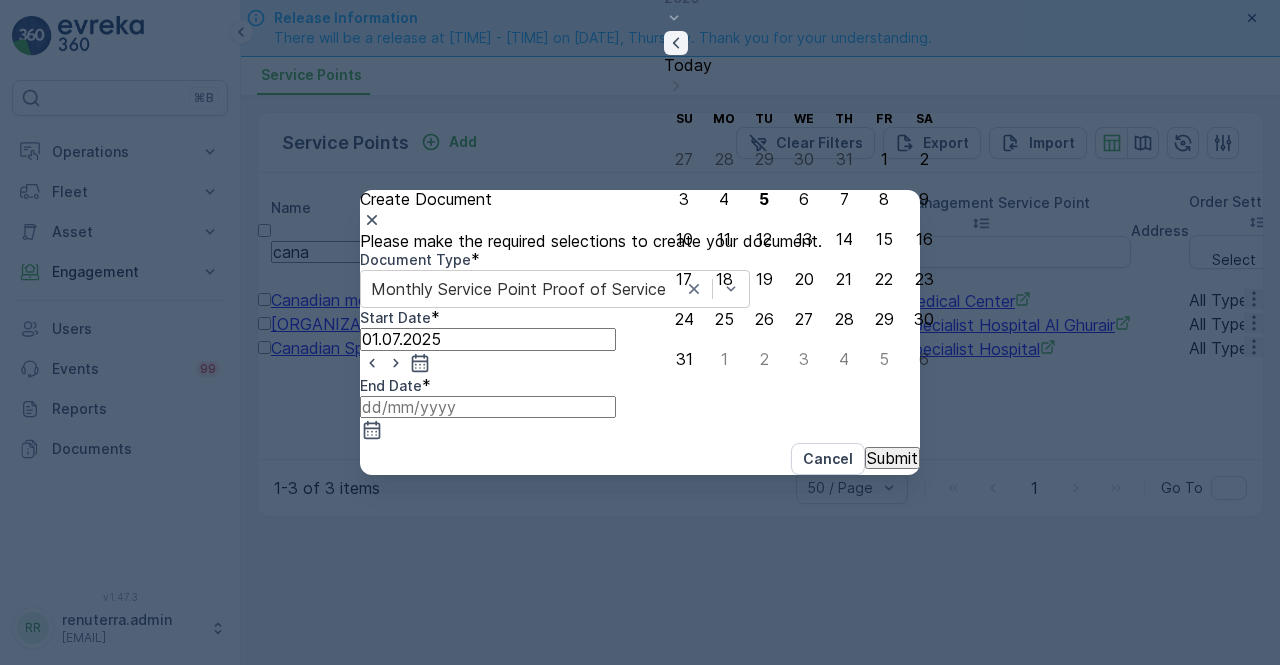 drag, startPoint x: 824, startPoint y: 76, endPoint x: 807, endPoint y: 166, distance: 91.591484 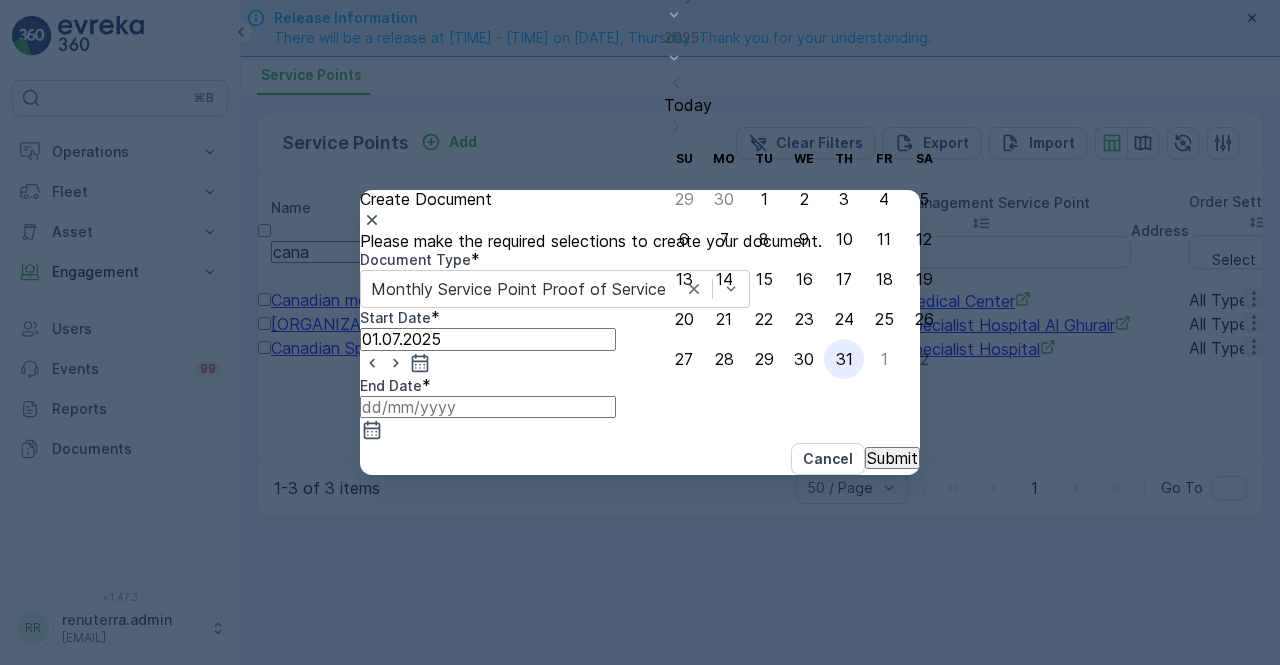 click on "31" at bounding box center [844, 359] 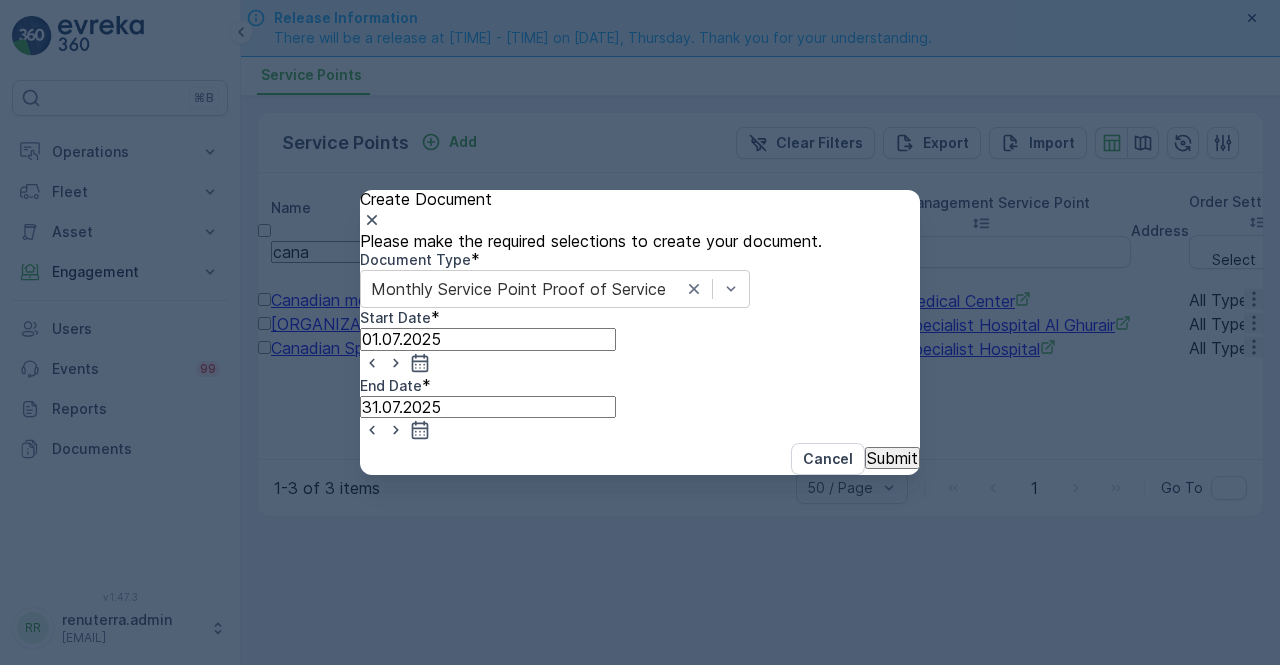 click on "Submit" at bounding box center [892, 458] 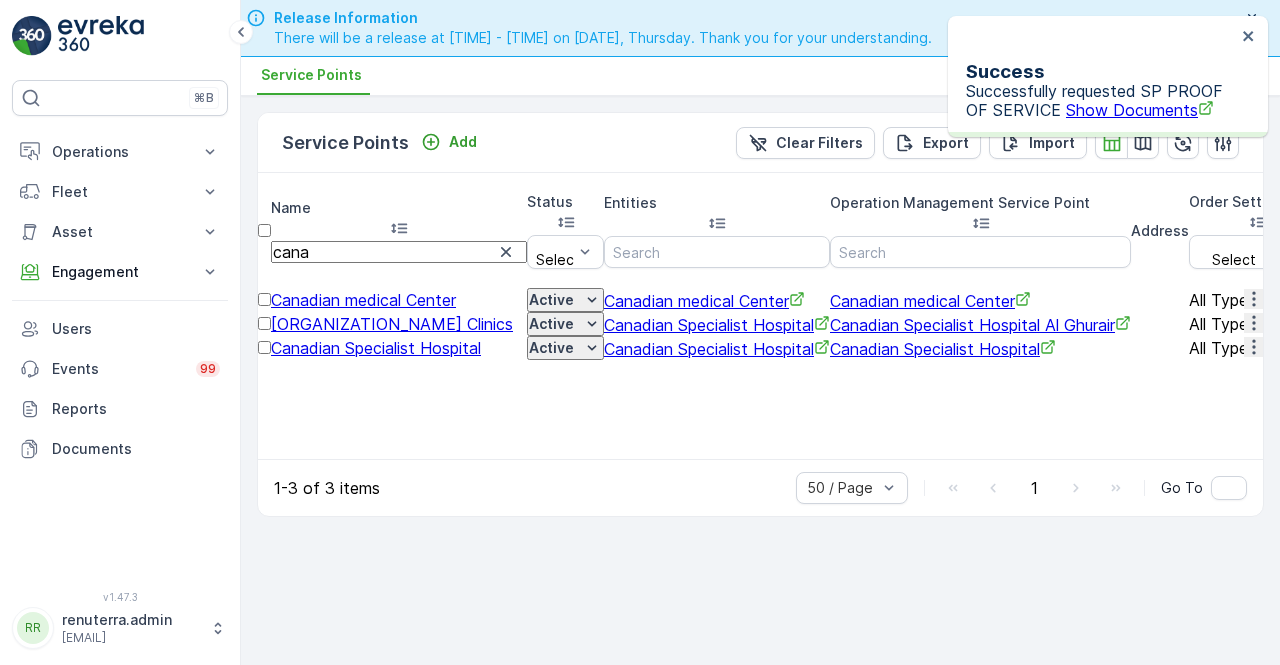click on "Show Documents" at bounding box center [1140, 110] 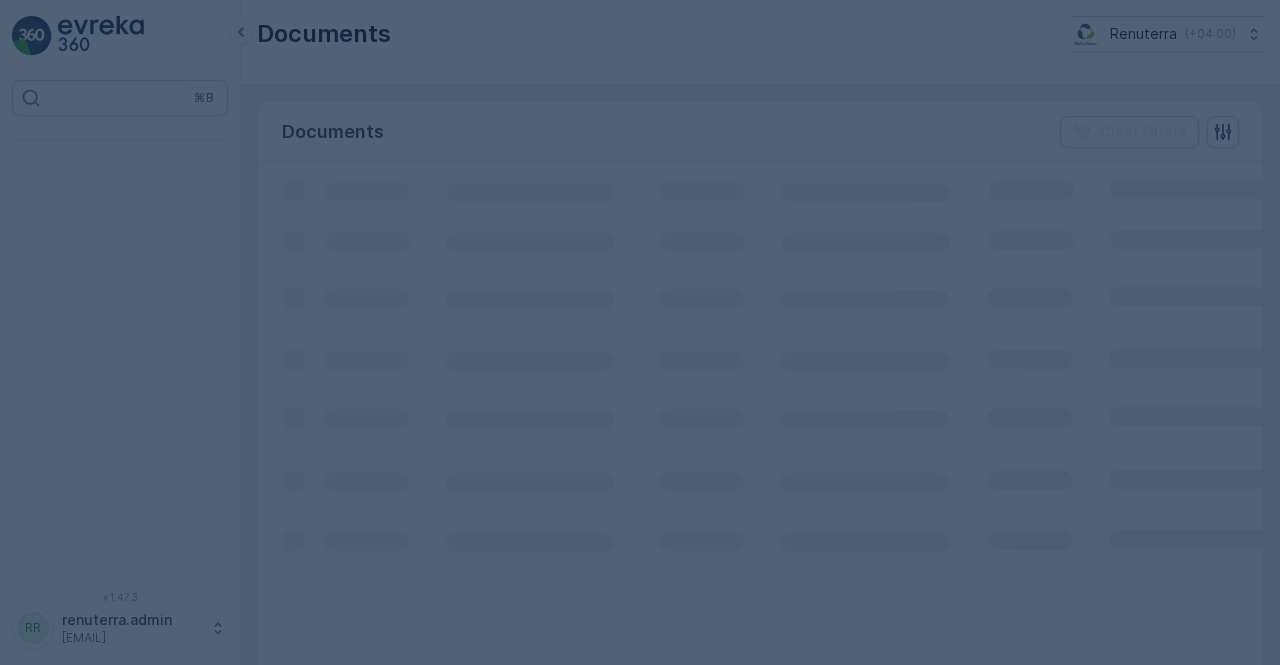 scroll, scrollTop: 0, scrollLeft: 0, axis: both 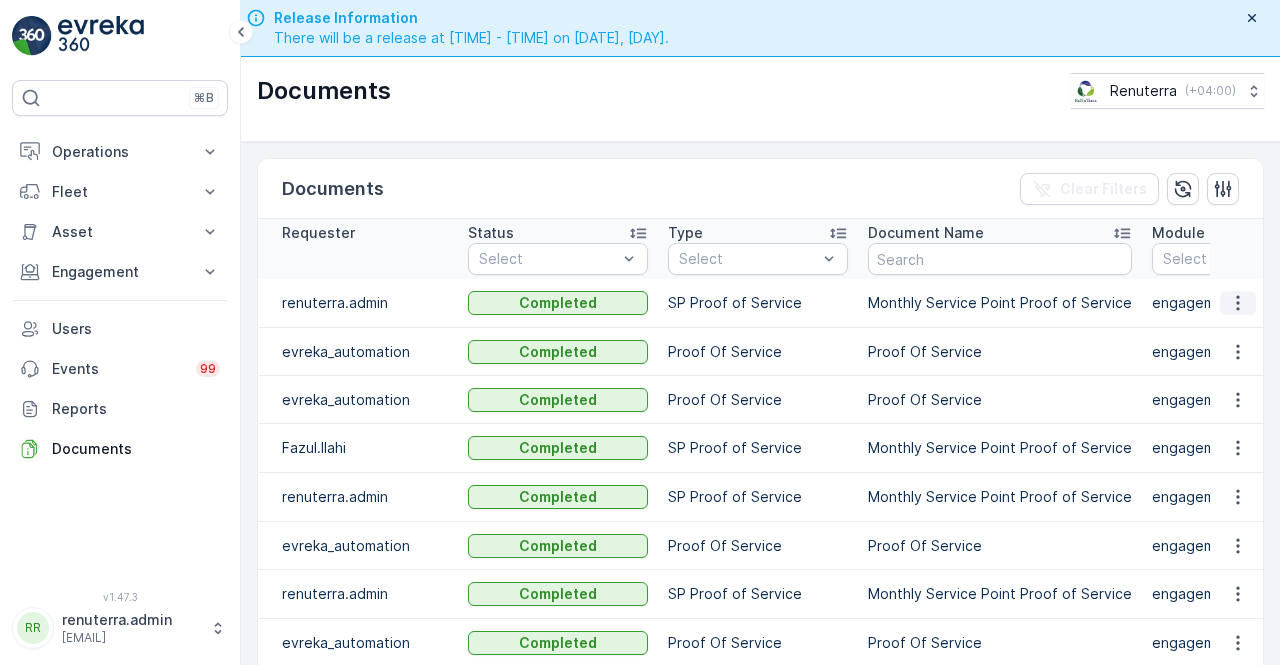 click 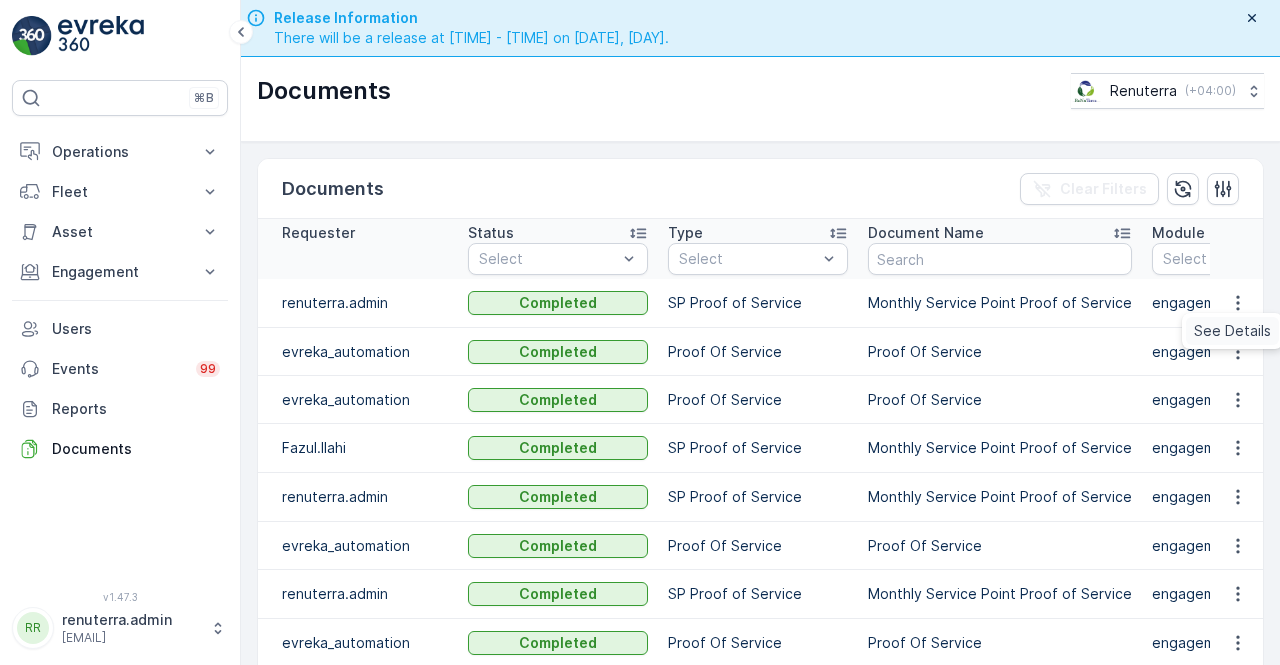 click on "See Details" at bounding box center [1232, 331] 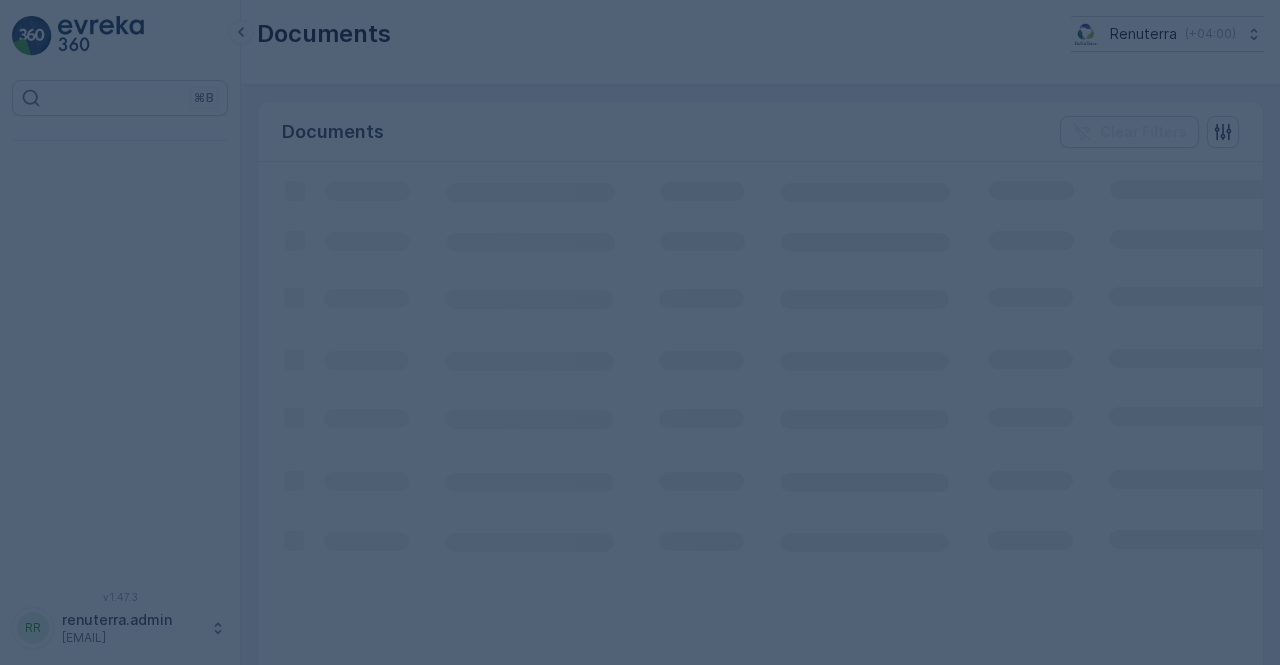 scroll, scrollTop: 0, scrollLeft: 0, axis: both 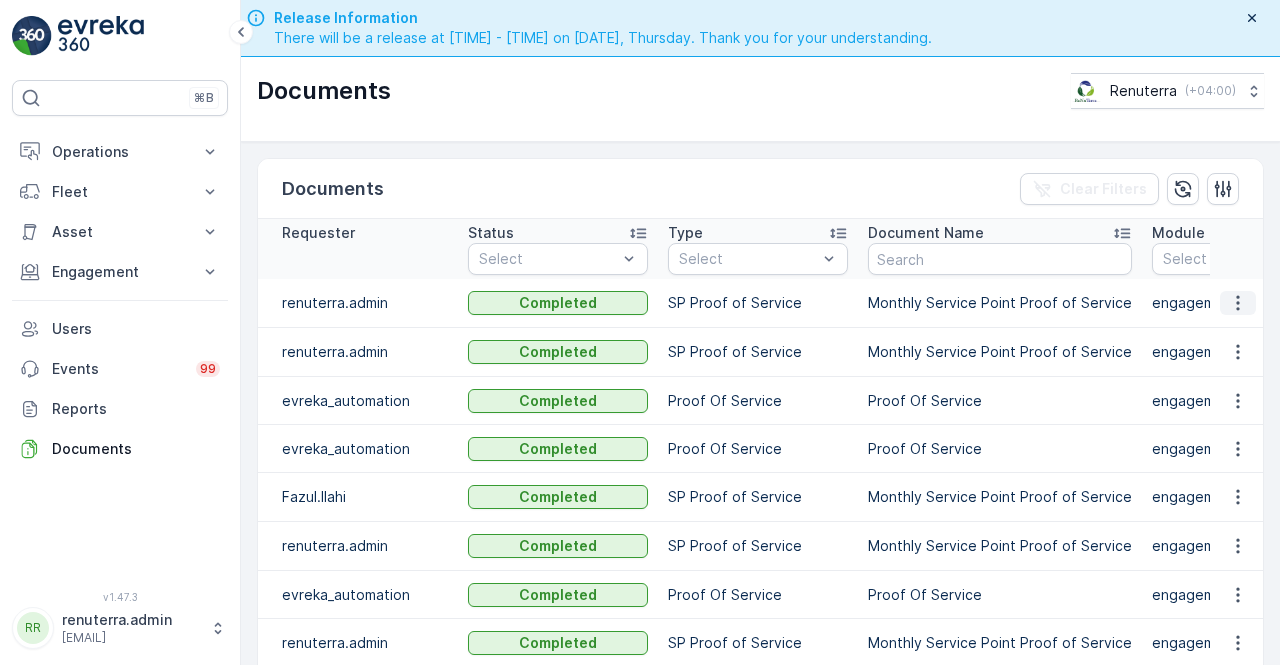 click 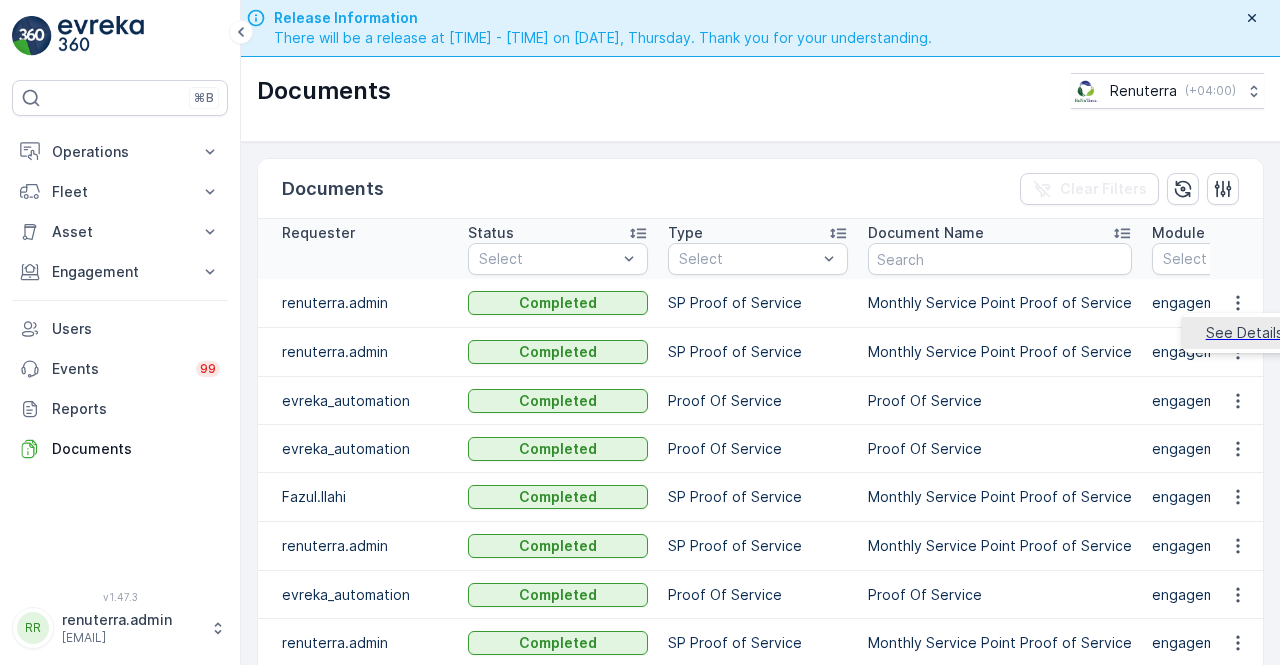 click on "See Details" at bounding box center (1244, 333) 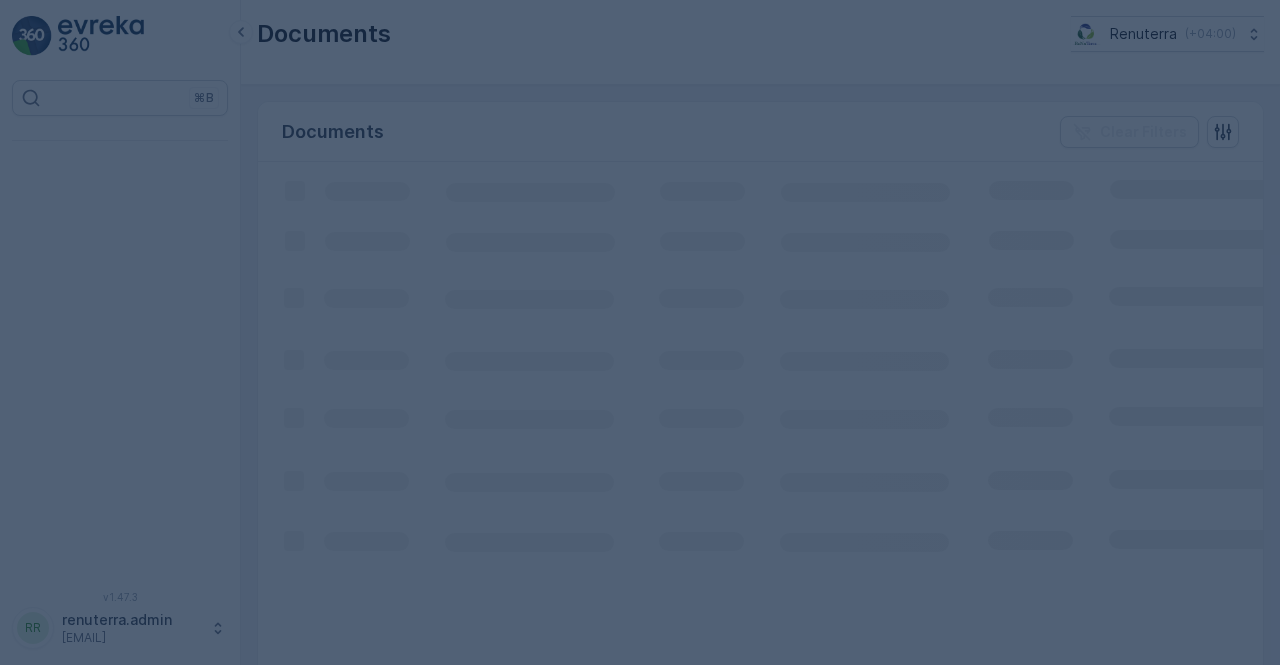 scroll, scrollTop: 0, scrollLeft: 0, axis: both 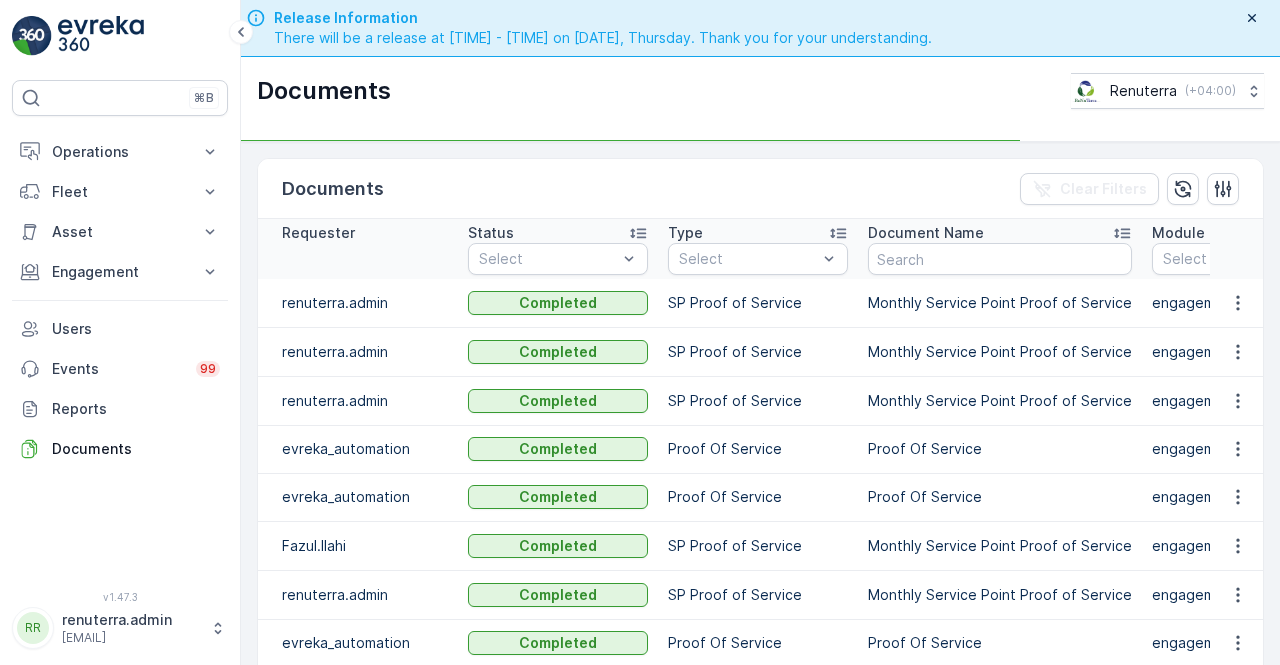 click at bounding box center (1237, 303) 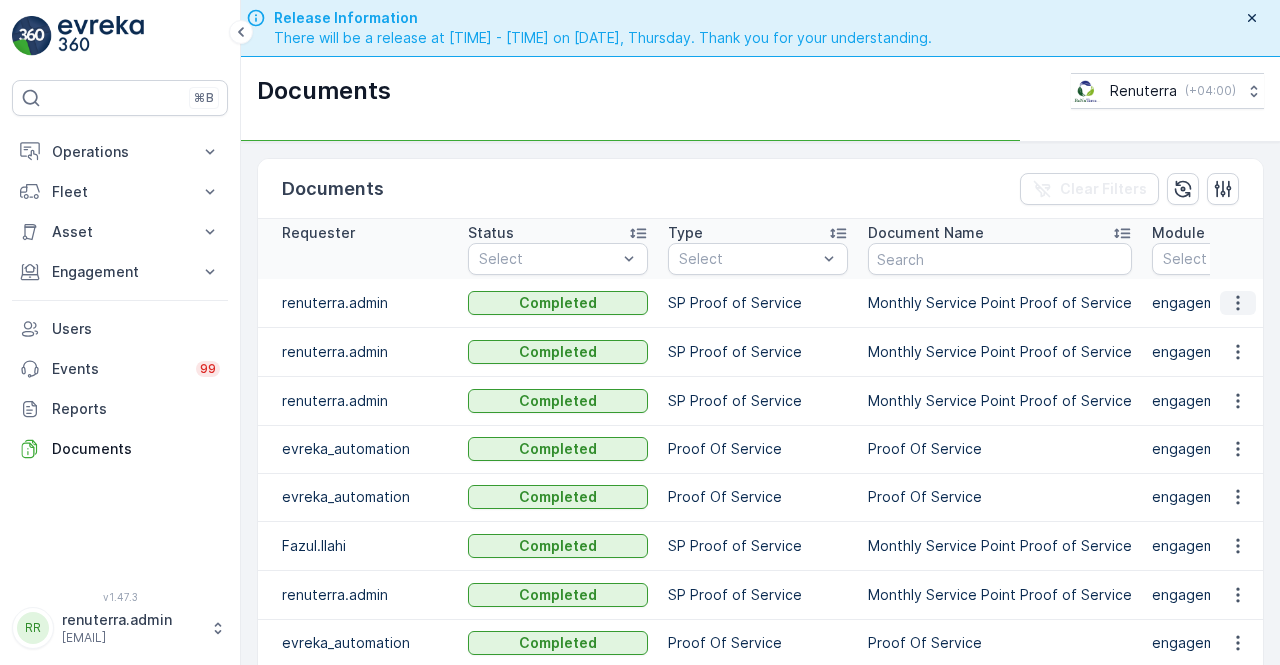 click 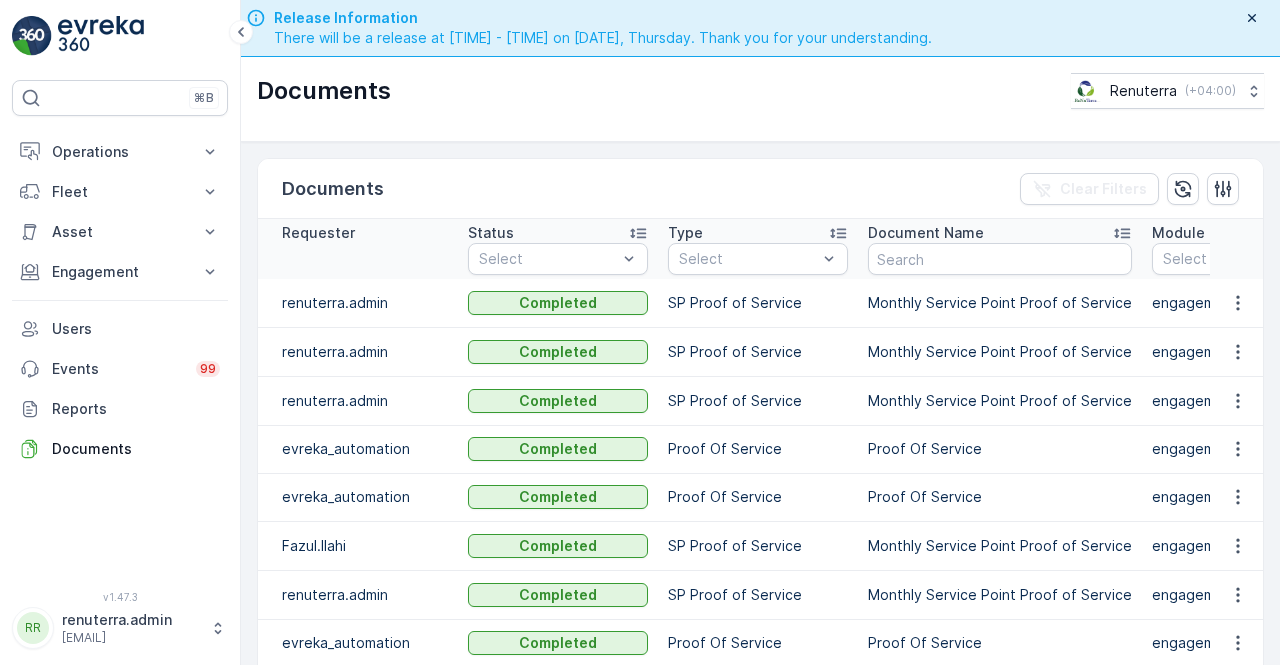 click at bounding box center [1237, 351] 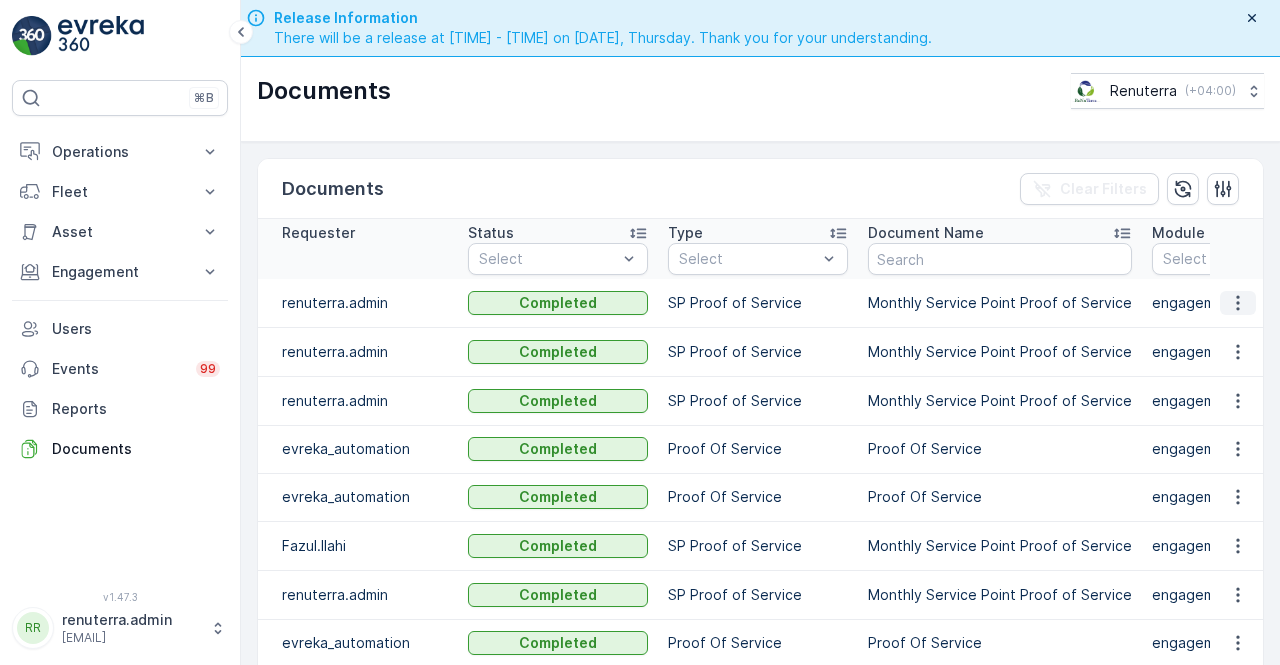 drag, startPoint x: 1242, startPoint y: 297, endPoint x: 1238, endPoint y: 309, distance: 12.649111 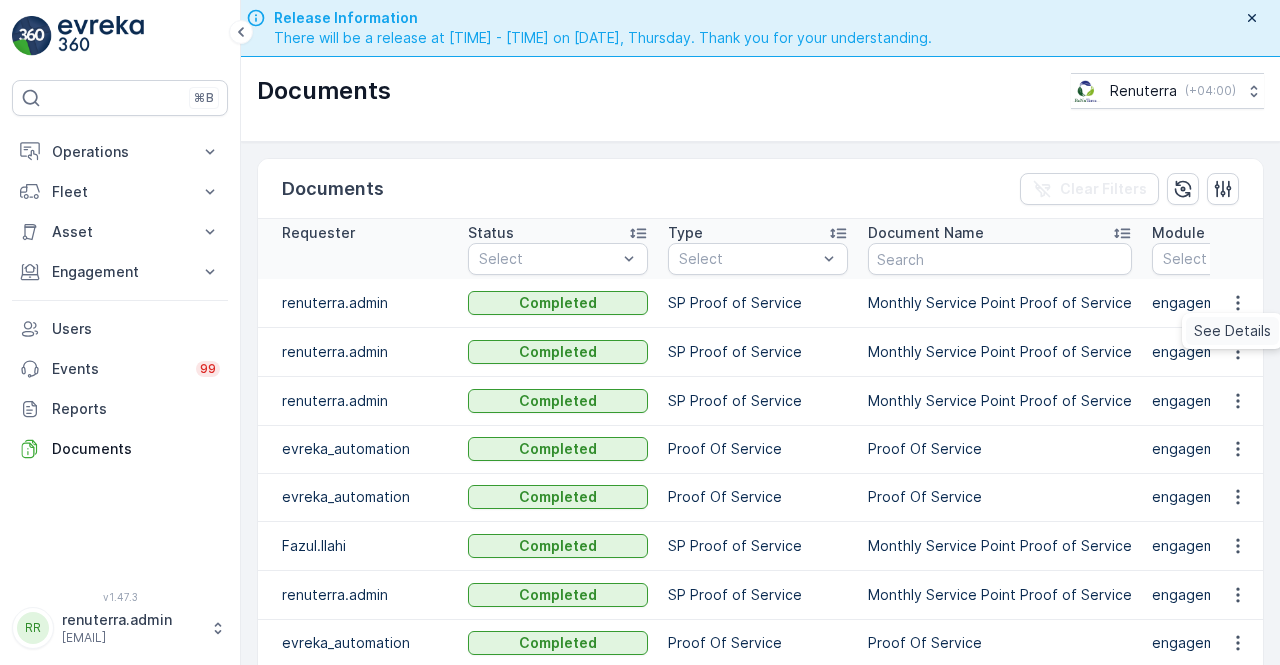 drag, startPoint x: 1238, startPoint y: 309, endPoint x: 1234, endPoint y: 323, distance: 14.56022 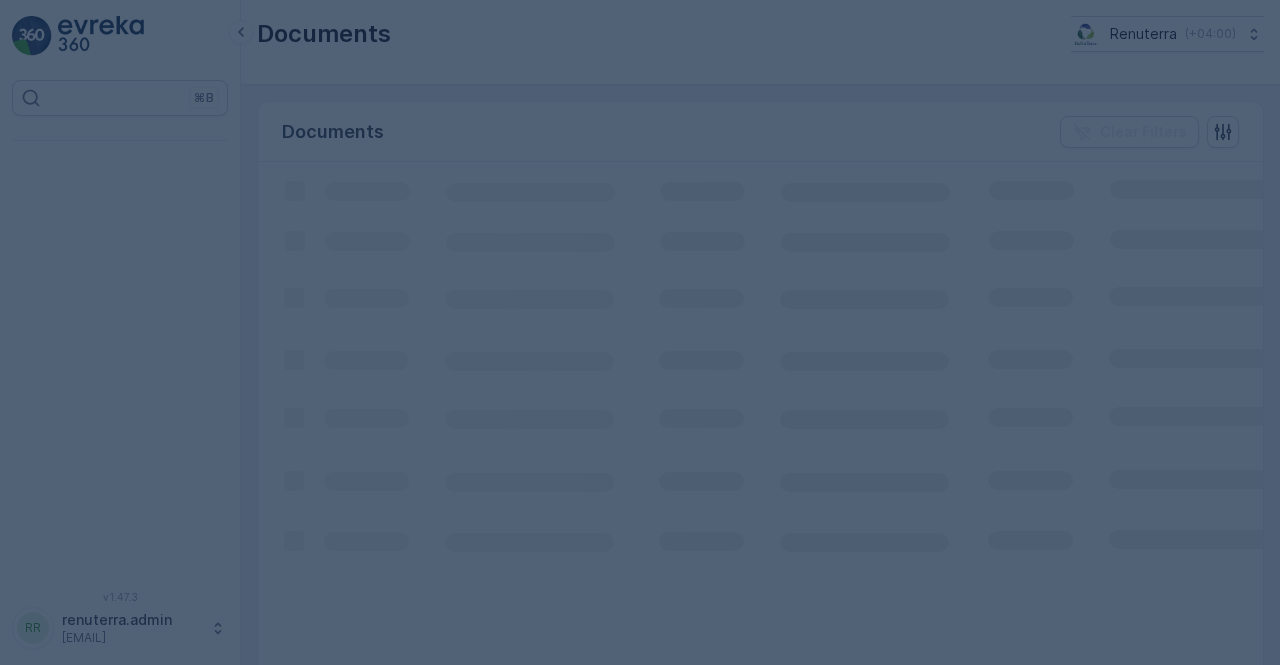 scroll, scrollTop: 0, scrollLeft: 0, axis: both 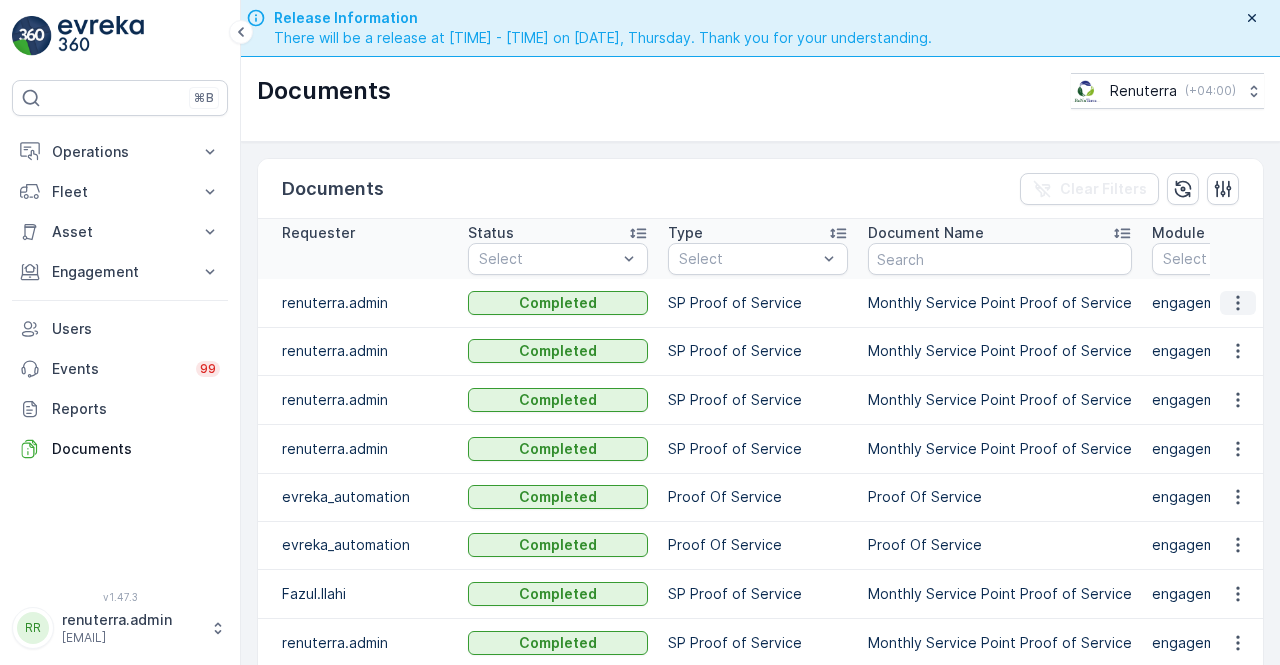 click 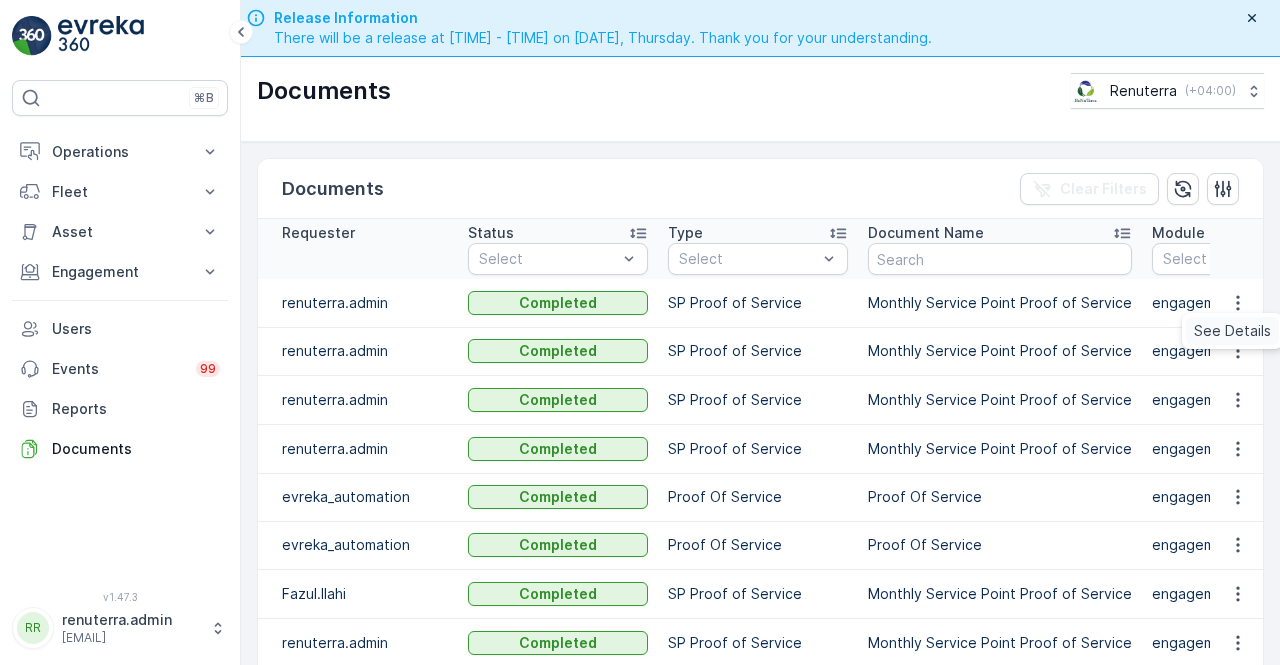 click on "See Details" at bounding box center [1232, 331] 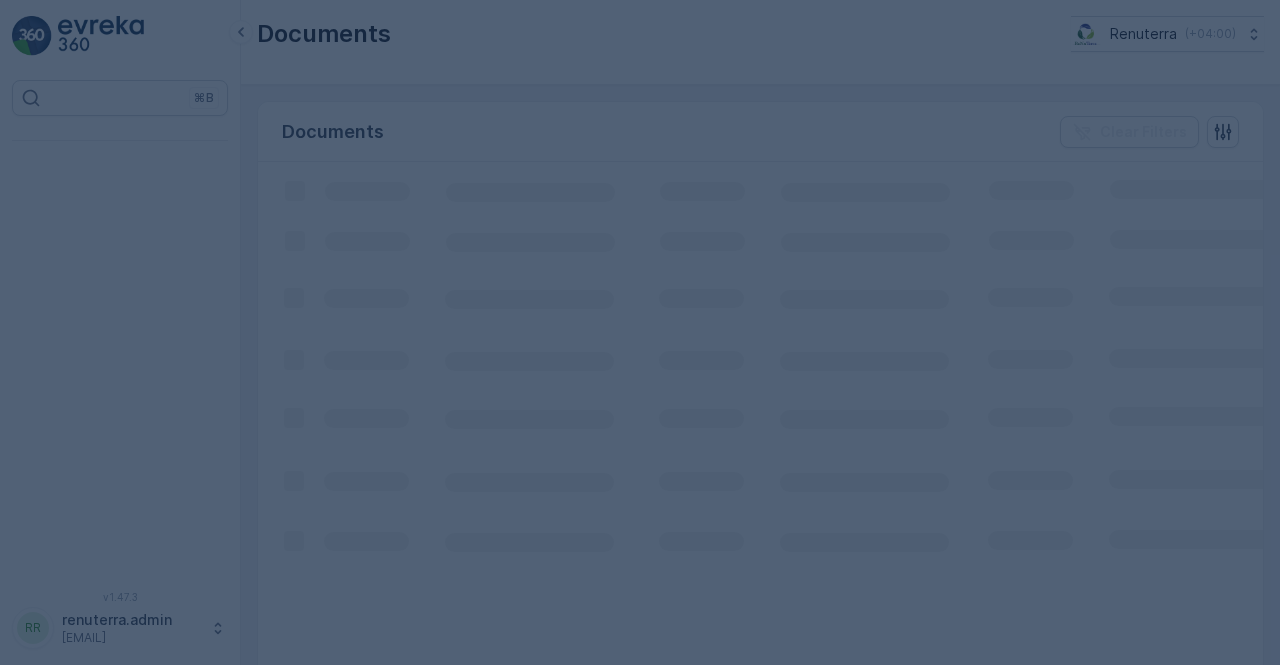 scroll, scrollTop: 0, scrollLeft: 0, axis: both 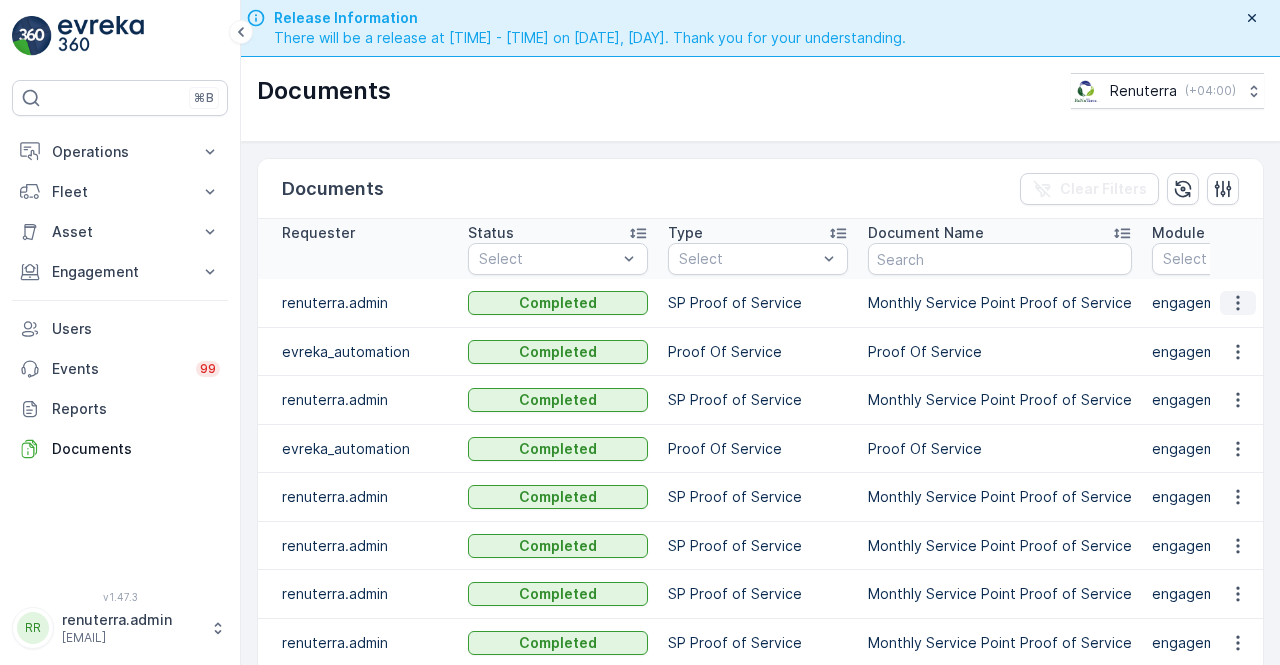 click 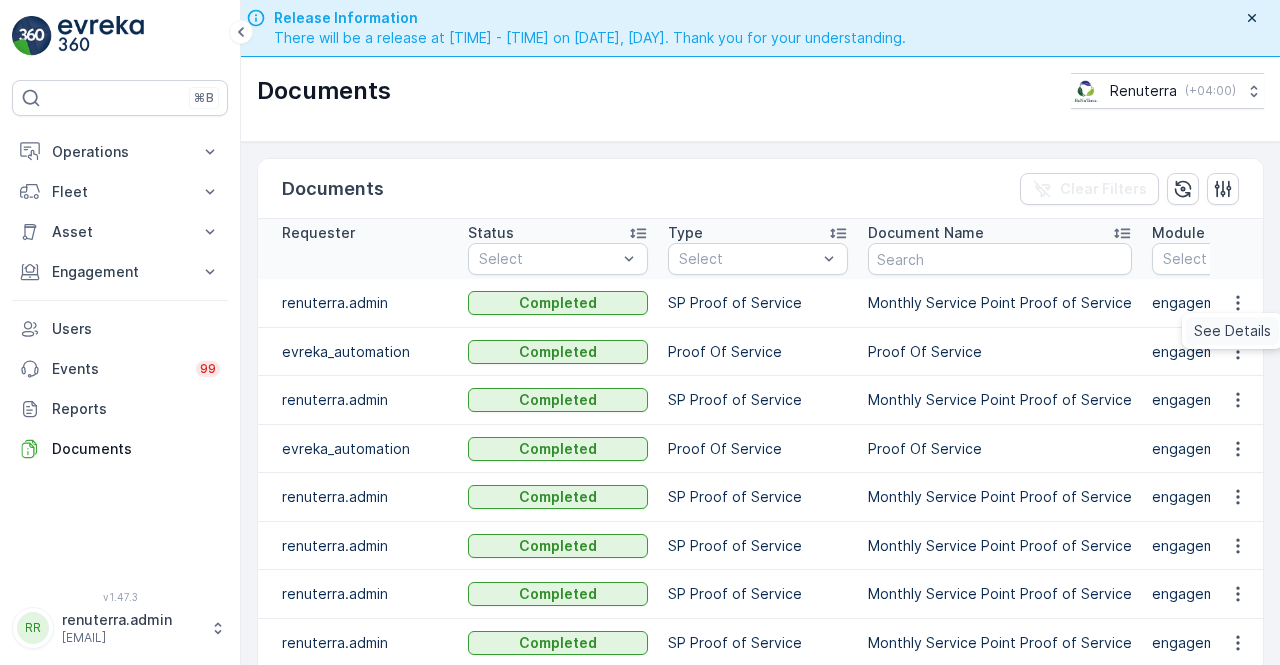 click on "See Details" at bounding box center [1232, 331] 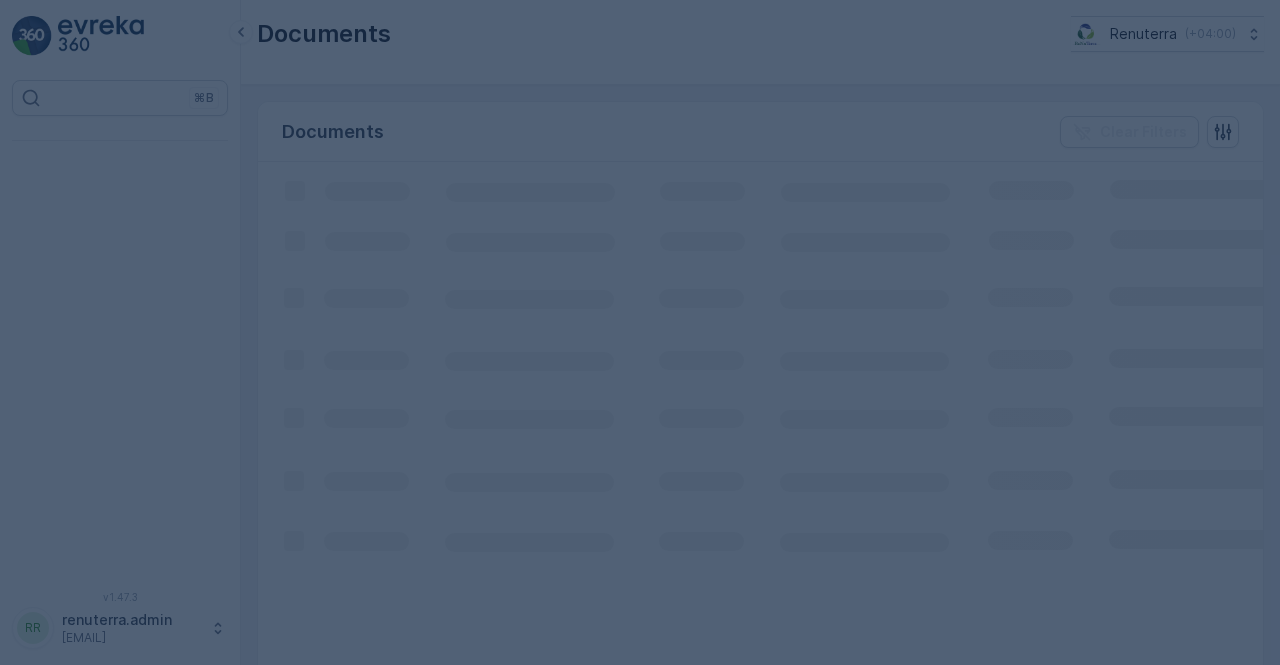 scroll, scrollTop: 0, scrollLeft: 0, axis: both 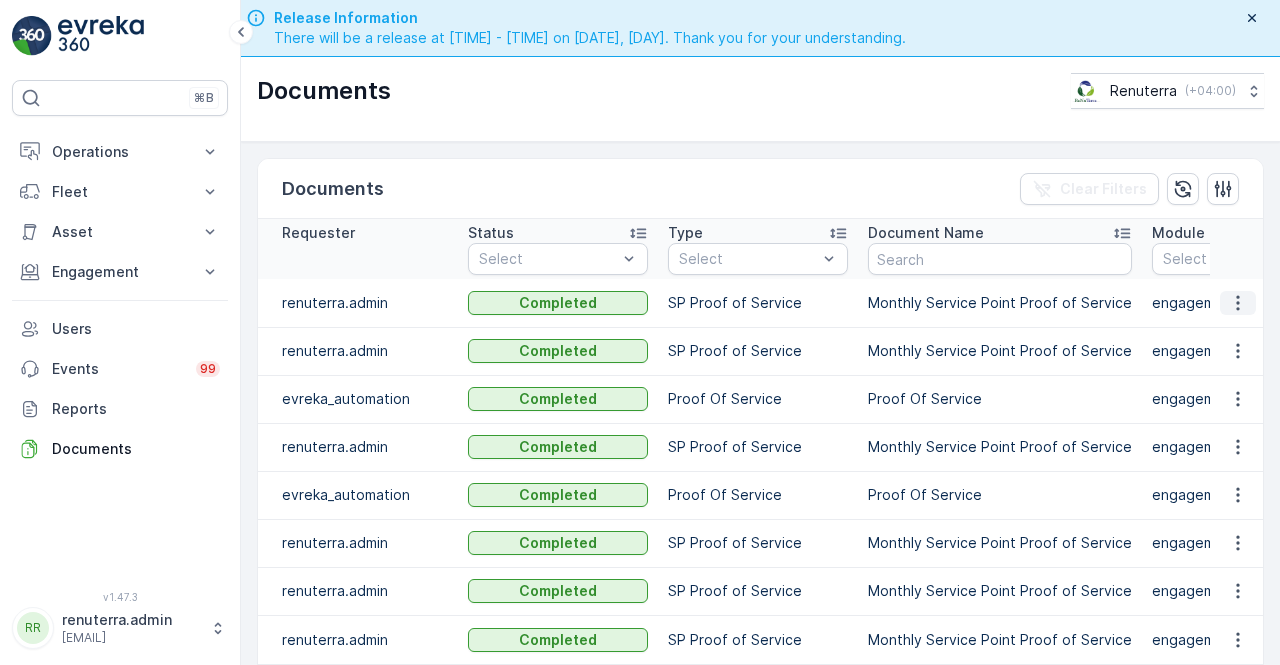 click 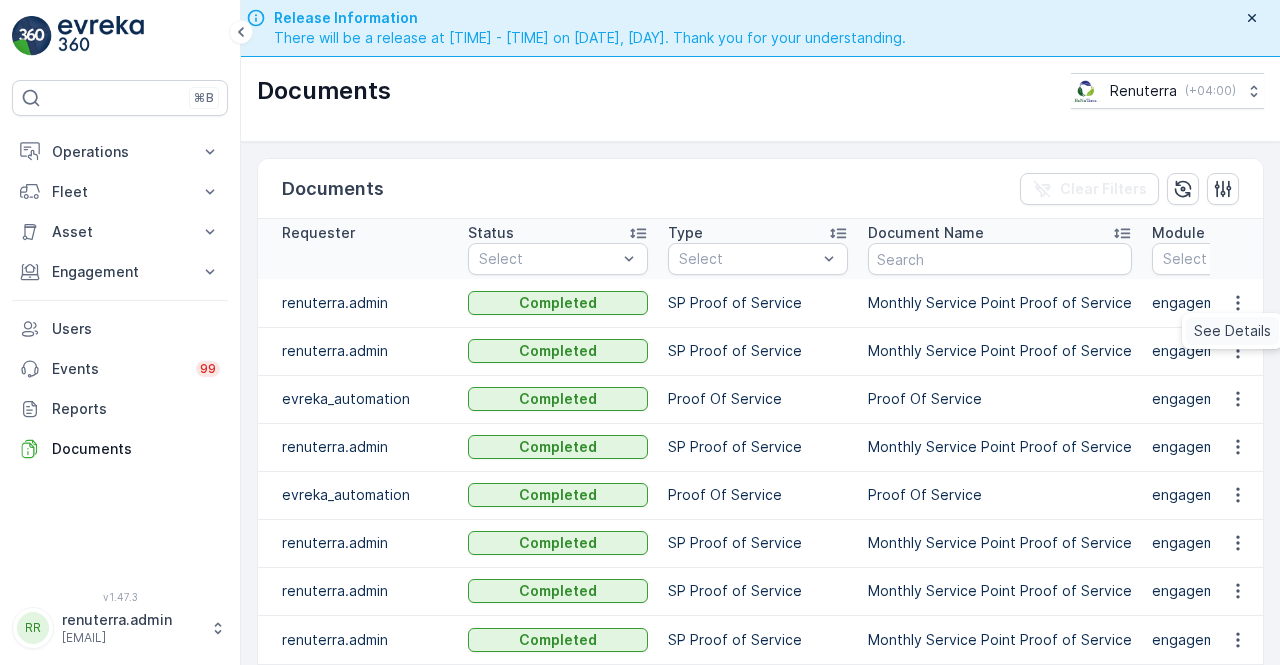 click on "See Details" at bounding box center [1232, 331] 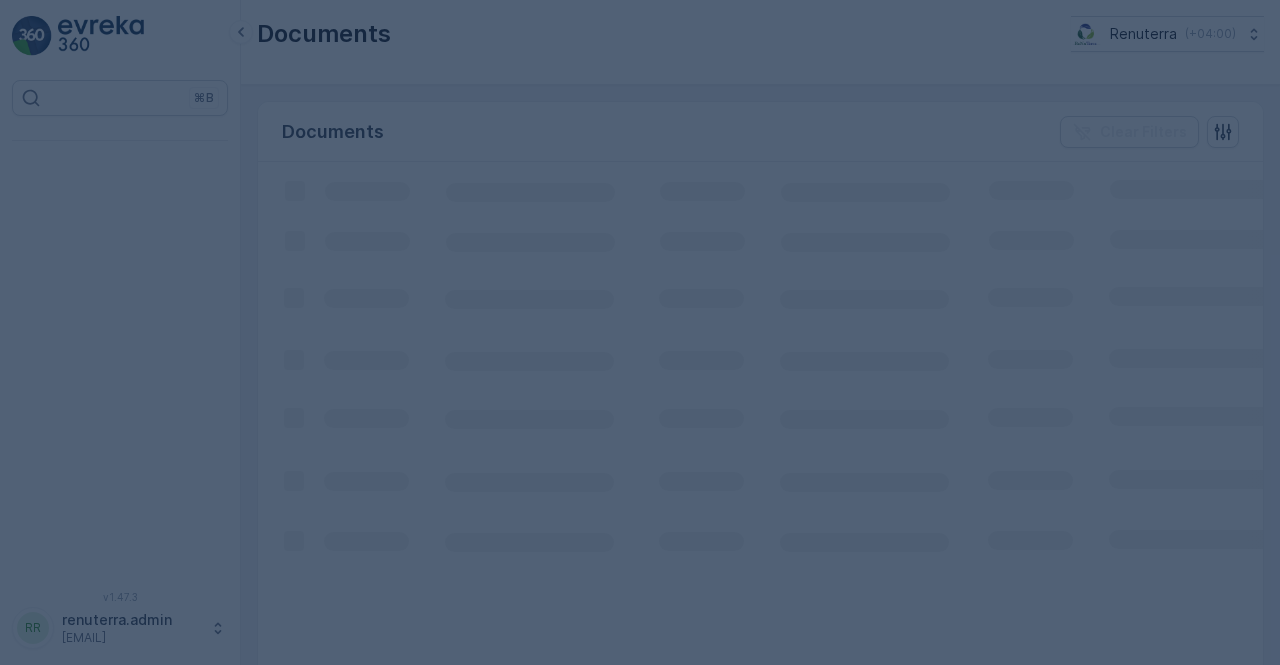 scroll, scrollTop: 0, scrollLeft: 0, axis: both 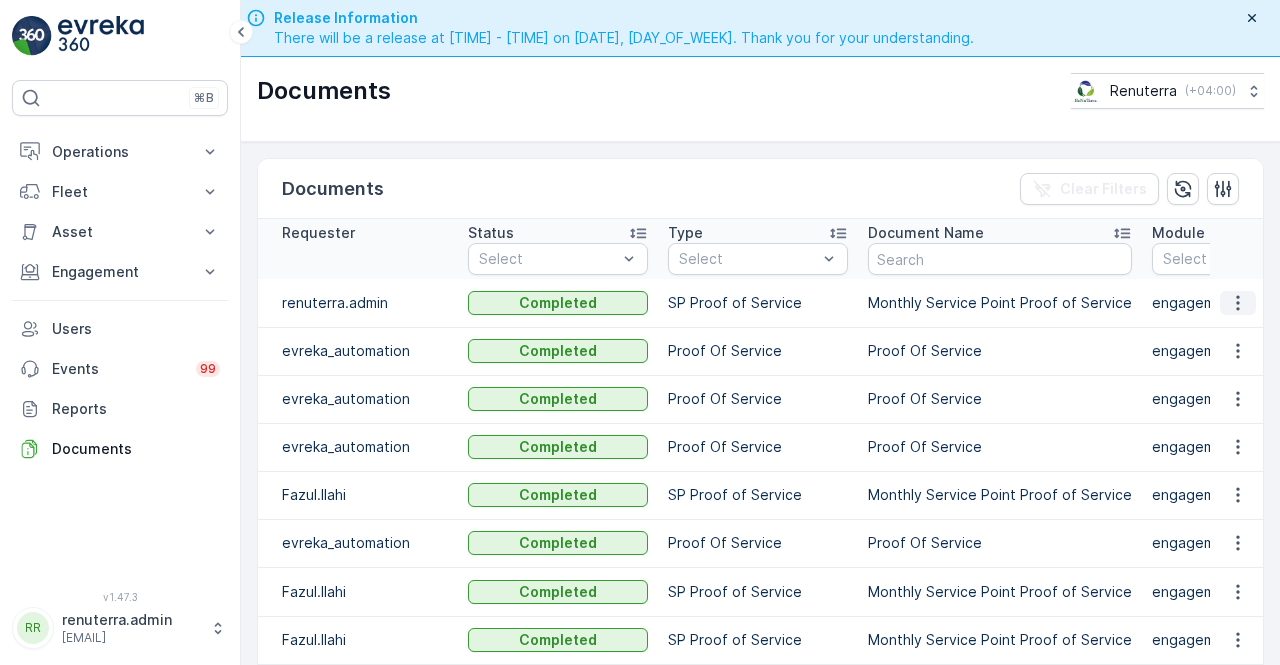 click 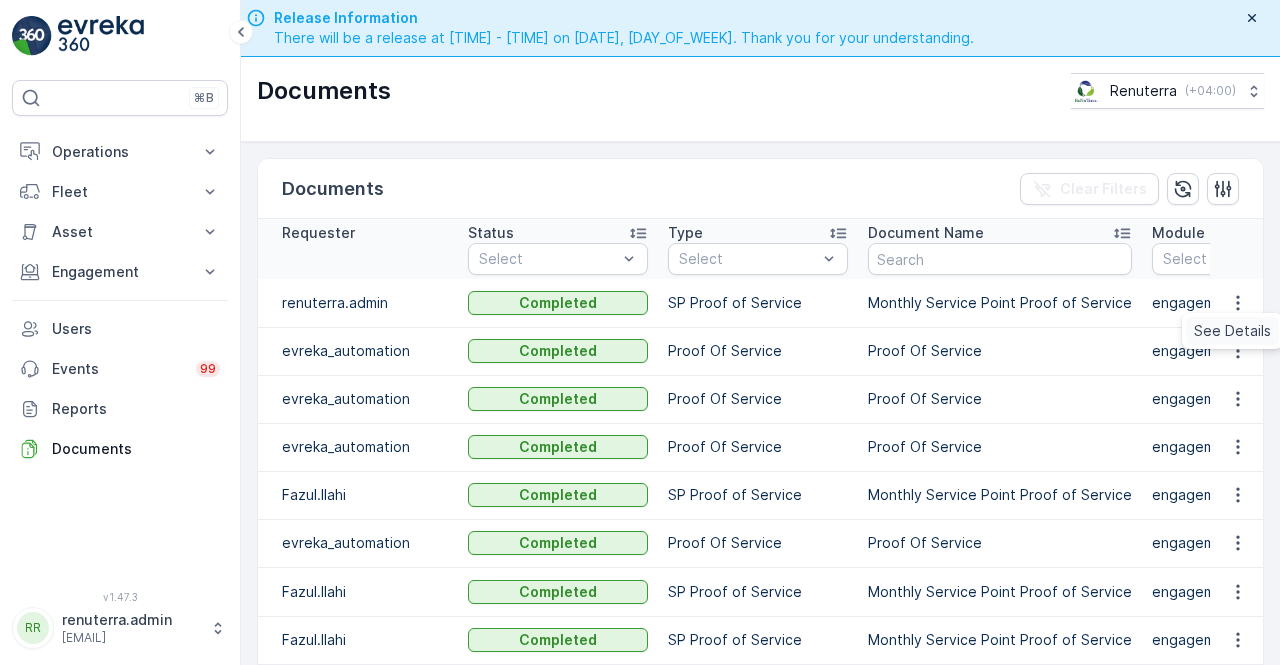 click on "See Details" at bounding box center [1232, 331] 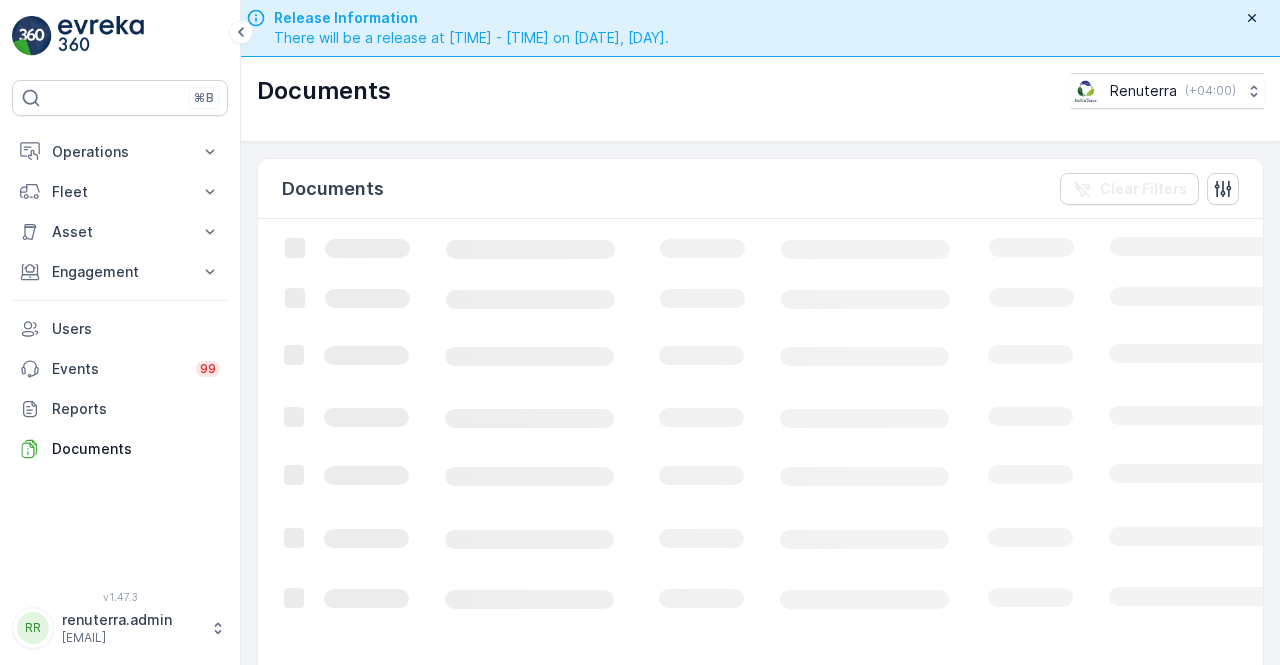 scroll, scrollTop: 0, scrollLeft: 0, axis: both 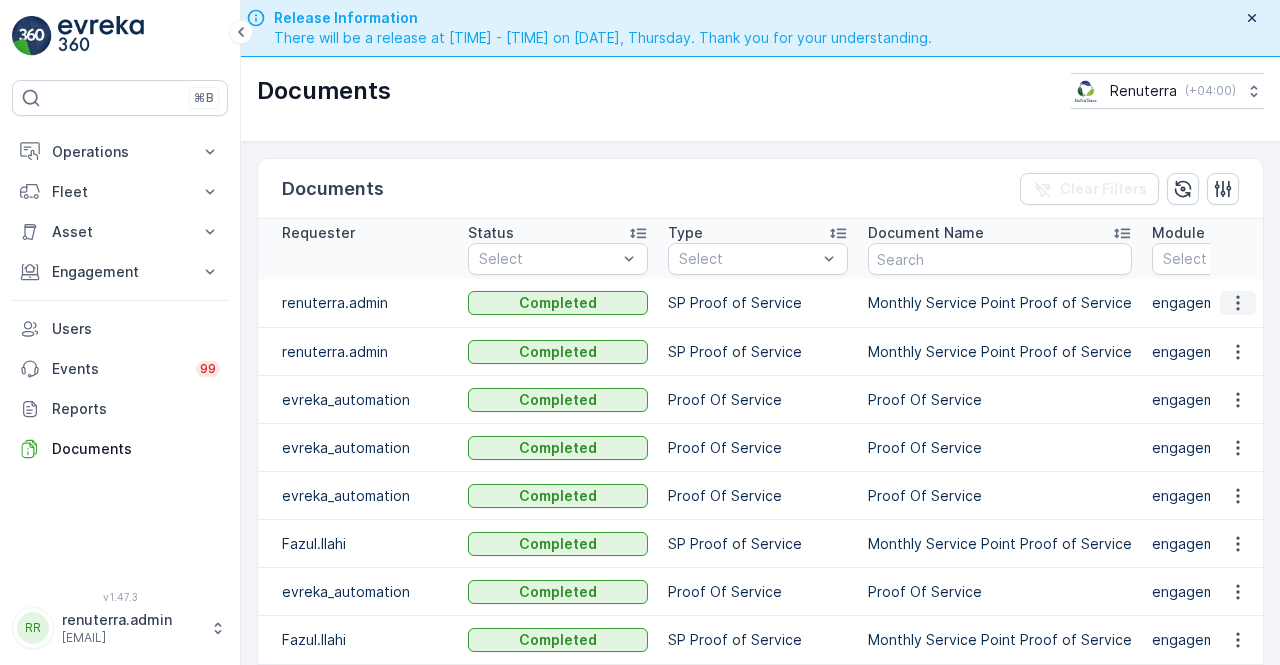 click 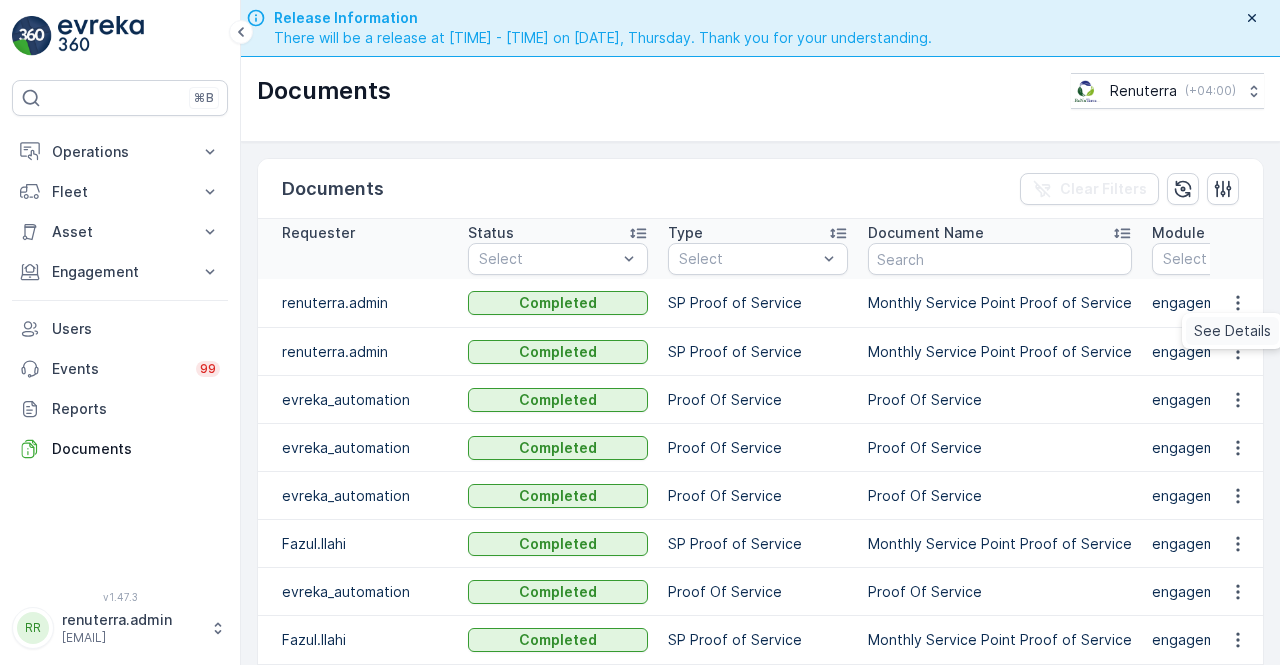 click on "See Details" at bounding box center (1232, 331) 